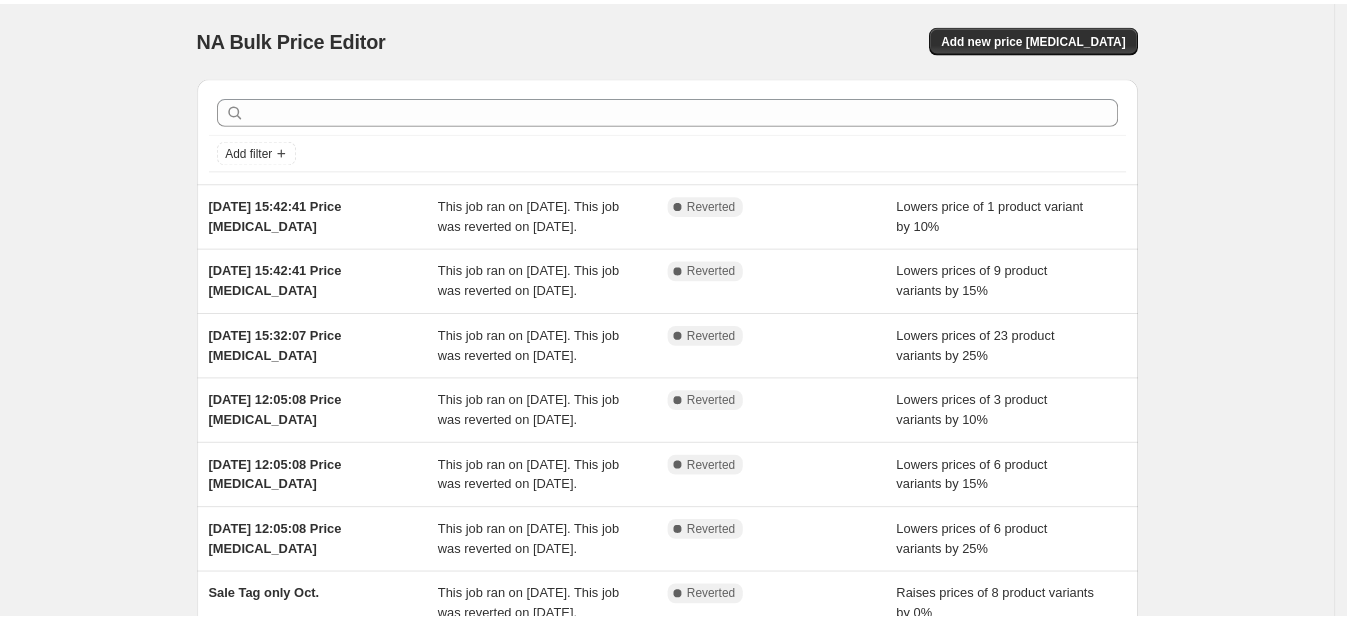 scroll, scrollTop: 0, scrollLeft: 0, axis: both 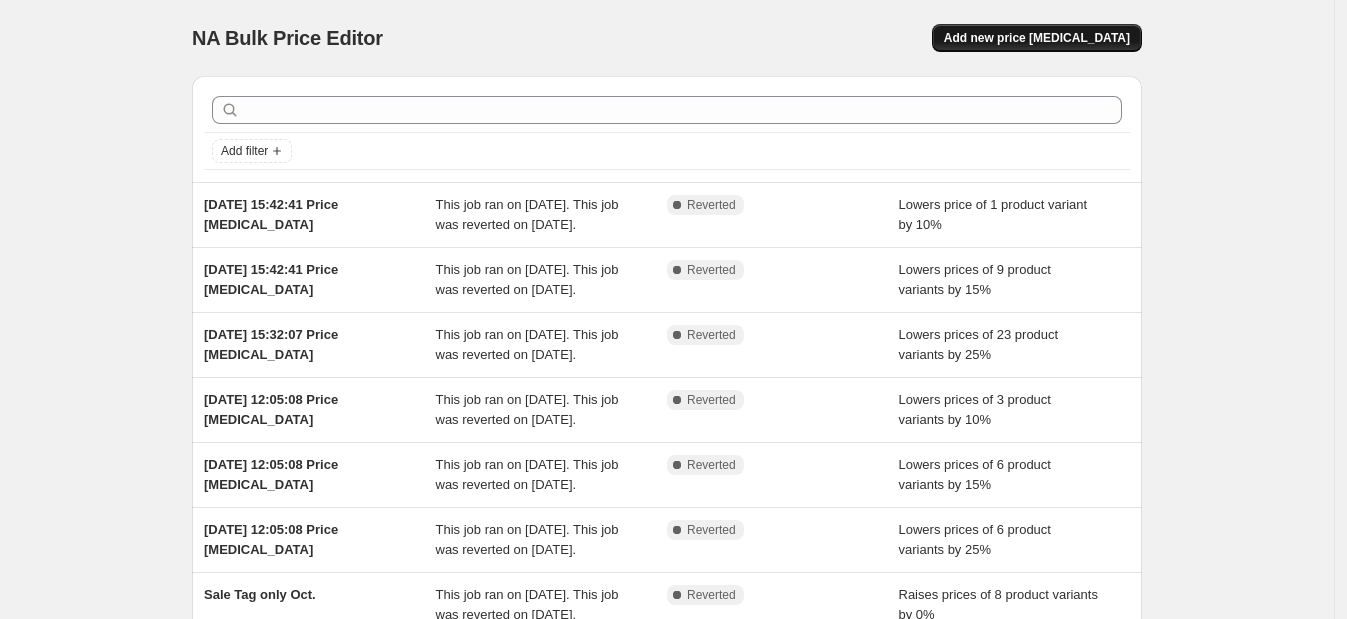 click on "Add new price [MEDICAL_DATA]" at bounding box center (1037, 38) 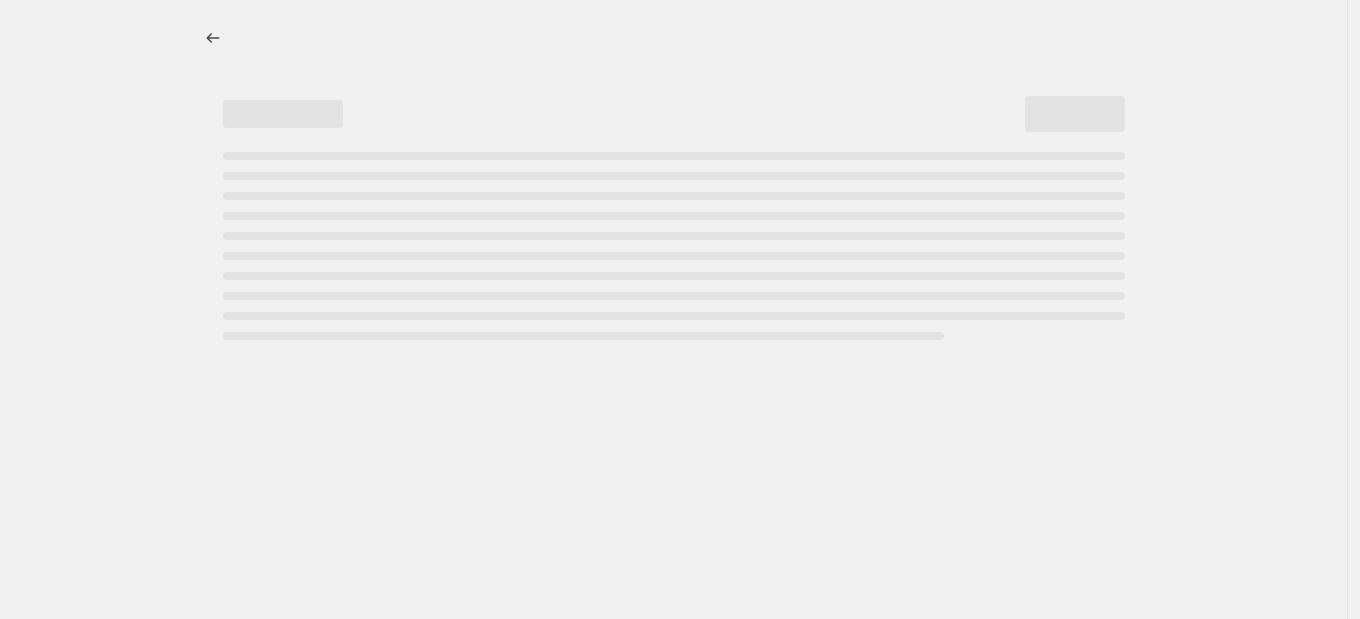 select on "percentage" 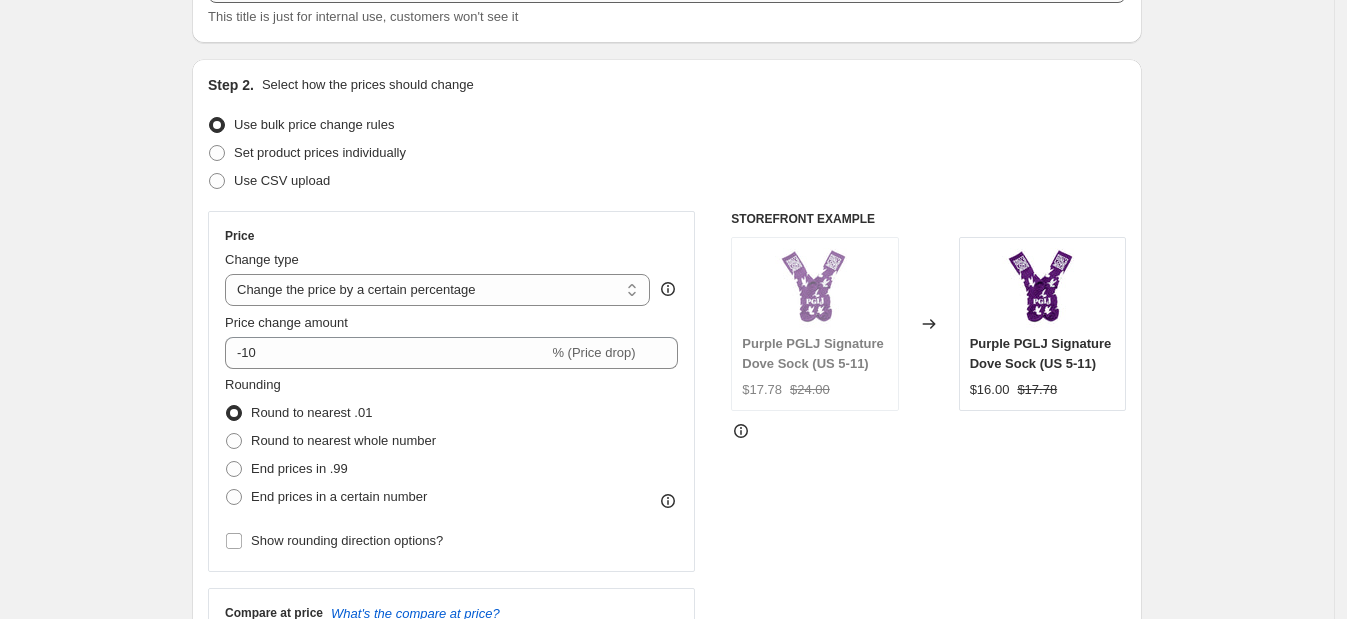scroll, scrollTop: 170, scrollLeft: 0, axis: vertical 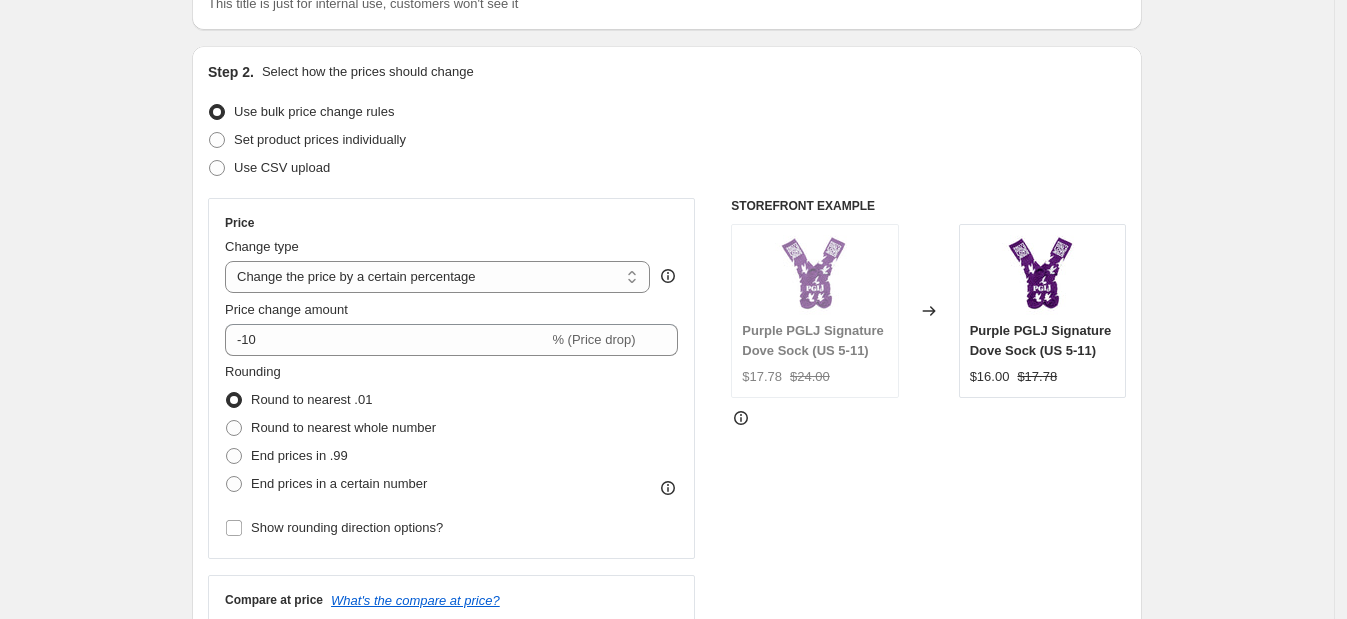 click on "Use CSV upload" at bounding box center (667, 168) 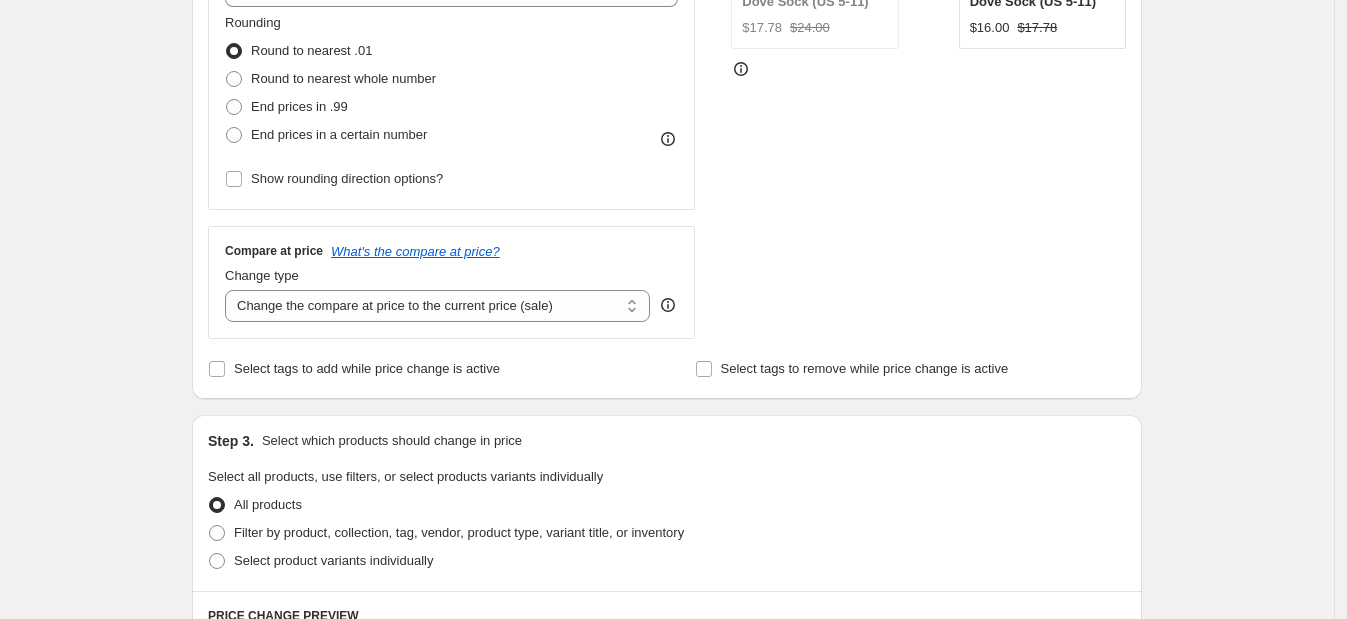 scroll, scrollTop: 520, scrollLeft: 0, axis: vertical 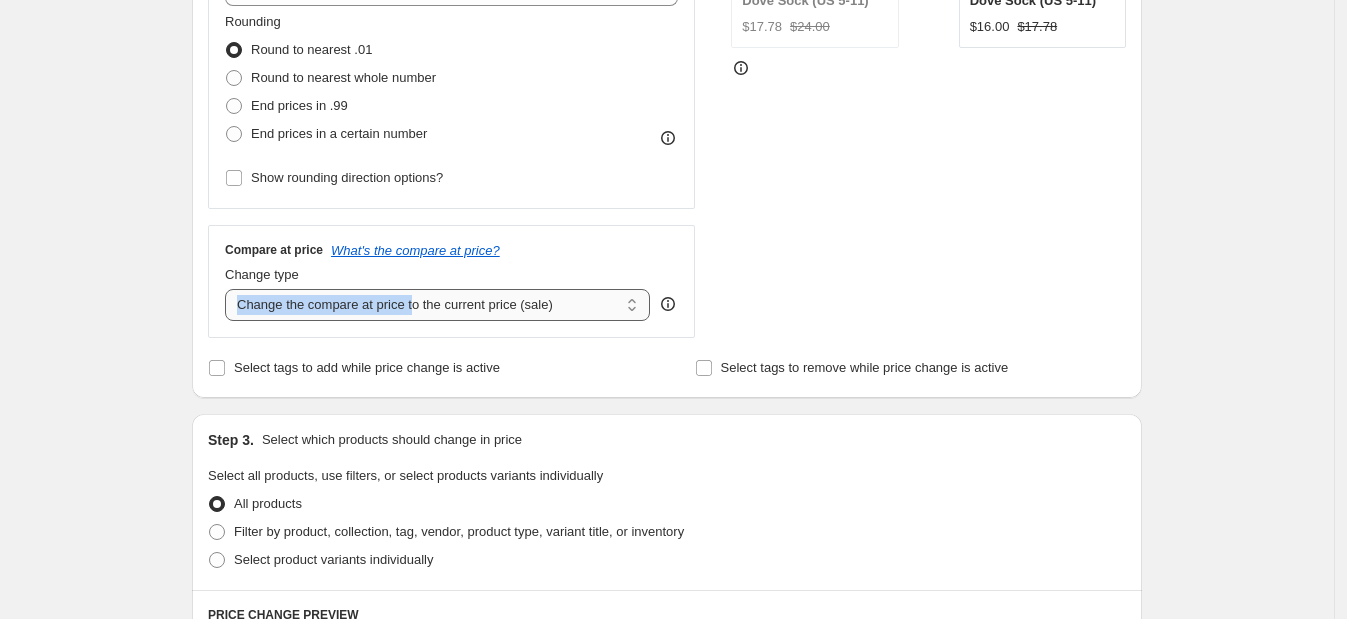 drag, startPoint x: 420, startPoint y: 333, endPoint x: 419, endPoint y: 310, distance: 23.021729 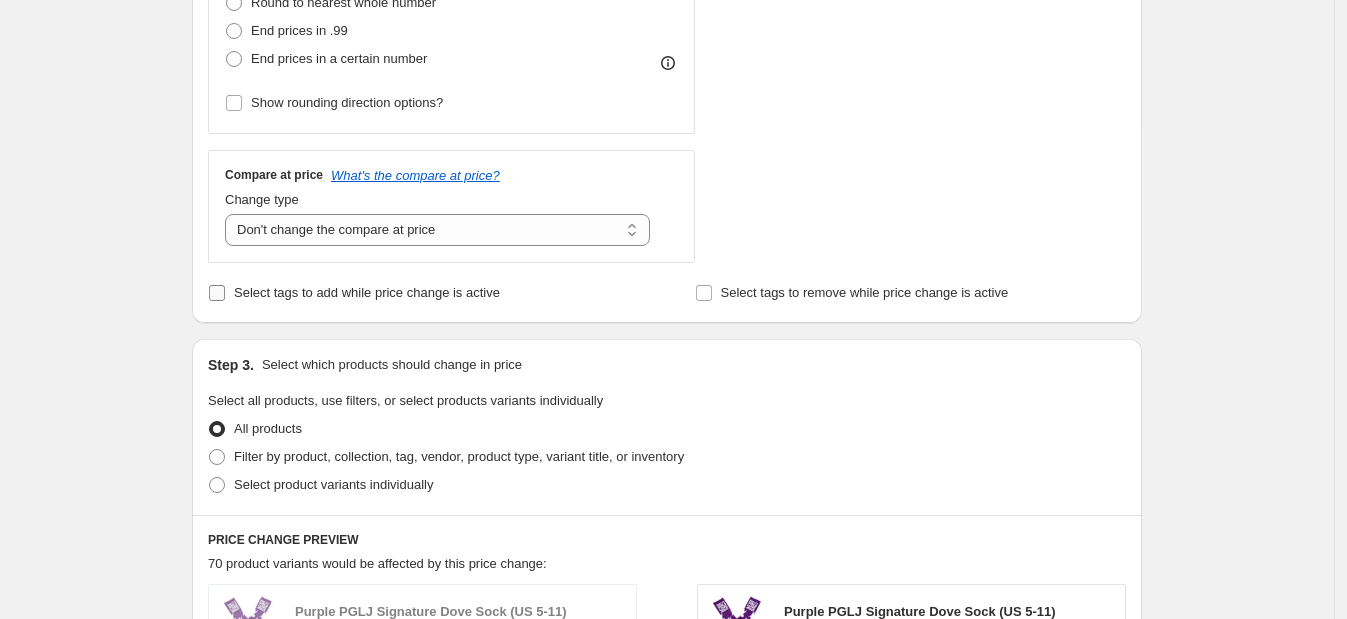 scroll, scrollTop: 596, scrollLeft: 0, axis: vertical 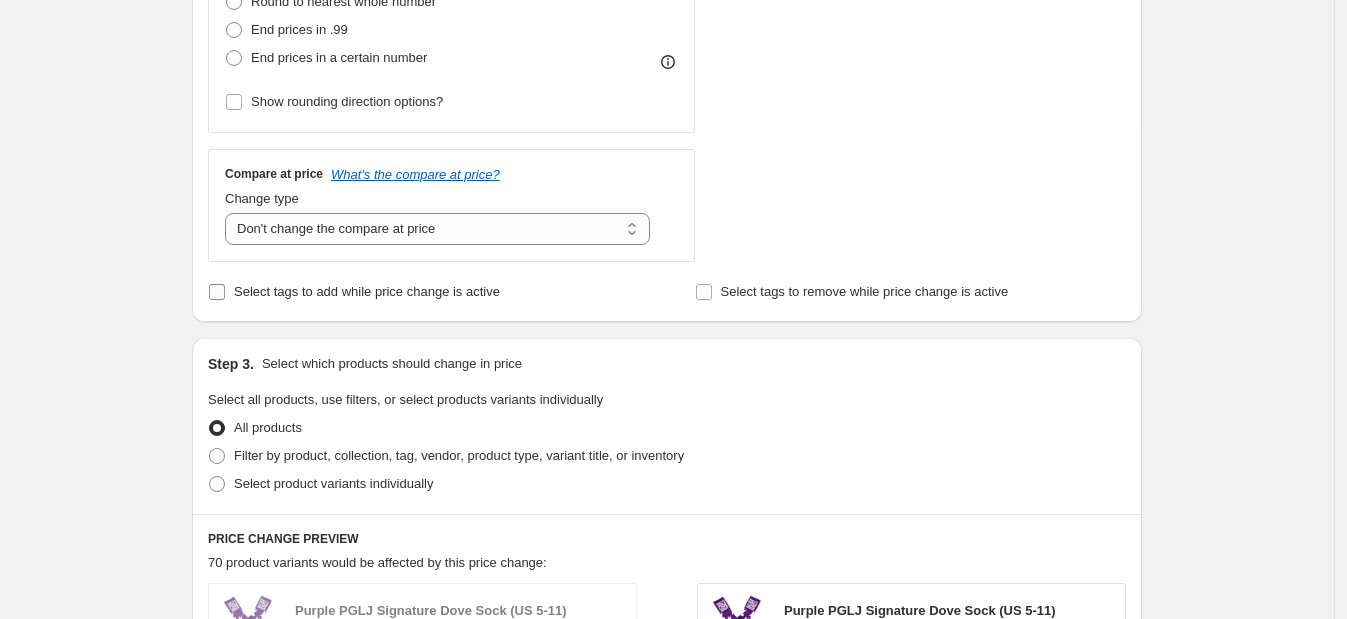 click on "Select tags to add while price change is active" at bounding box center [367, 291] 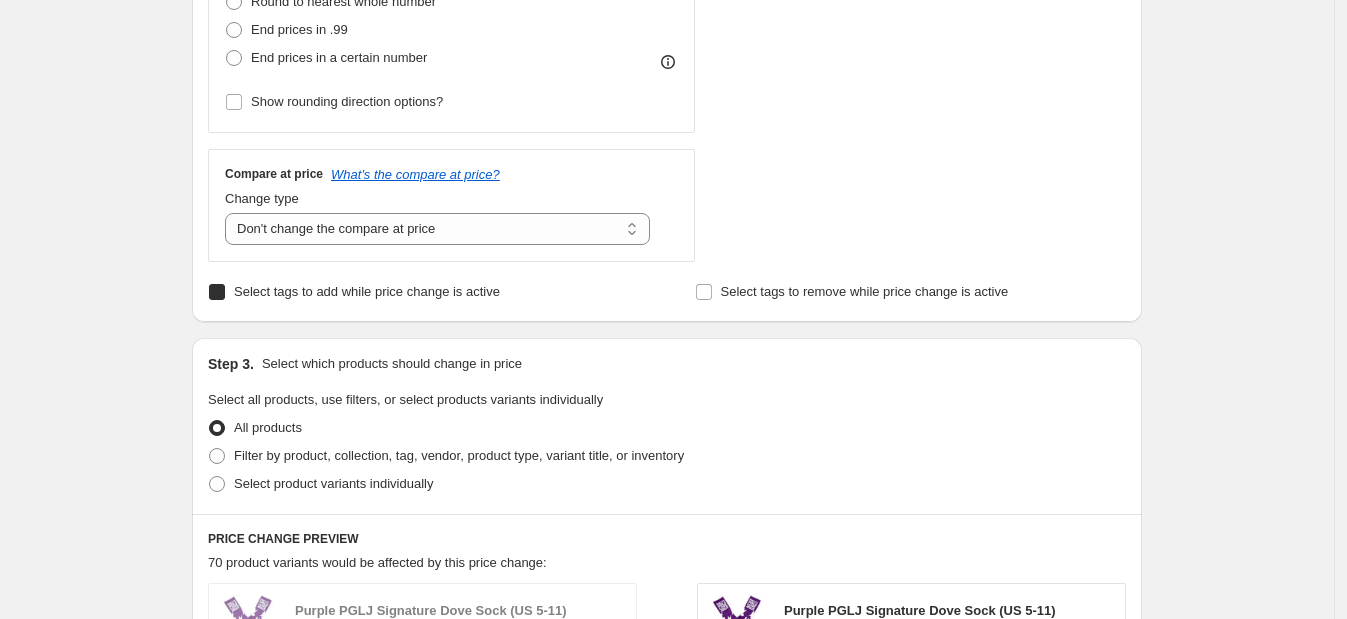 checkbox on "true" 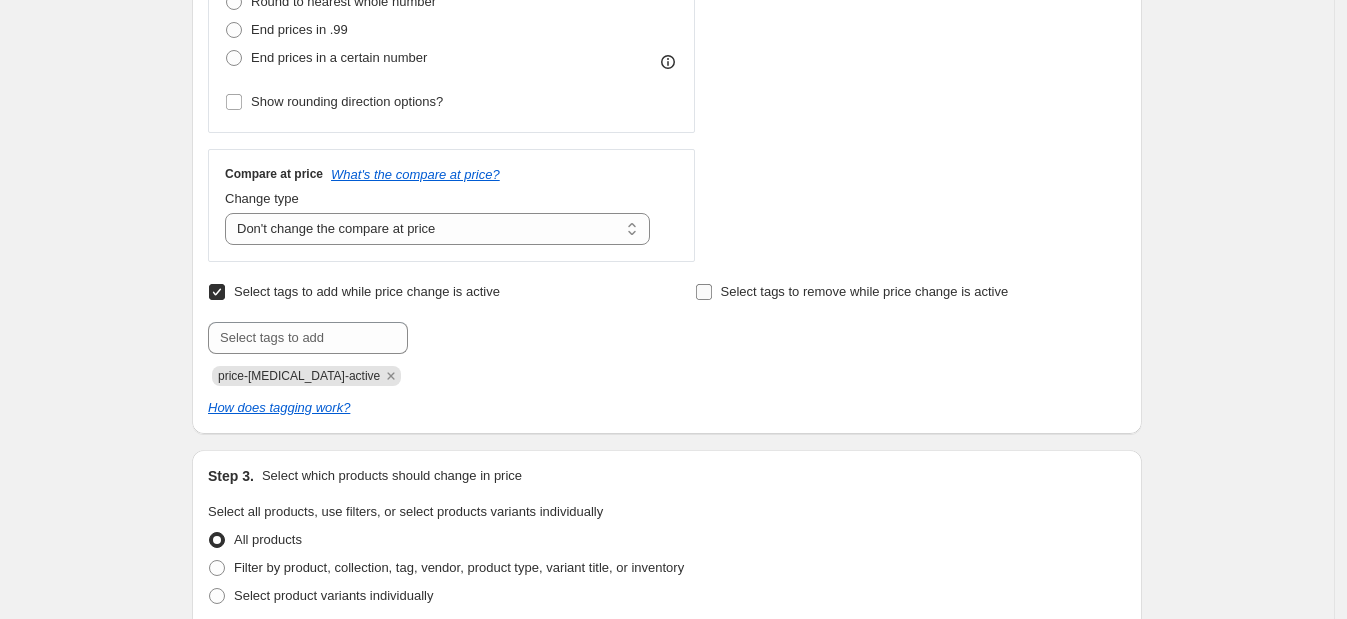 click on "Select tags to remove while price change is active" at bounding box center (865, 291) 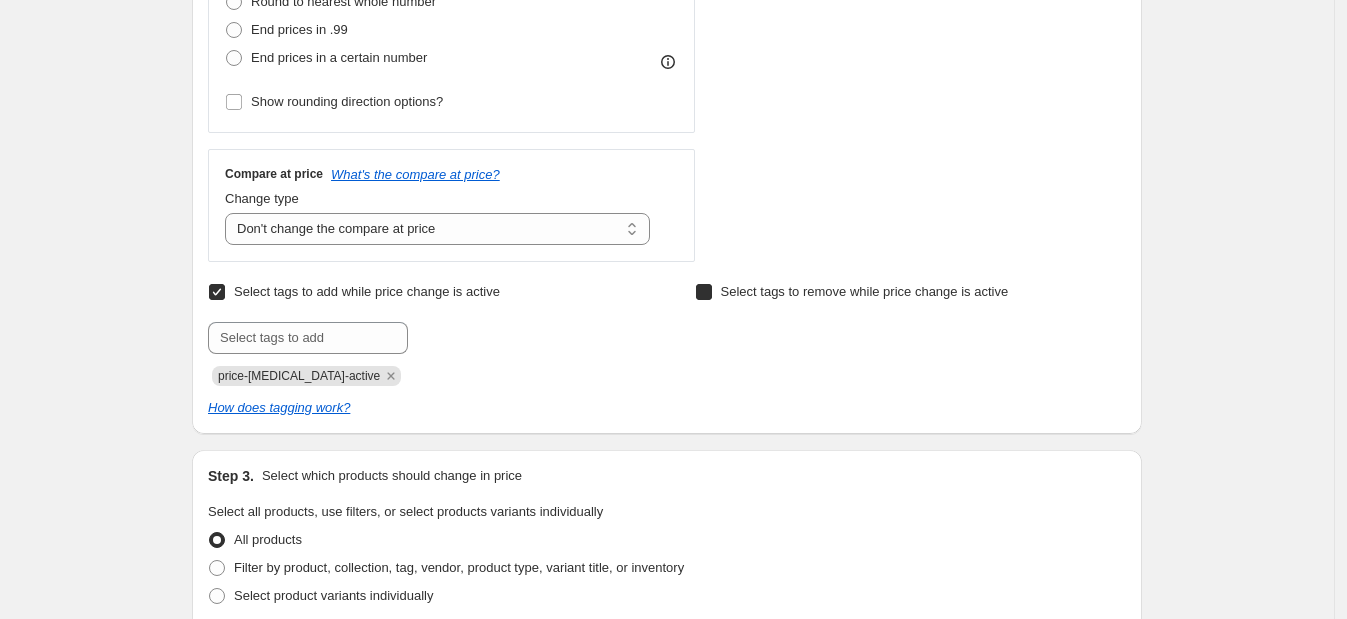 checkbox on "true" 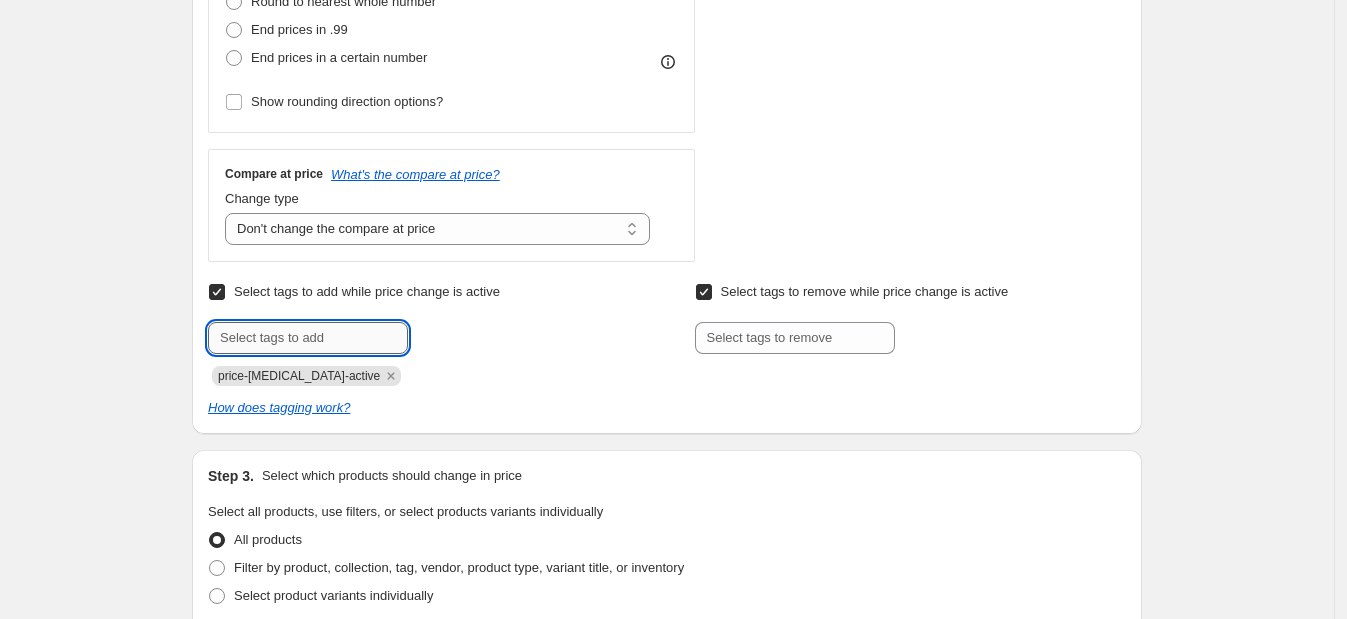 click at bounding box center [308, 338] 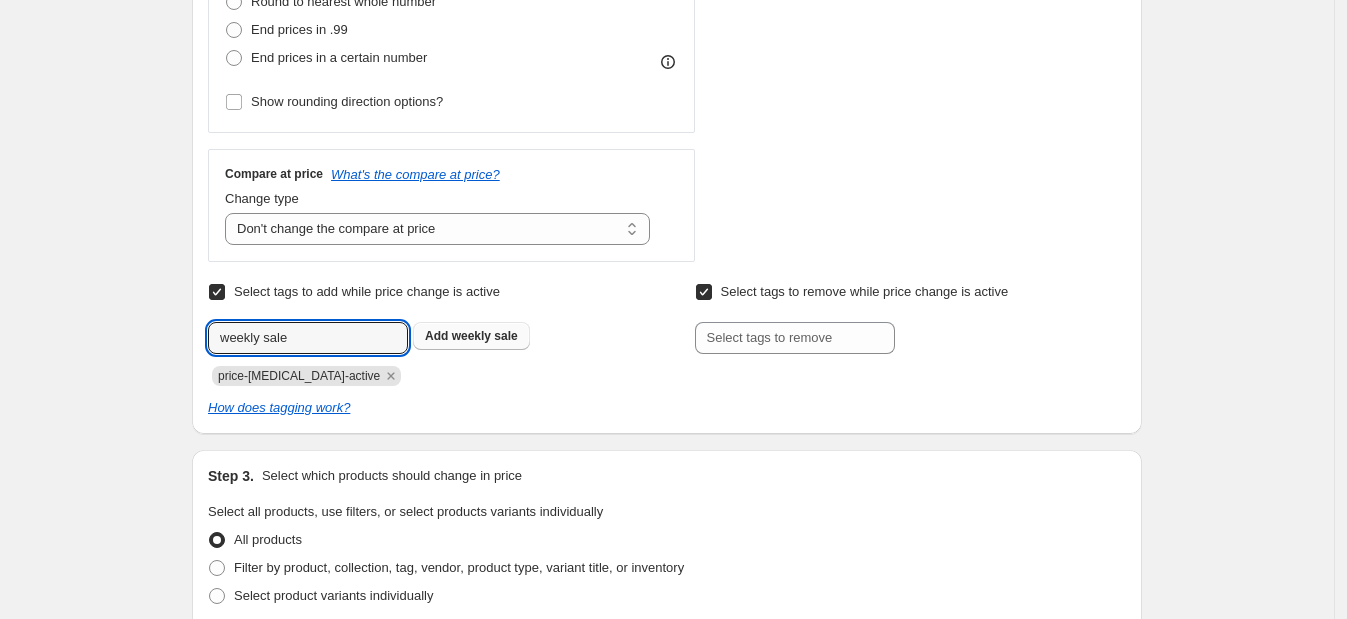 type on "weekly sale" 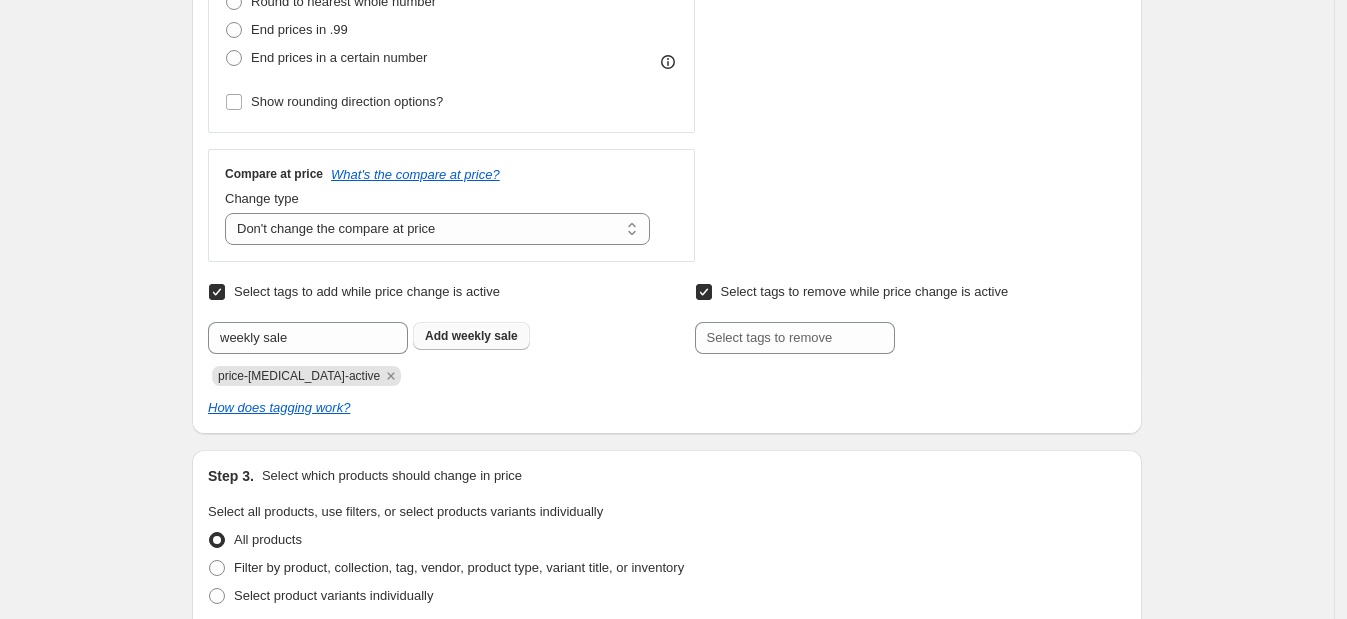 click on "Add   weekly sale" at bounding box center (471, 336) 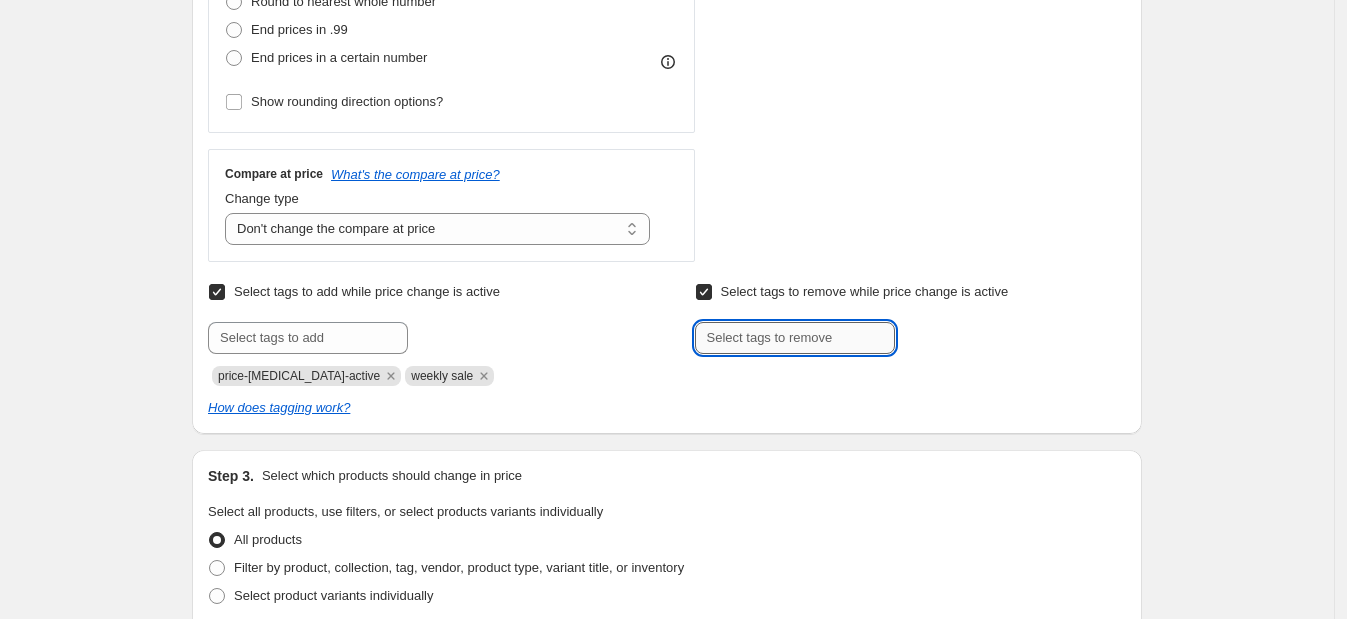 click at bounding box center (795, 338) 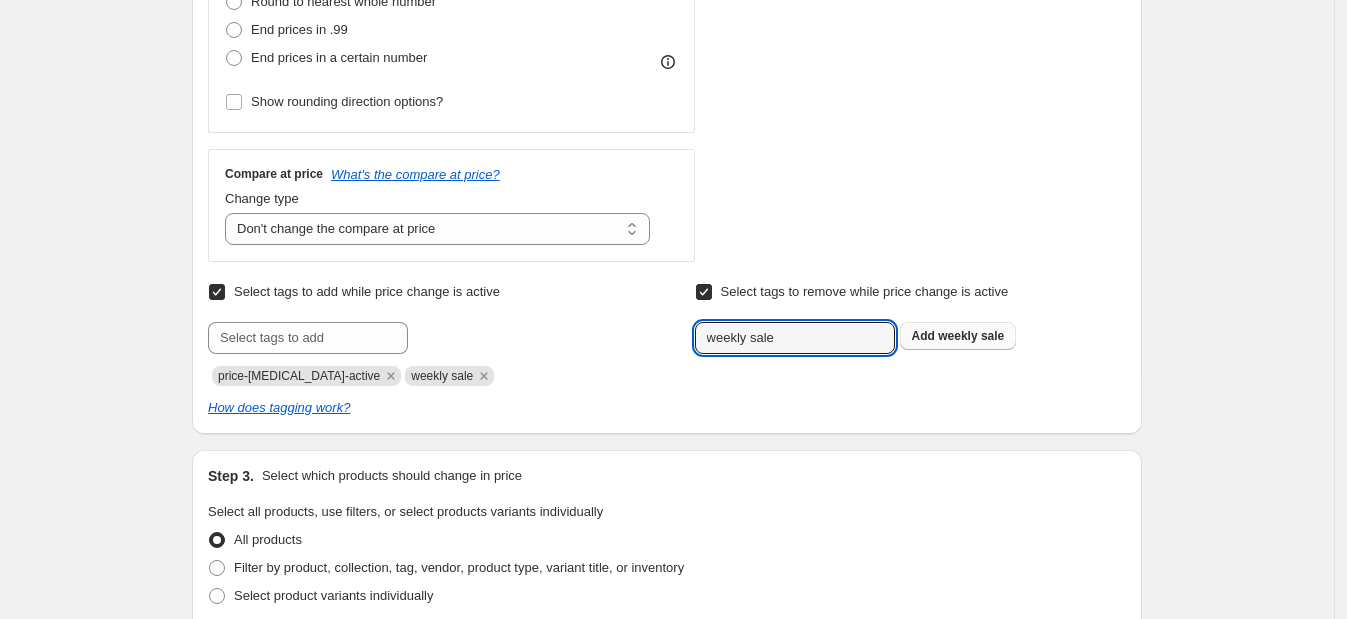 type on "weekly sale" 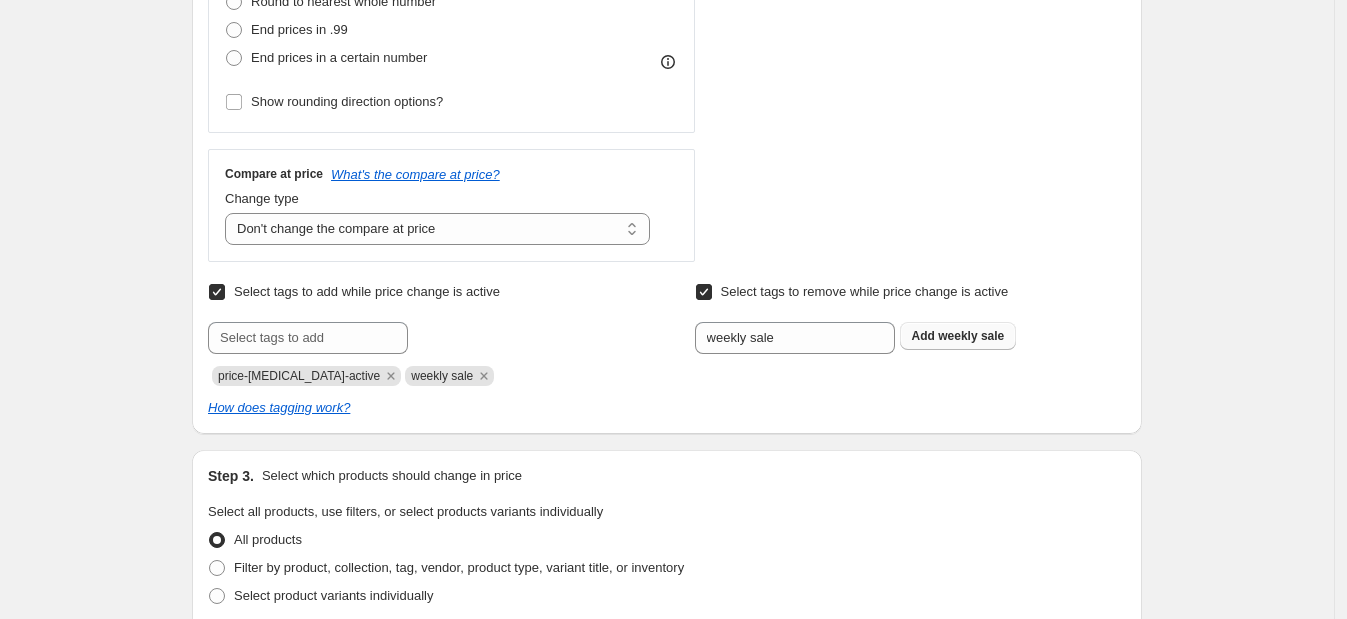 click on "weekly sale" at bounding box center (971, 336) 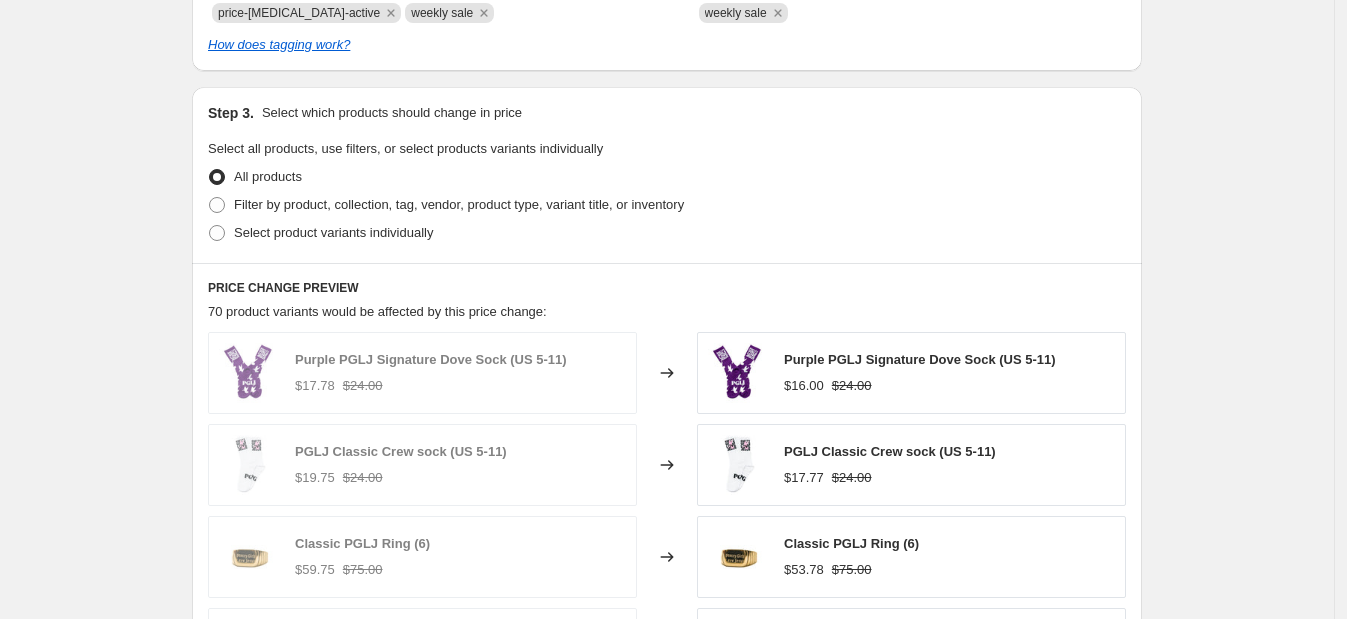 scroll, scrollTop: 1030, scrollLeft: 0, axis: vertical 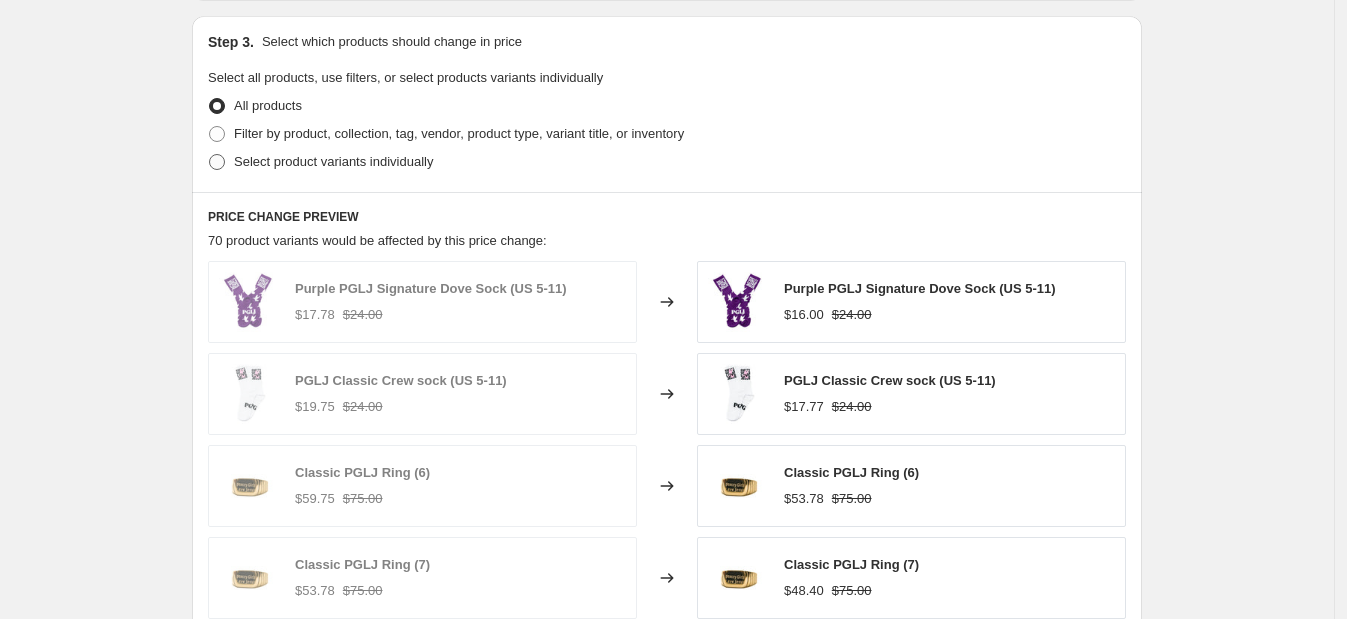 click at bounding box center (217, 162) 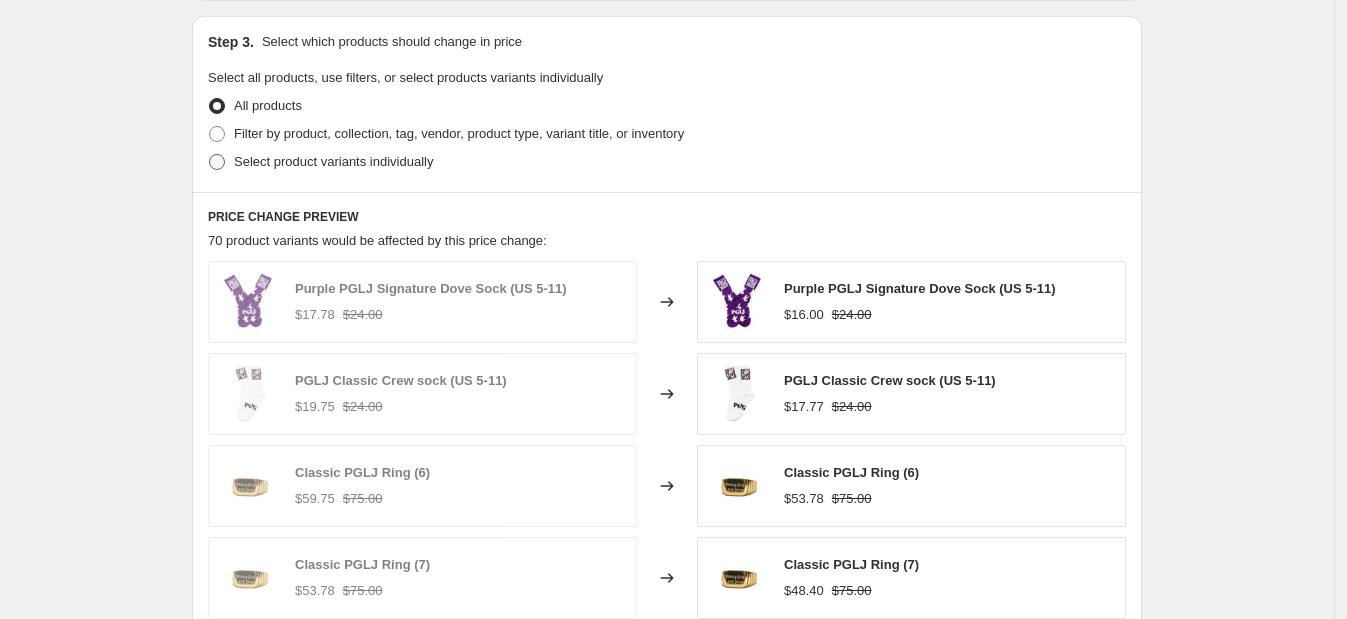 radio on "true" 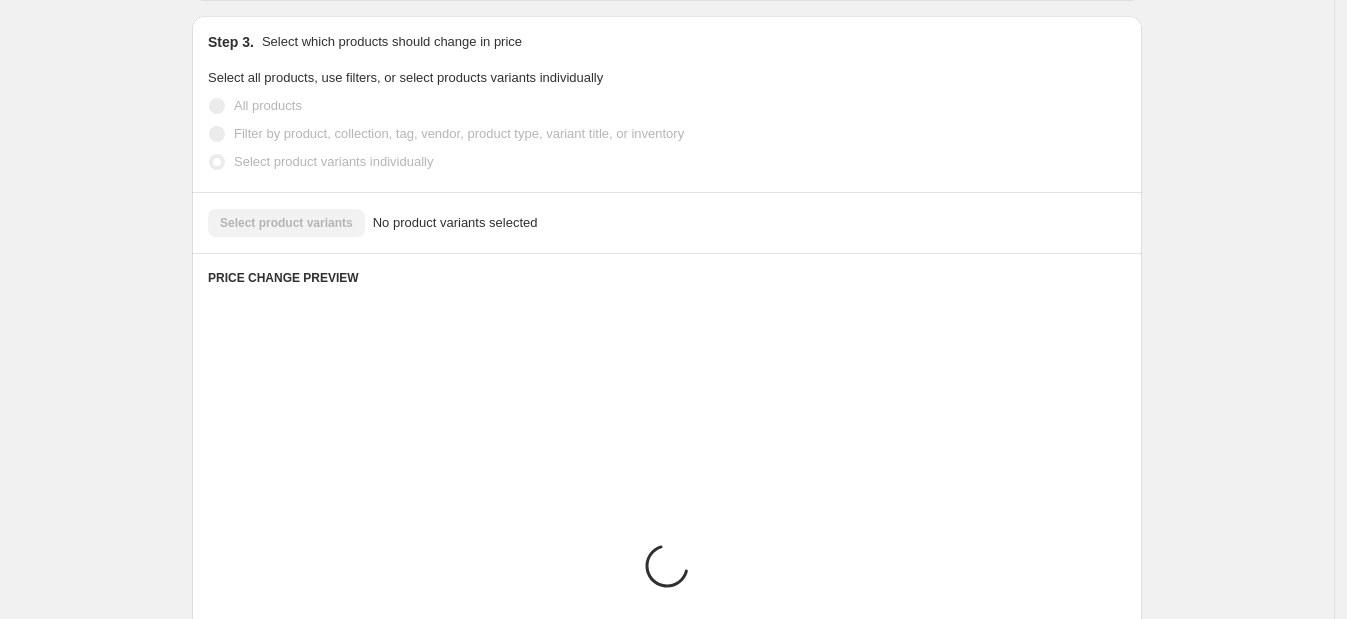 scroll, scrollTop: 1048, scrollLeft: 0, axis: vertical 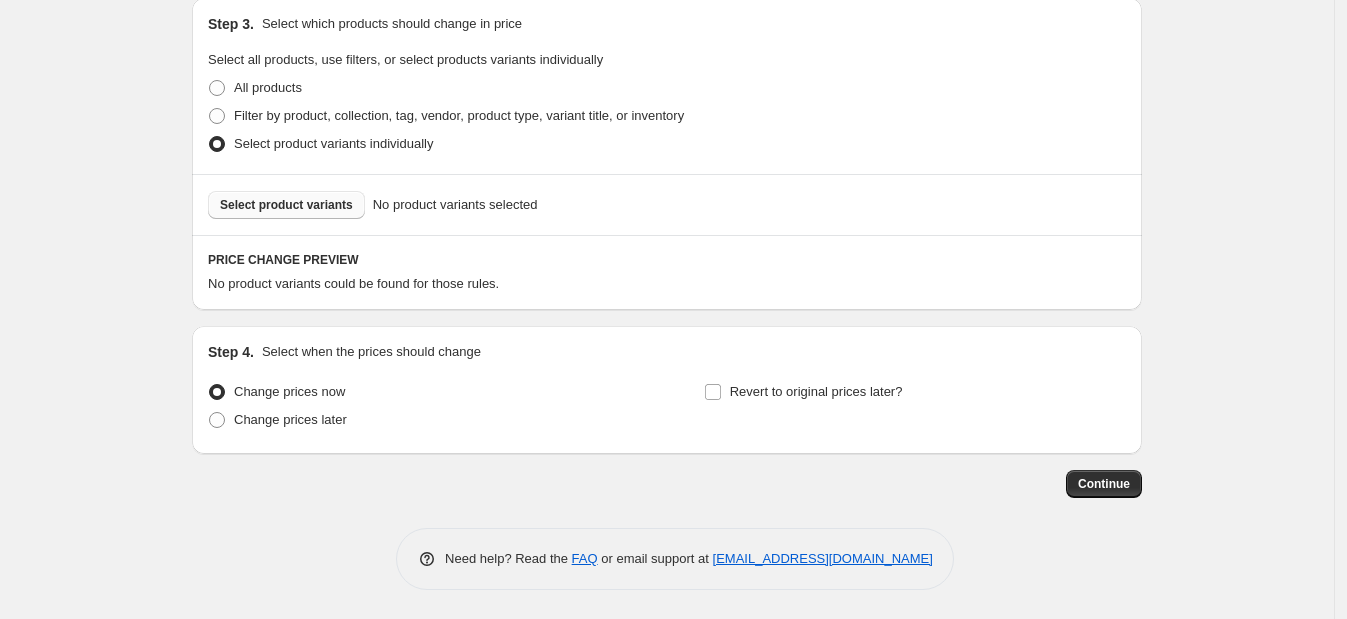 click on "Select product variants" at bounding box center [286, 205] 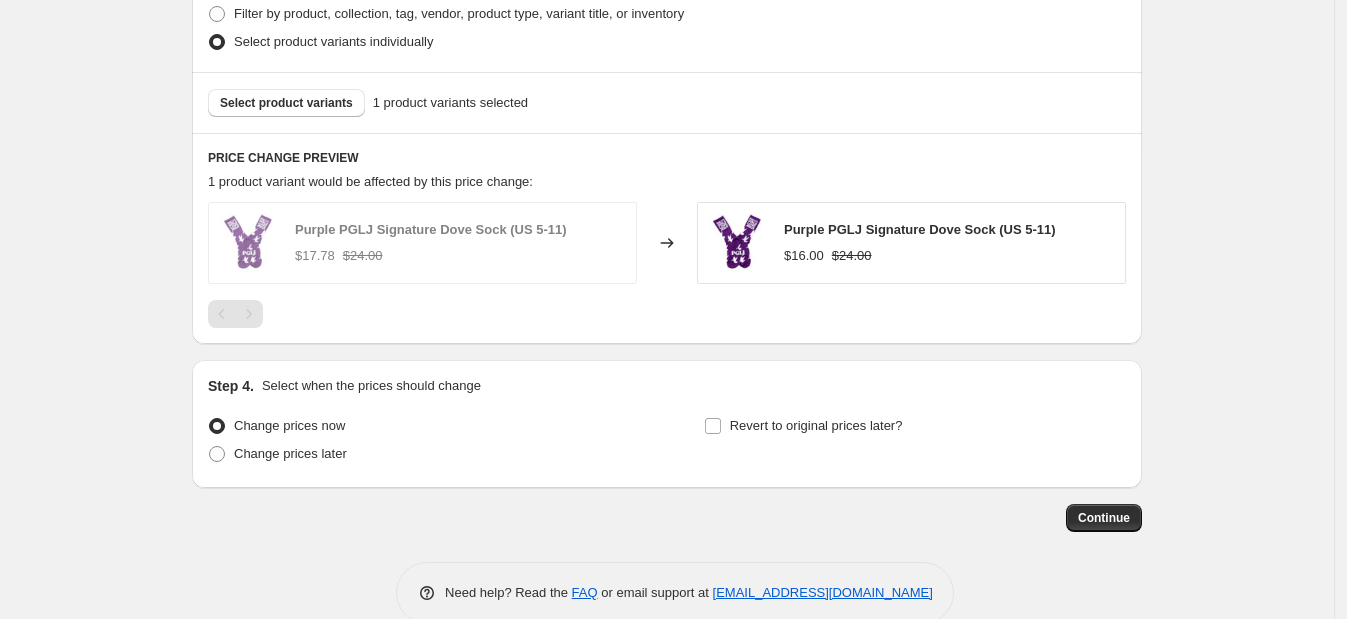 scroll, scrollTop: 1153, scrollLeft: 0, axis: vertical 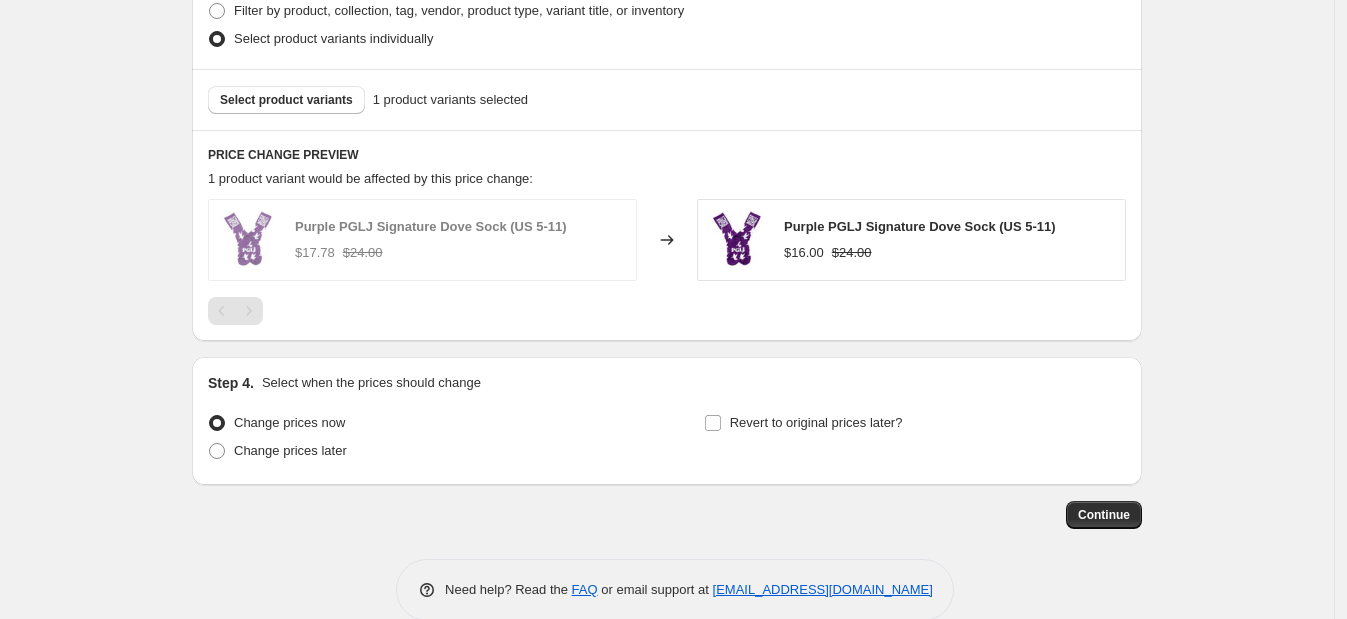 click on "1 product variant would be affected by this price change:" at bounding box center (370, 178) 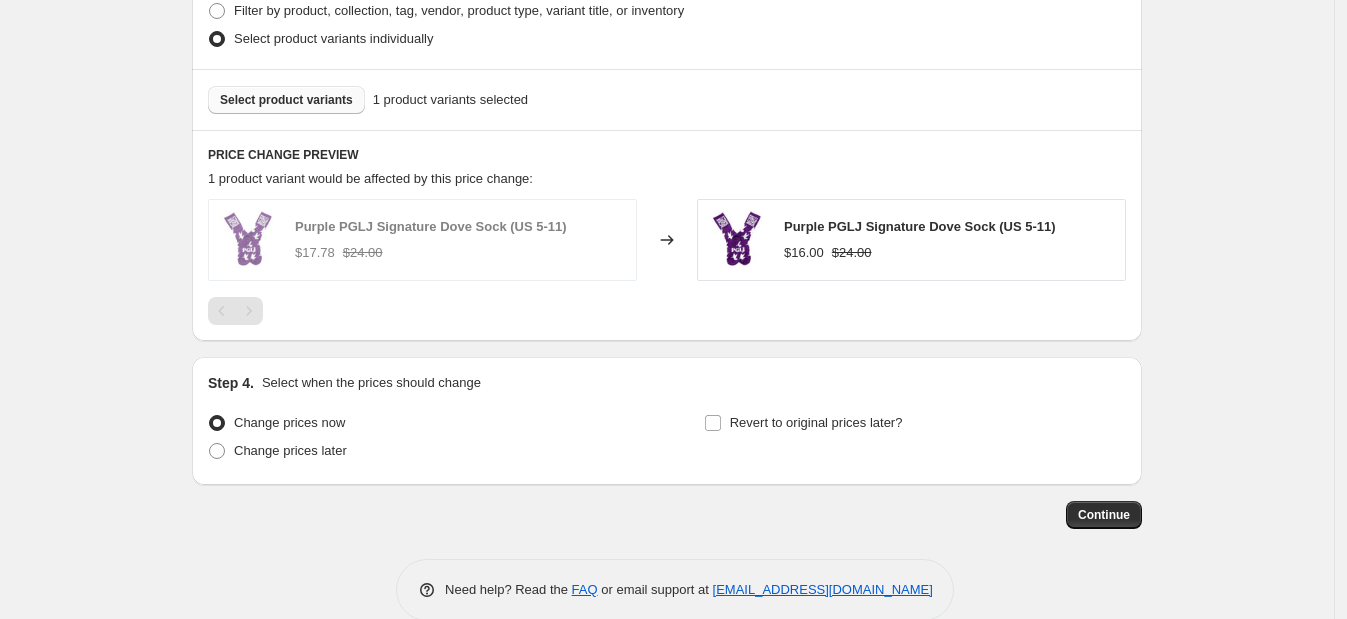 click on "Select product variants" at bounding box center (286, 100) 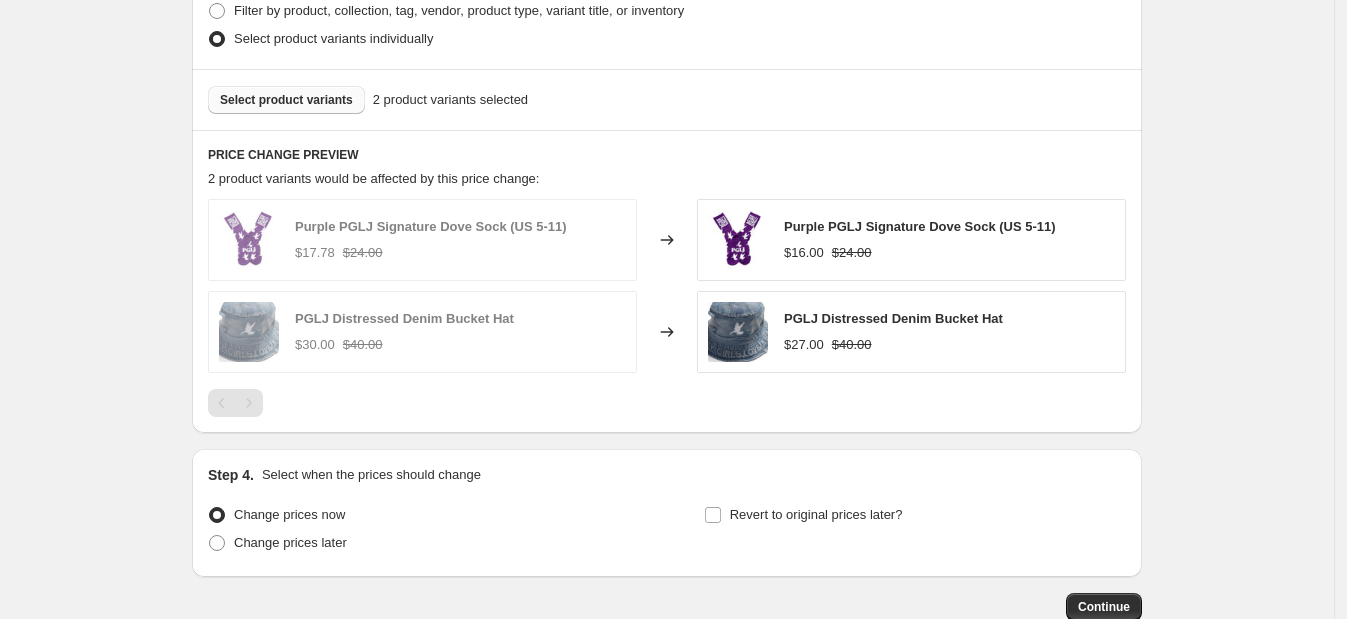 scroll, scrollTop: 1275, scrollLeft: 0, axis: vertical 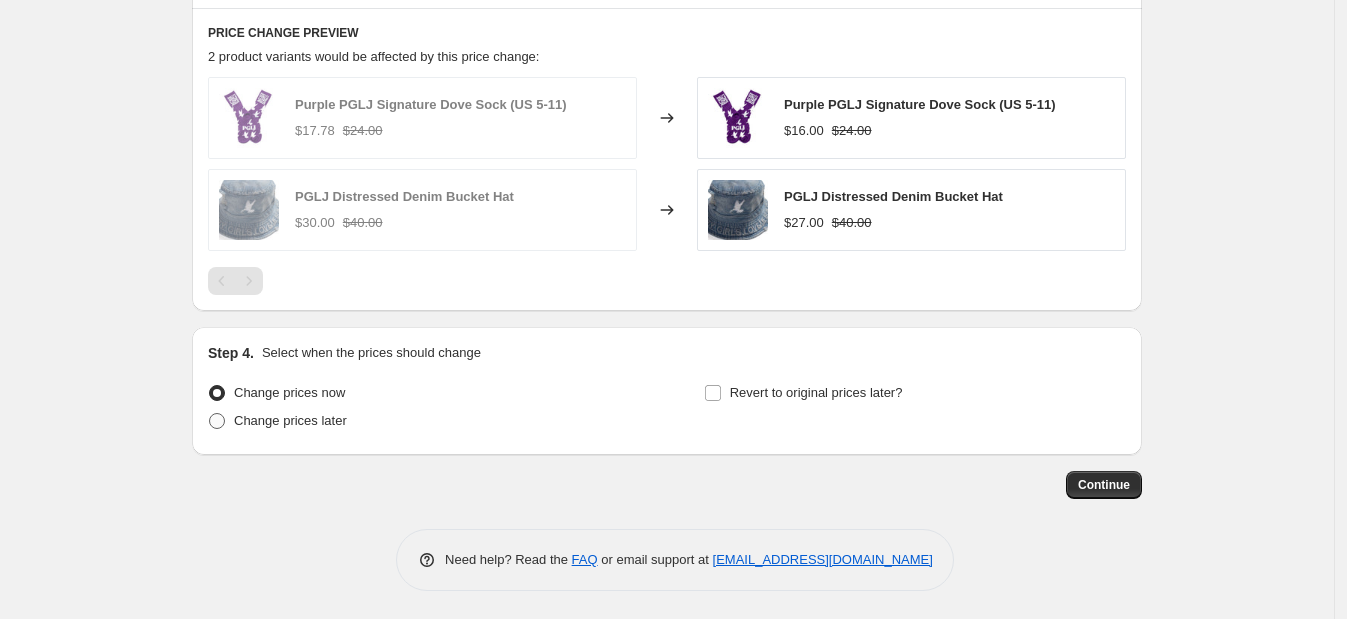 click on "Change prices later" at bounding box center (290, 420) 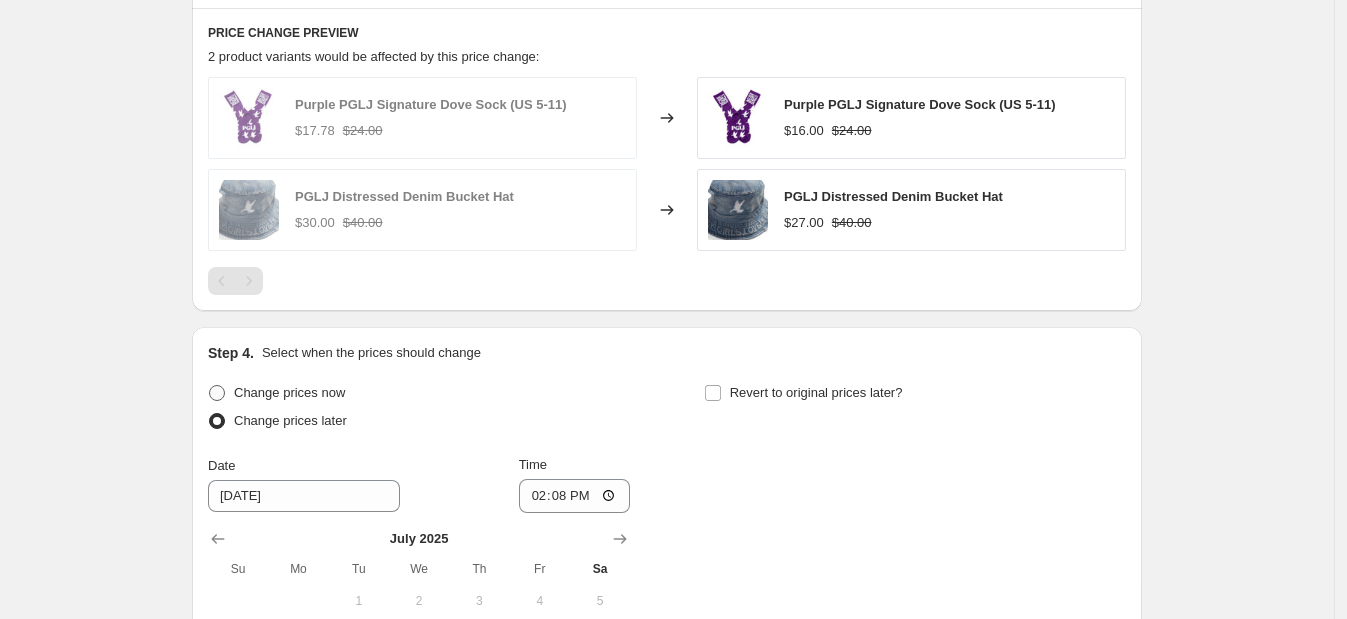 click on "Change prices now" at bounding box center [289, 392] 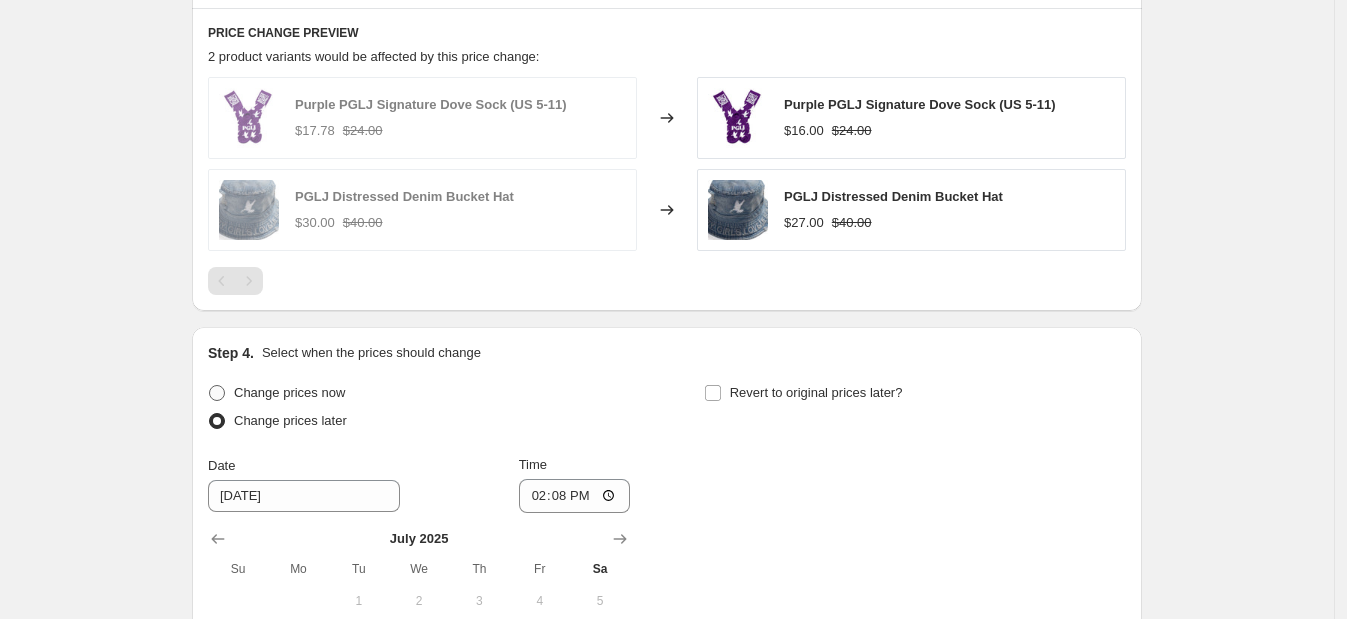 radio on "true" 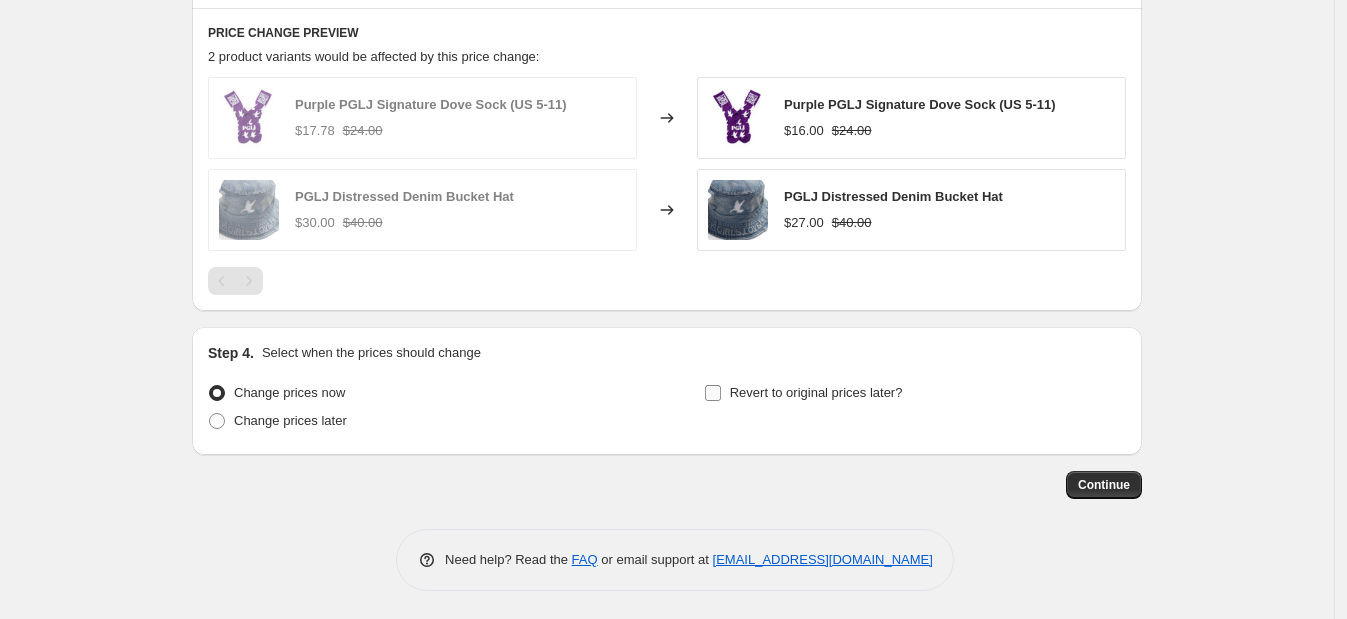 click on "Revert to original prices later?" at bounding box center (803, 393) 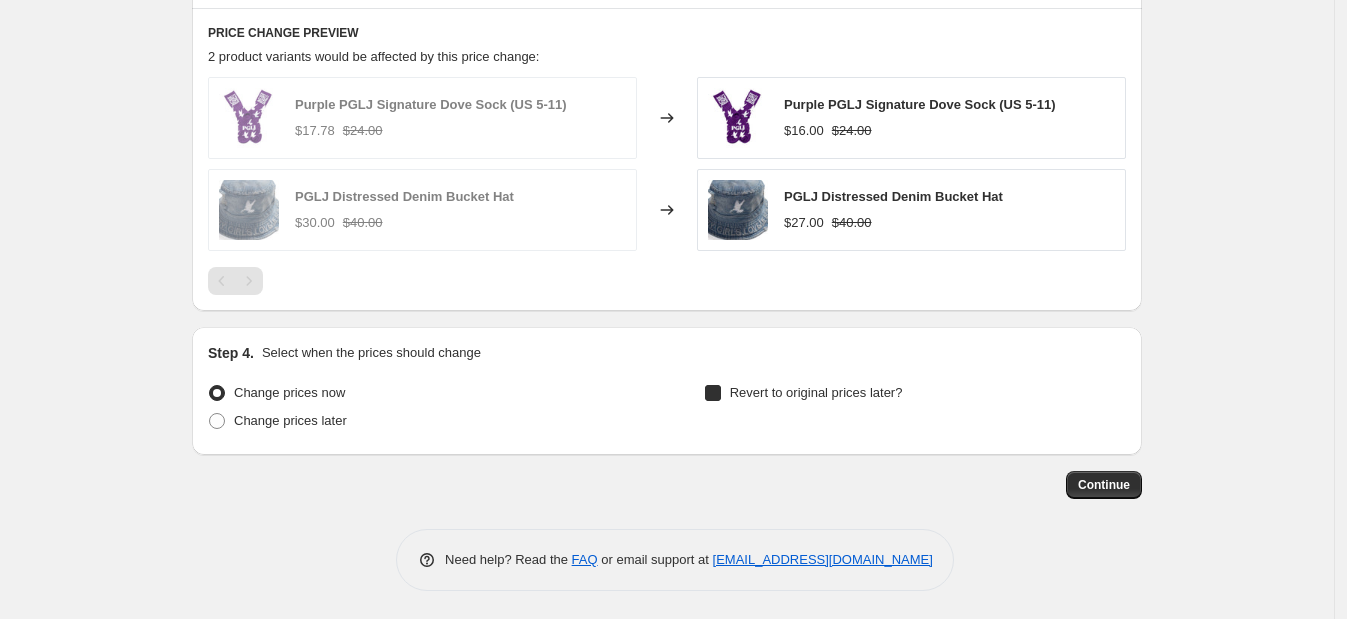checkbox on "true" 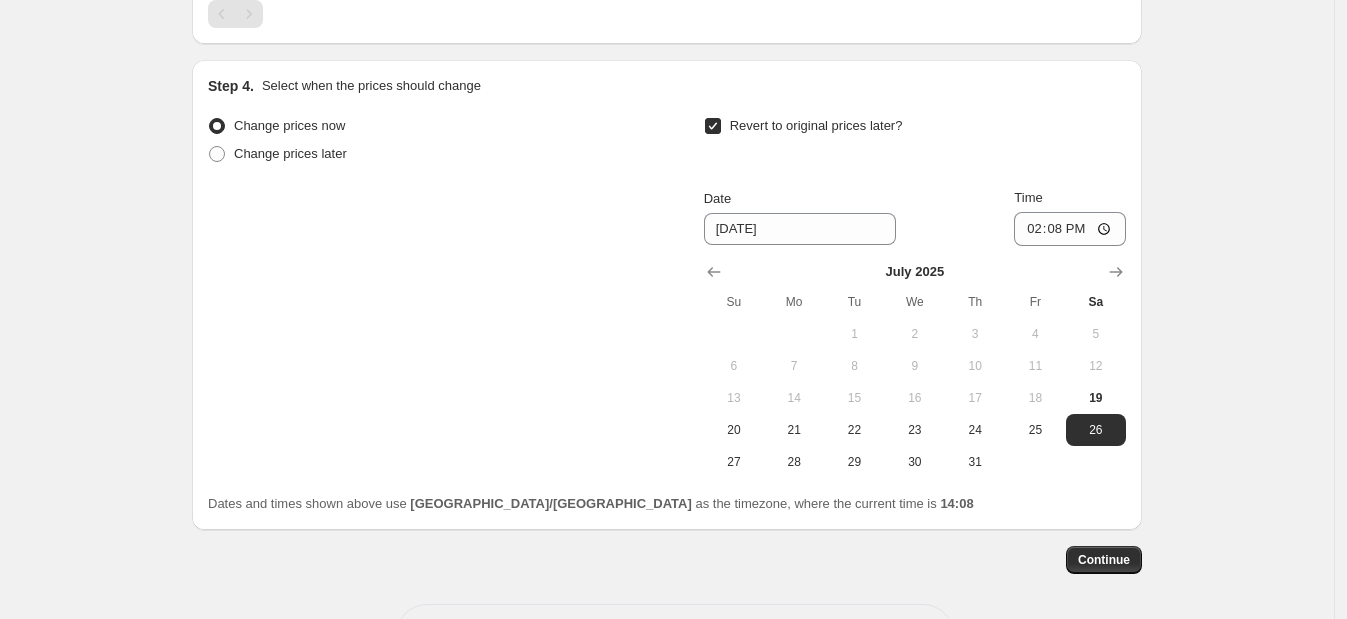 scroll, scrollTop: 1543, scrollLeft: 0, axis: vertical 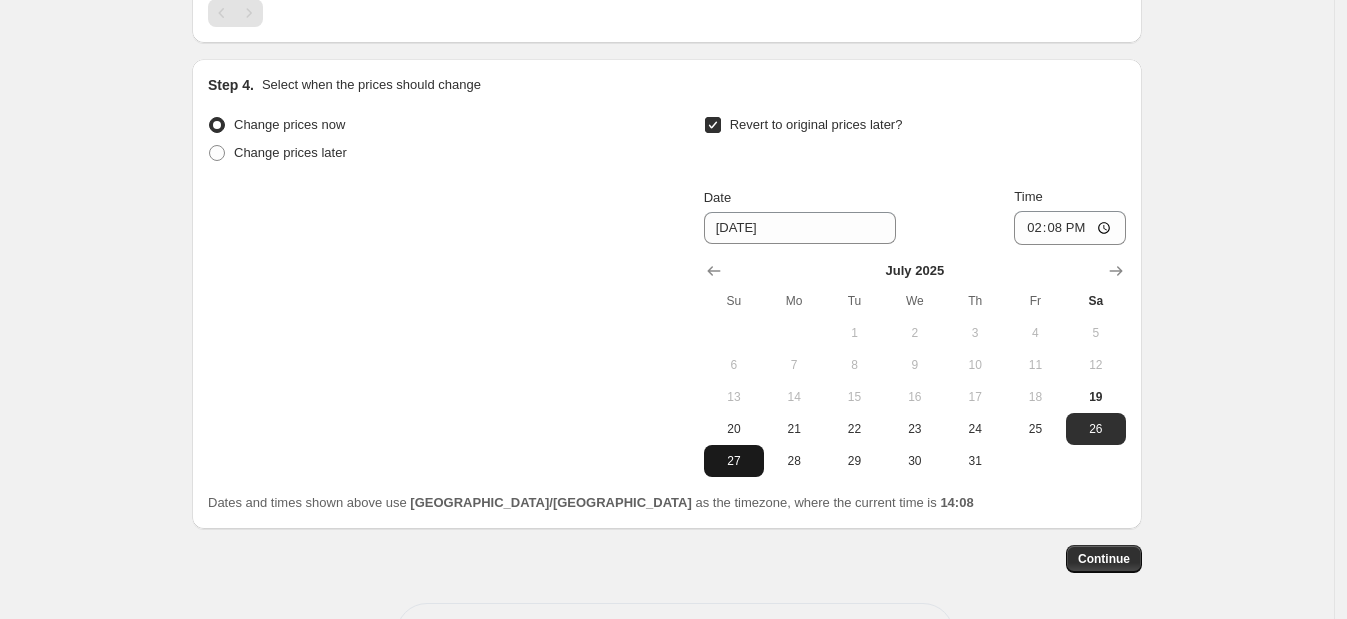 click on "27" at bounding box center (734, 461) 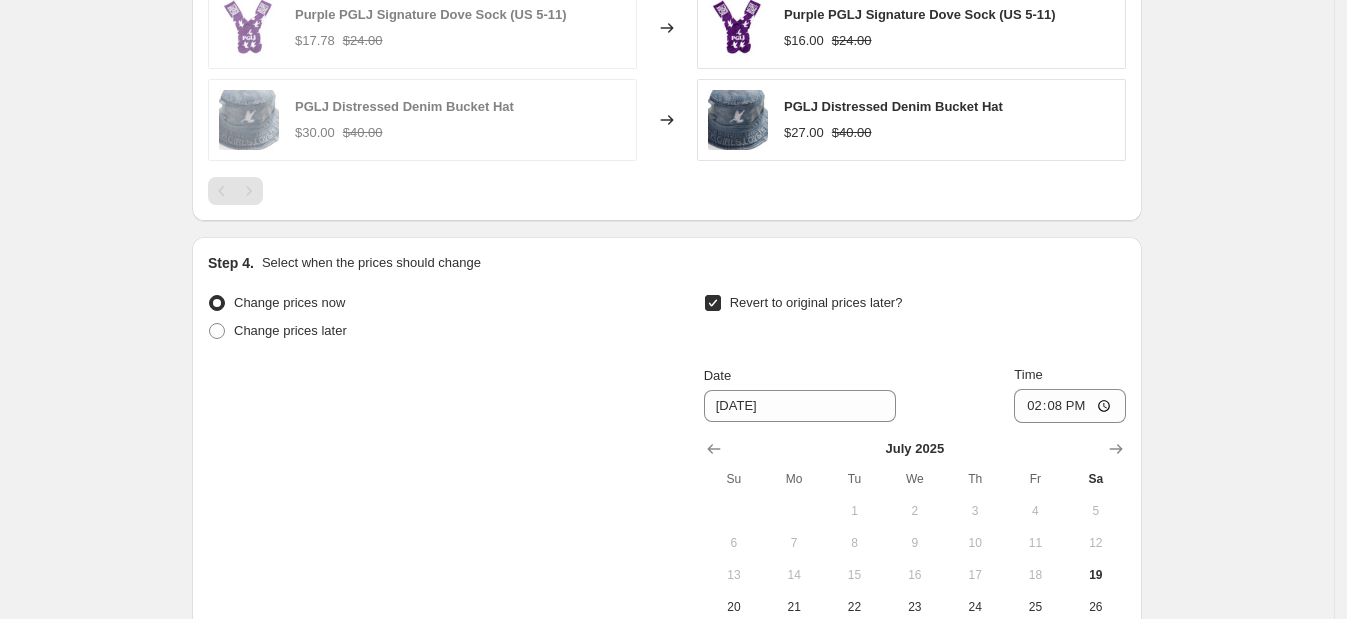 scroll, scrollTop: 1617, scrollLeft: 0, axis: vertical 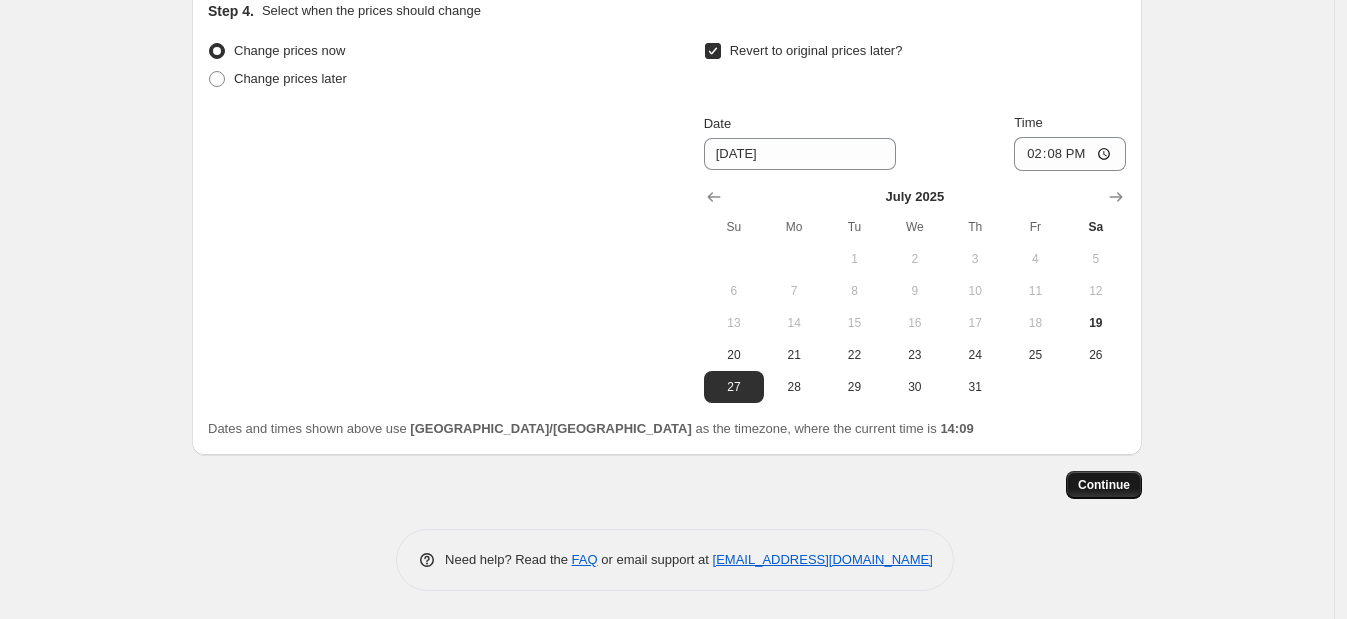 click on "Continue" at bounding box center [1104, 485] 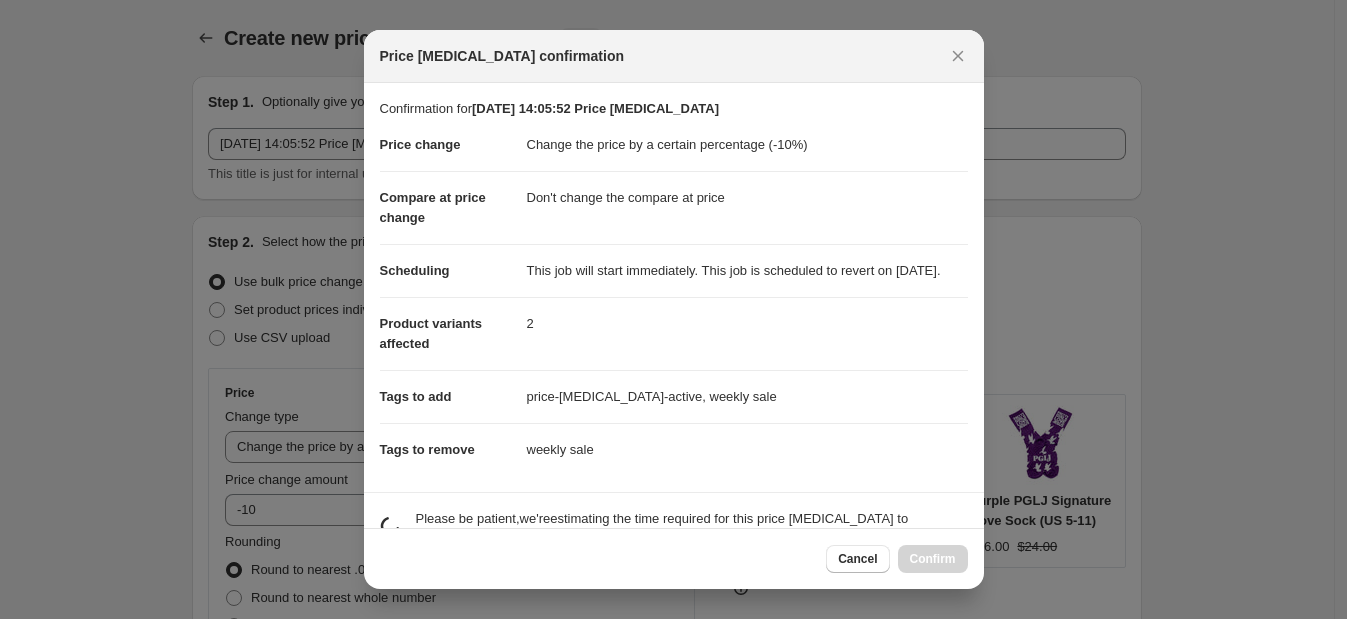 scroll, scrollTop: 0, scrollLeft: 0, axis: both 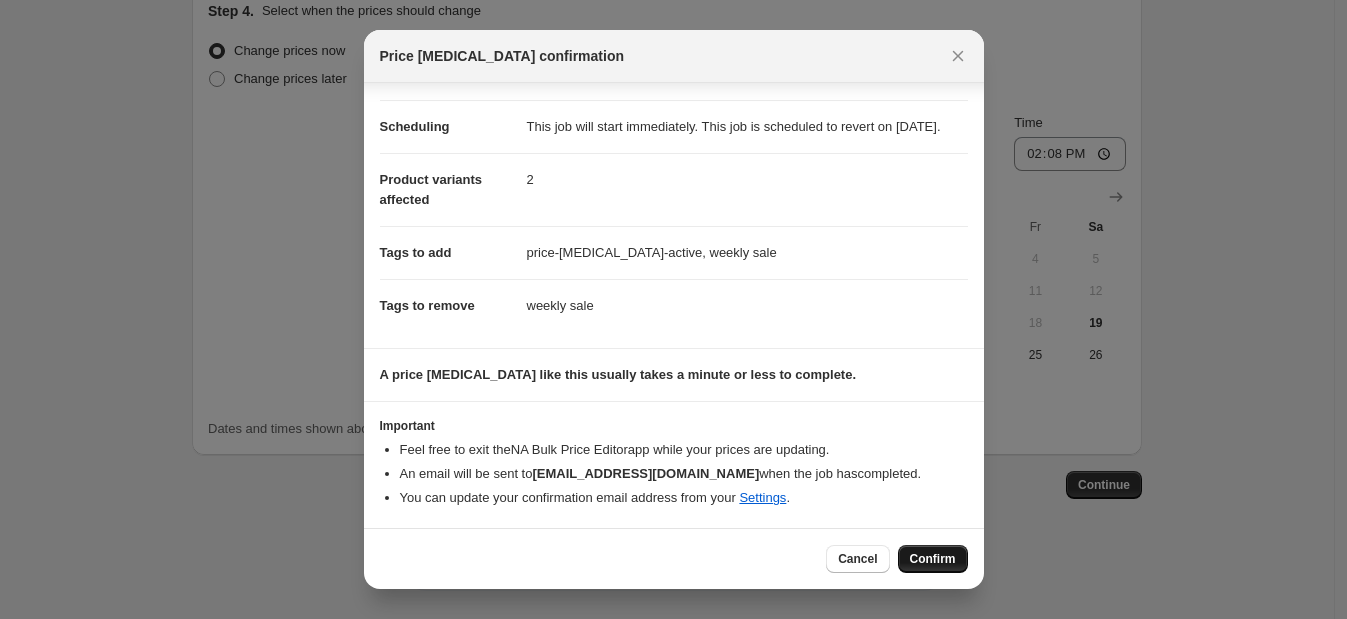 click on "Confirm" at bounding box center [933, 559] 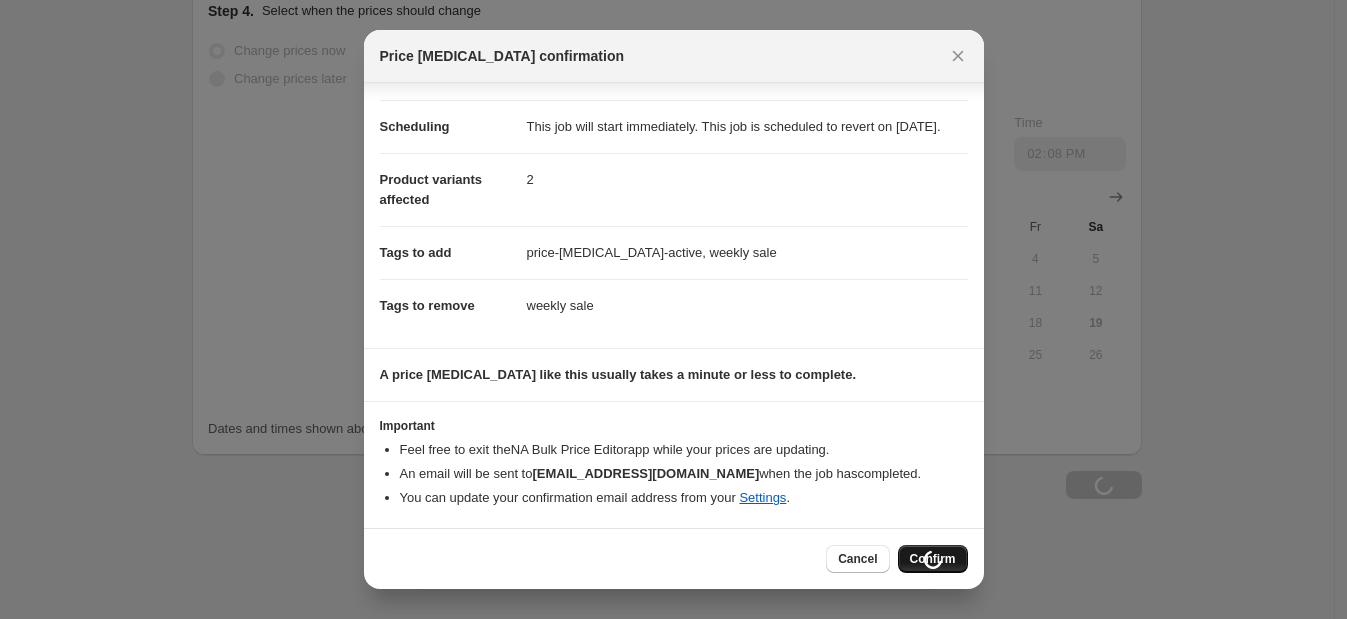 scroll, scrollTop: 1684, scrollLeft: 0, axis: vertical 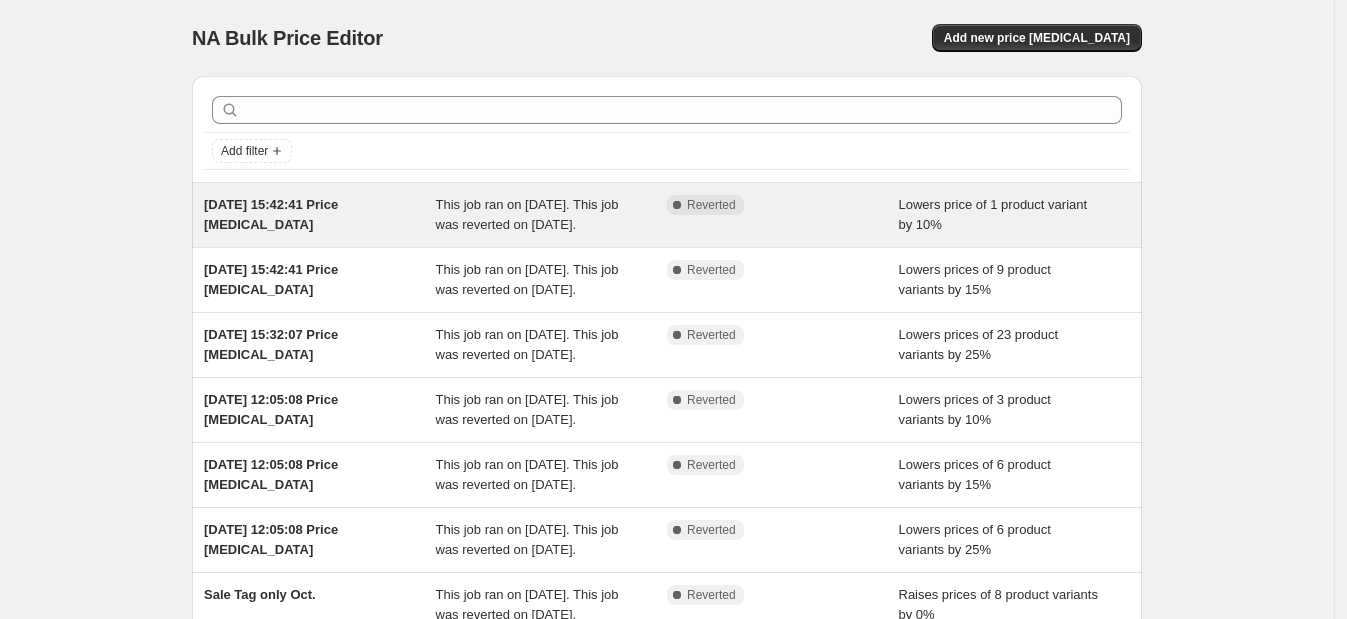 click on "15 Jul 2025, 15:42:41 Price change job This job ran on 15 July 2025. This job was reverted on 19 July 2025. Complete Reverted Lowers price of 1 product variant by 10%" at bounding box center (667, 215) 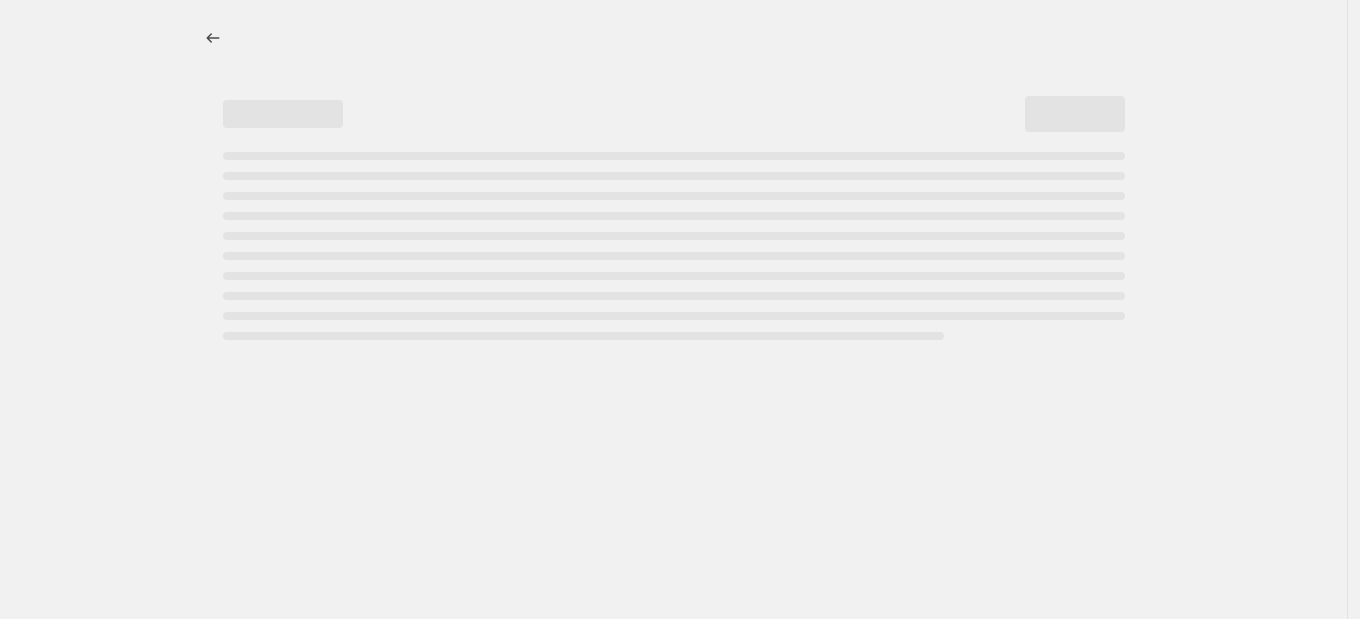select on "percentage" 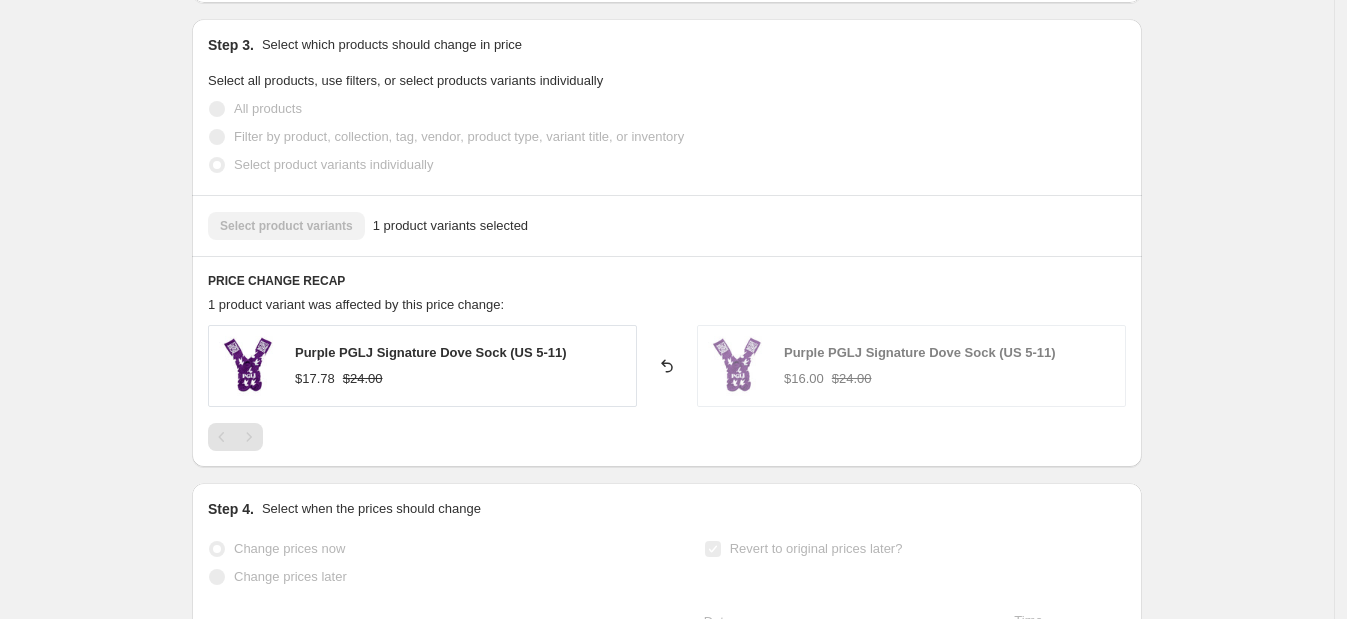 scroll, scrollTop: 1275, scrollLeft: 0, axis: vertical 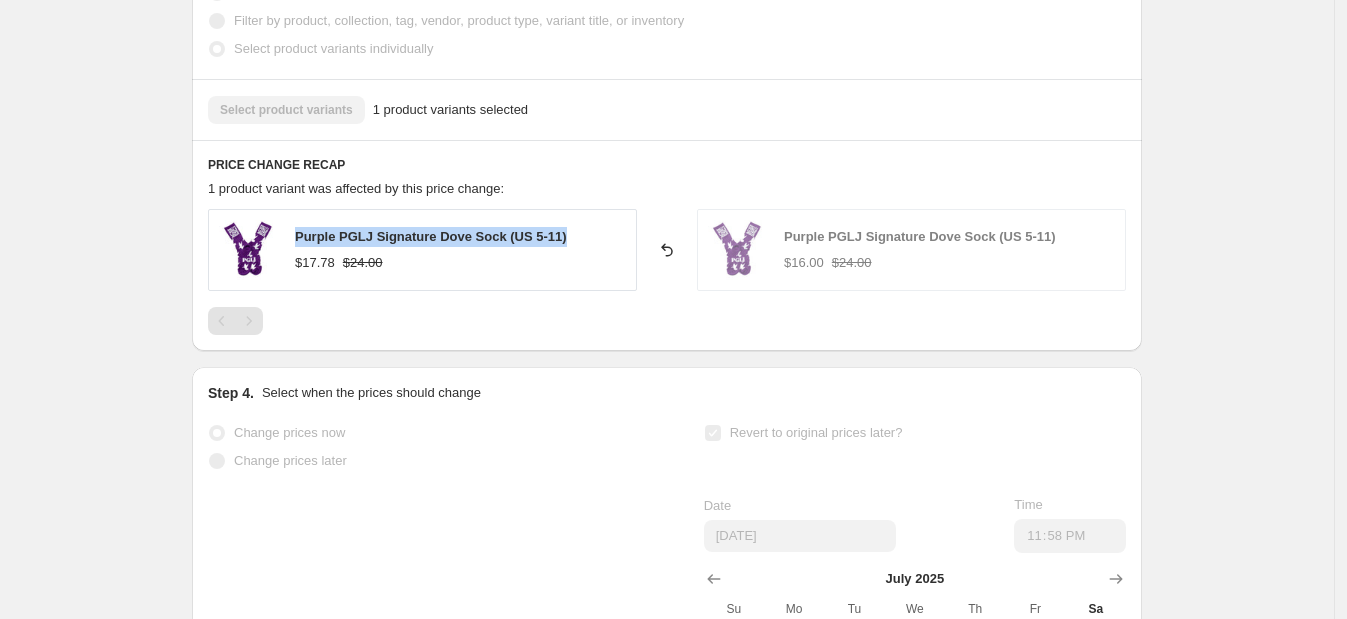 drag, startPoint x: 303, startPoint y: 231, endPoint x: 569, endPoint y: 217, distance: 266.36816 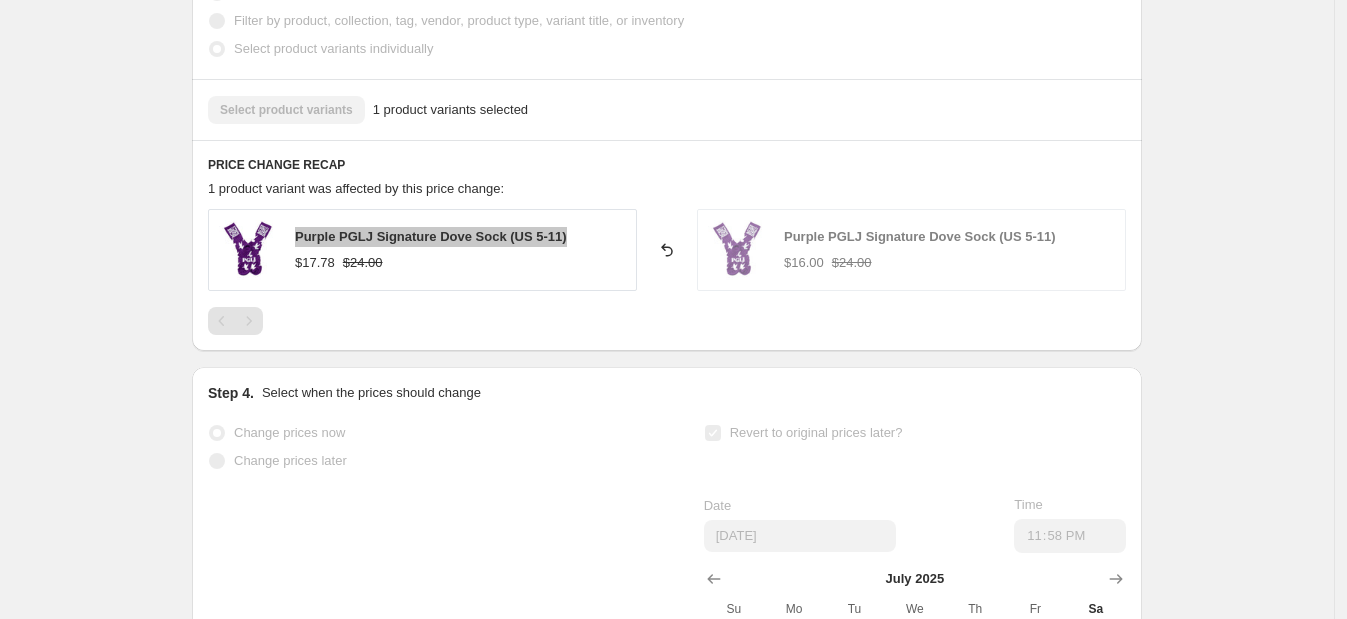 select on "percentage" 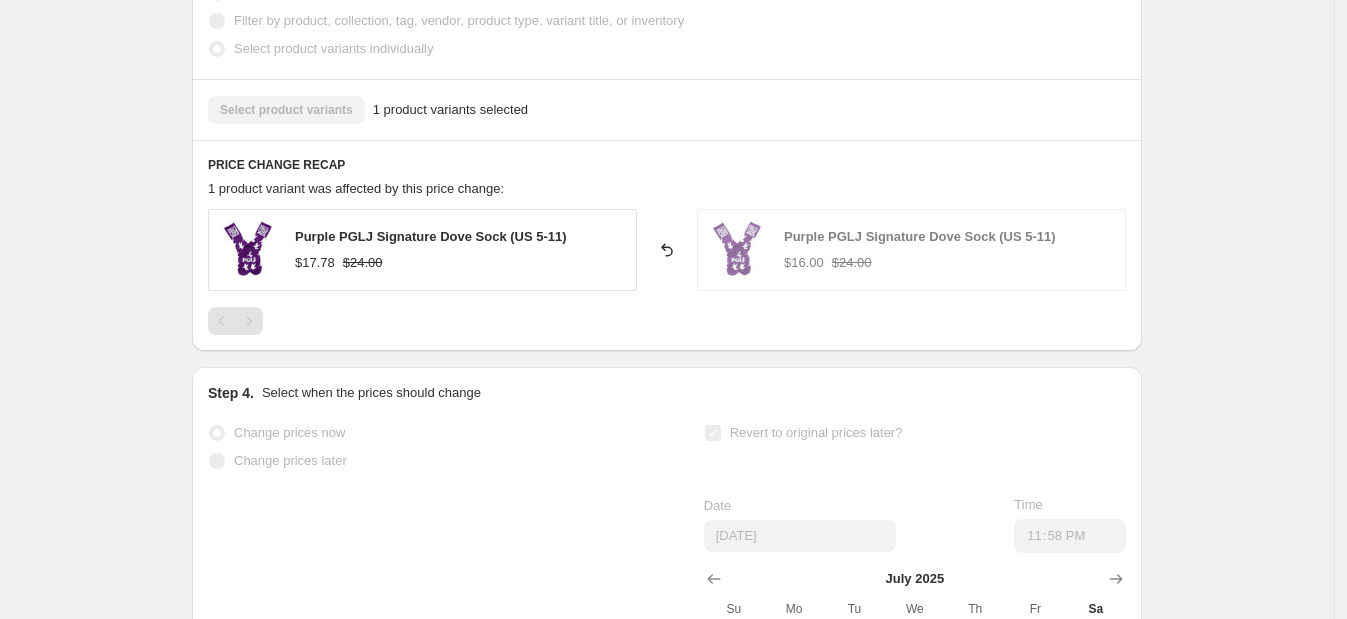 scroll, scrollTop: 0, scrollLeft: 0, axis: both 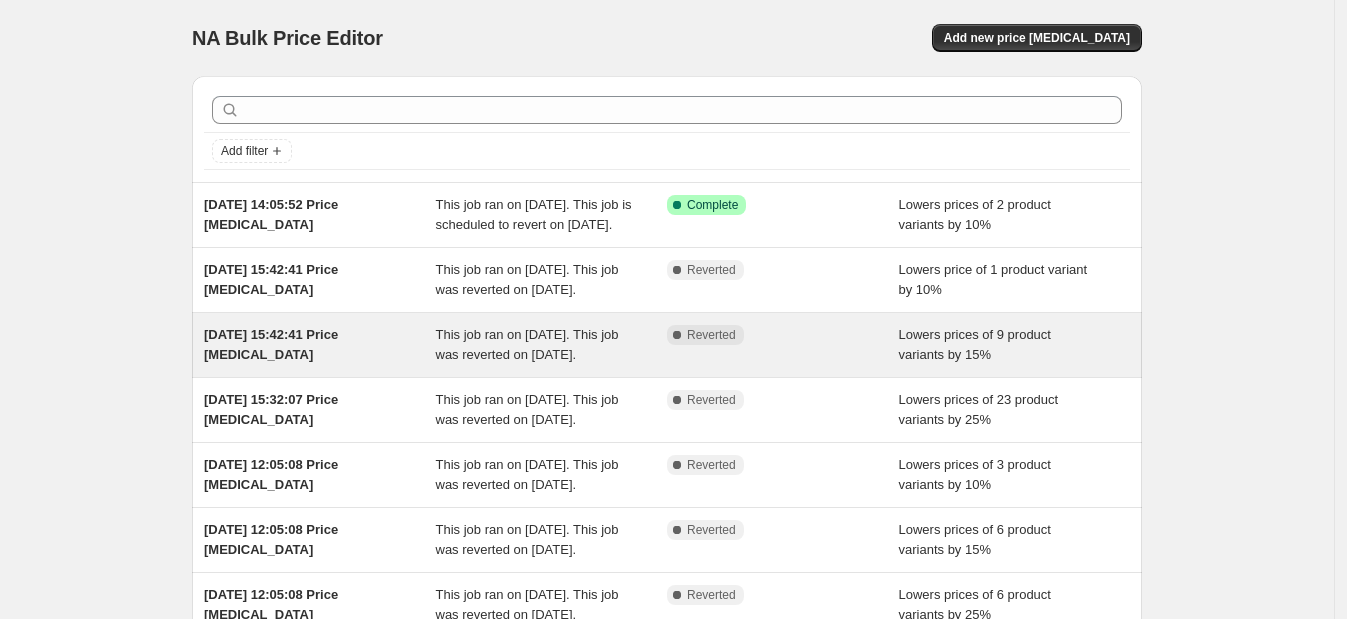 click on "15 Jul 2025, 15:42:41 Price change job This job ran on 15 July 2025. This job was reverted on 19 July 2025. Complete Reverted Lowers prices of 9 product variants by 15%" at bounding box center (667, 345) 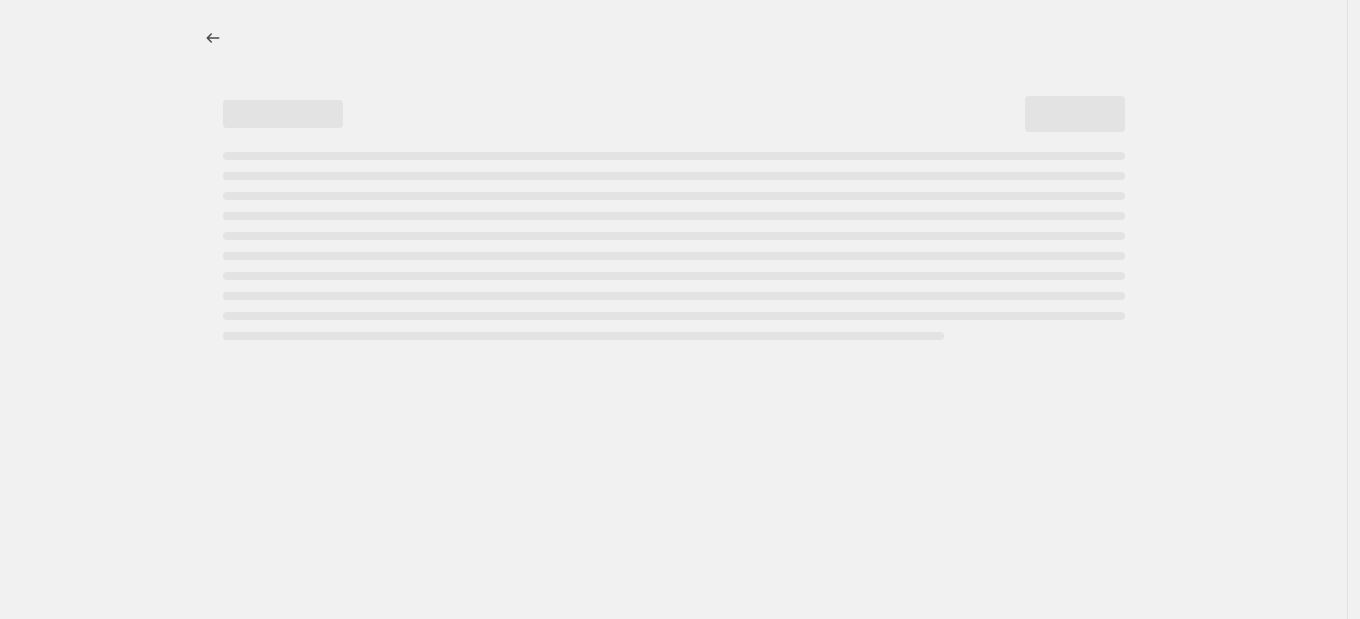 select on "percentage" 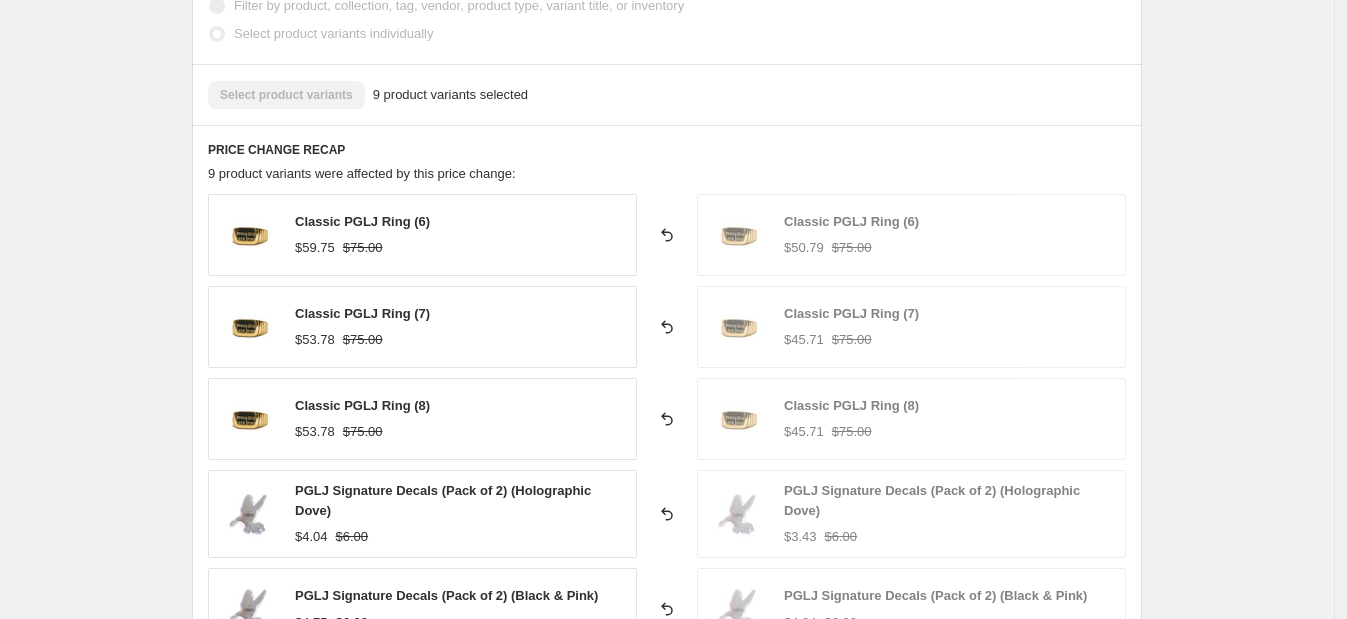 scroll, scrollTop: 1374, scrollLeft: 0, axis: vertical 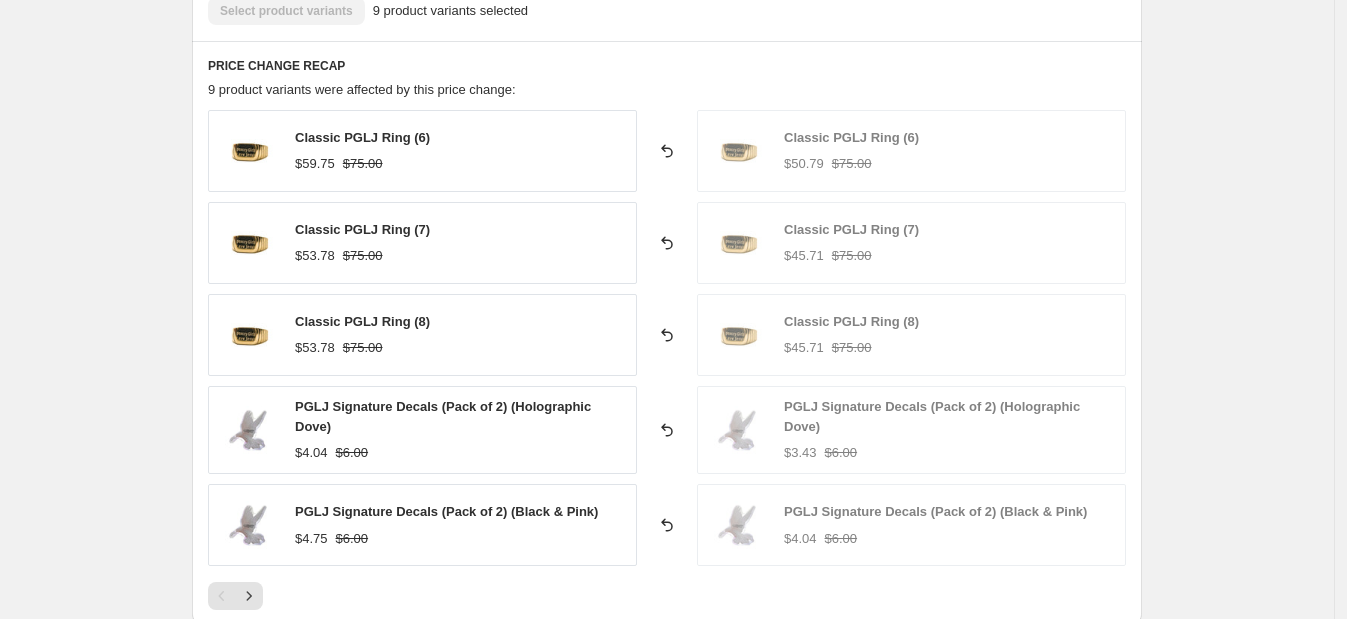 click on "Classic PGLJ Ring (6)" at bounding box center (362, 137) 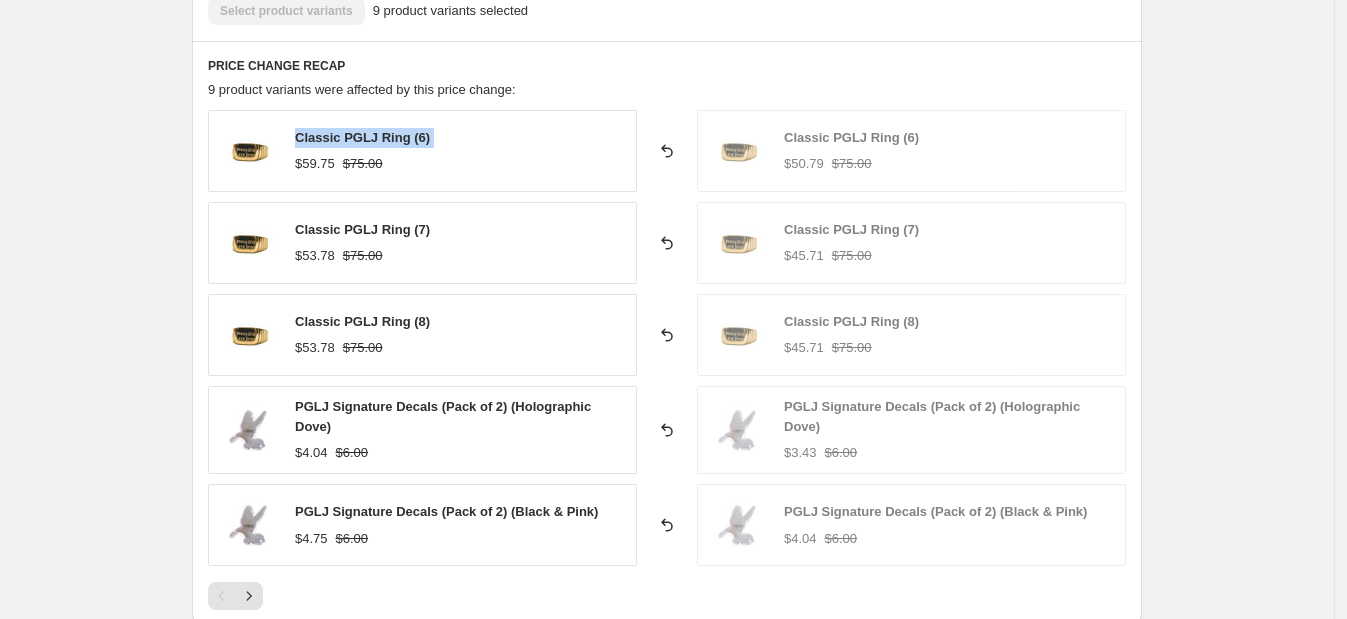 drag, startPoint x: 310, startPoint y: 135, endPoint x: 427, endPoint y: 134, distance: 117.00427 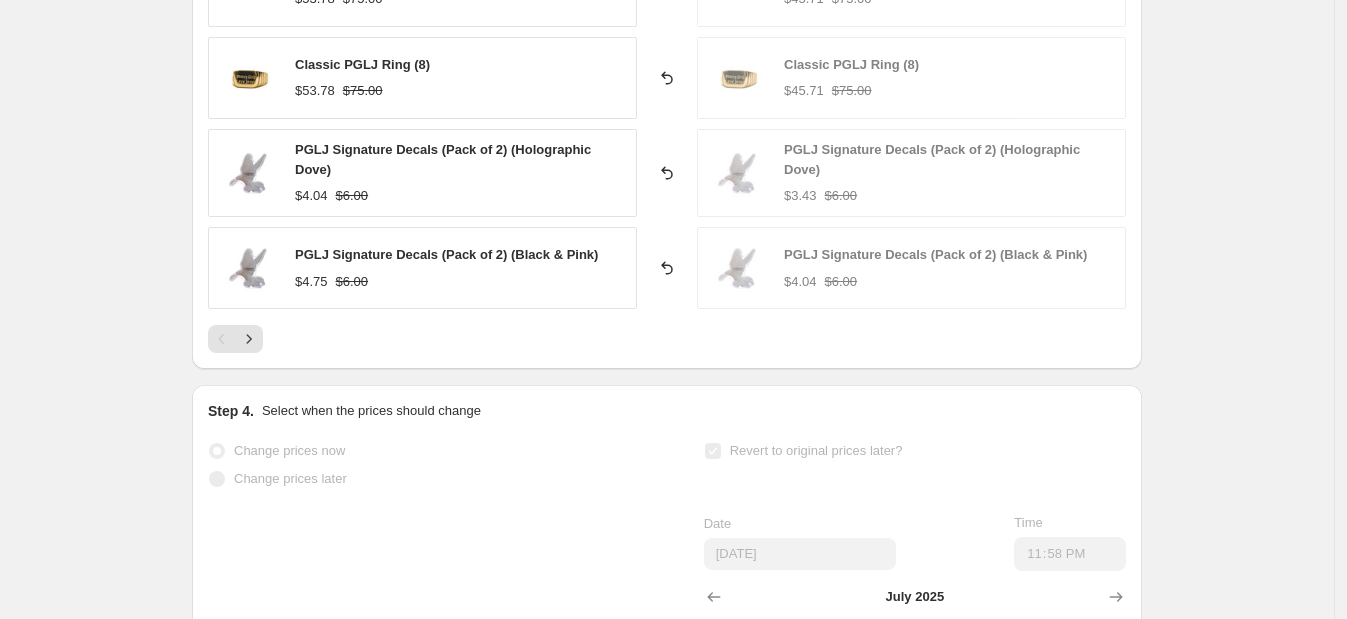 scroll, scrollTop: 1634, scrollLeft: 0, axis: vertical 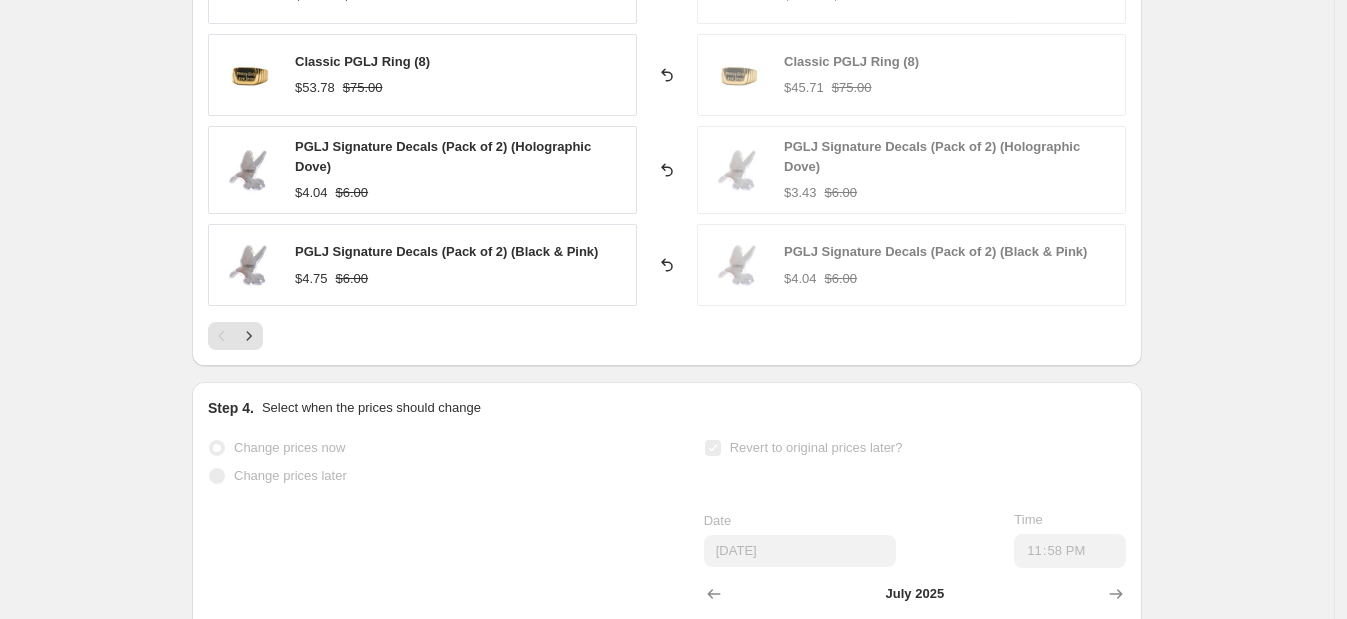 click on "PGLJ Signature Decals (Pack of 2) (Holographic Dove)" at bounding box center [443, 156] 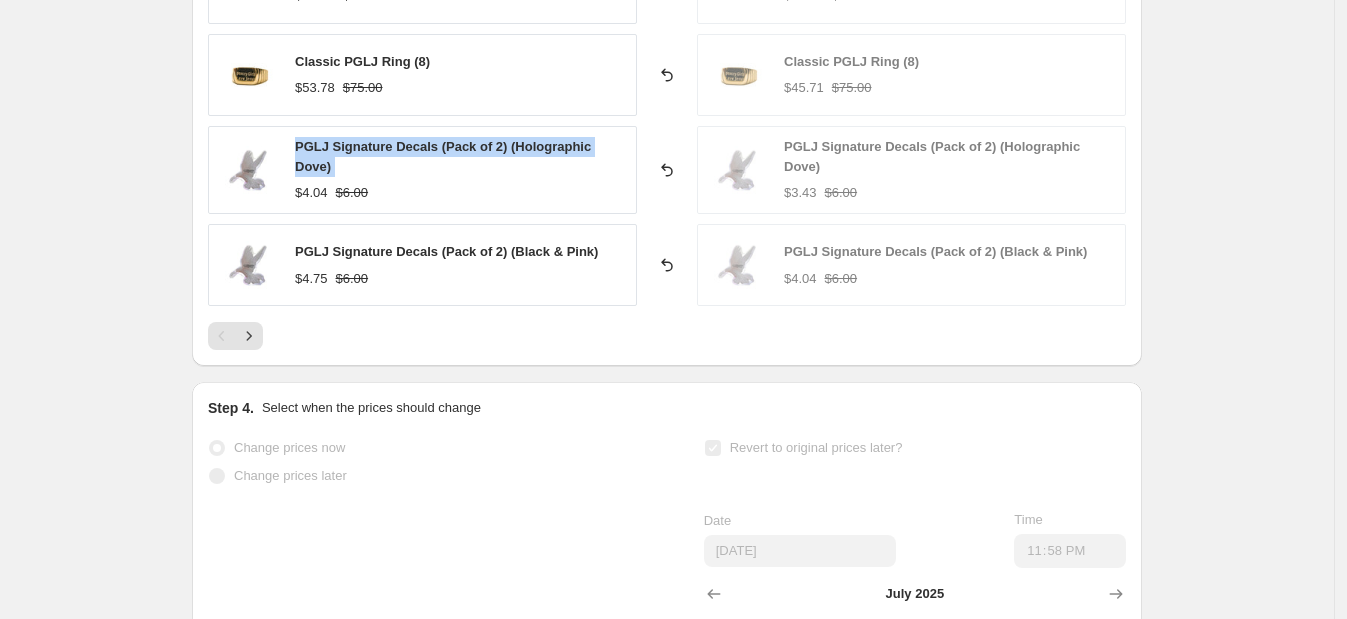 drag, startPoint x: 308, startPoint y: 153, endPoint x: 620, endPoint y: 135, distance: 312.5188 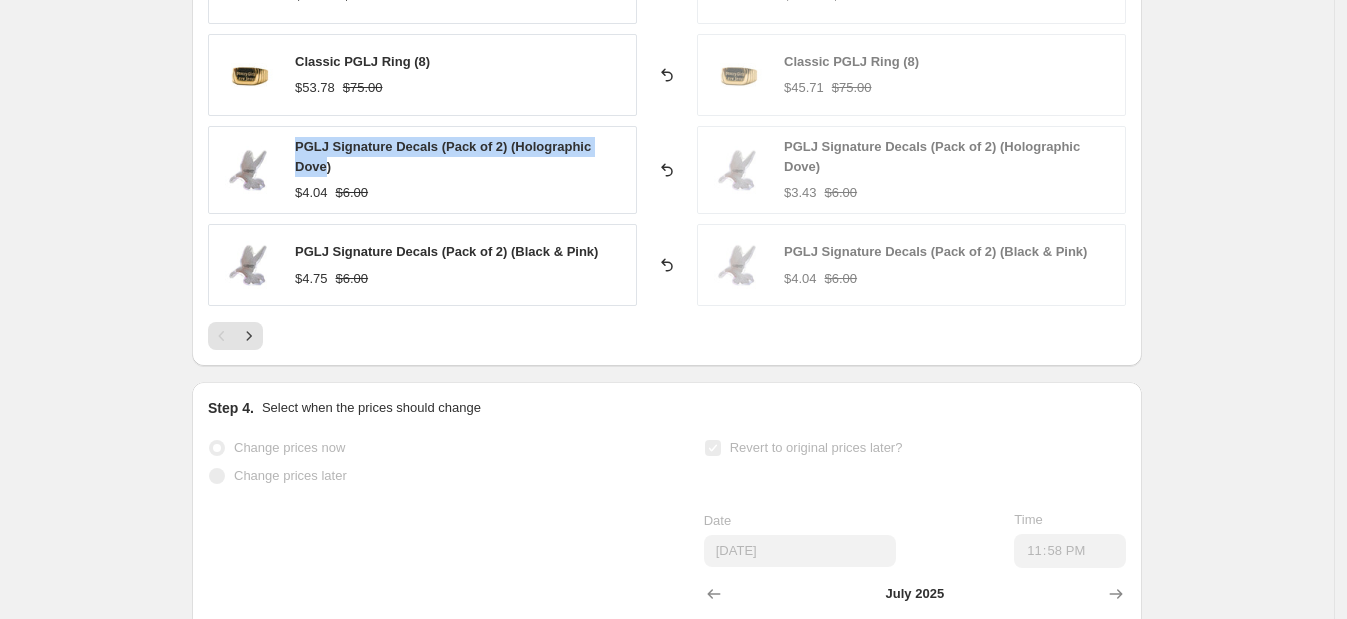 copy on "PGLJ Signature Decals (Pack of 2) (Holographic Dove" 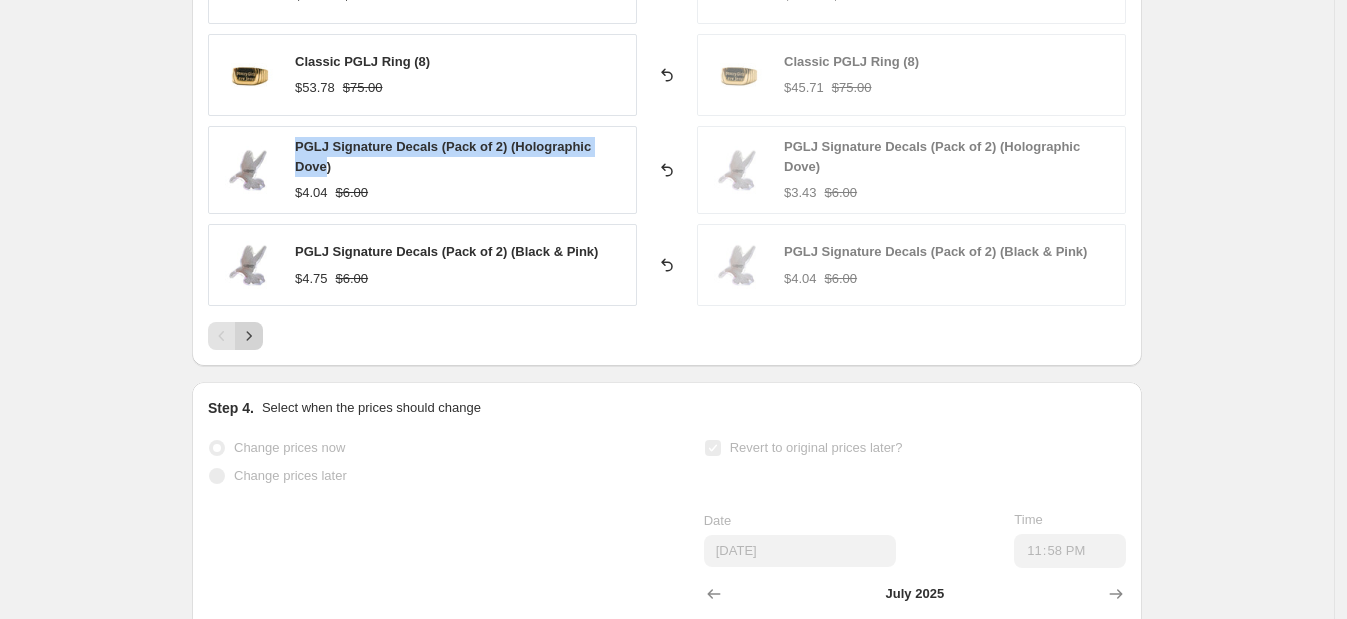 click at bounding box center (249, 336) 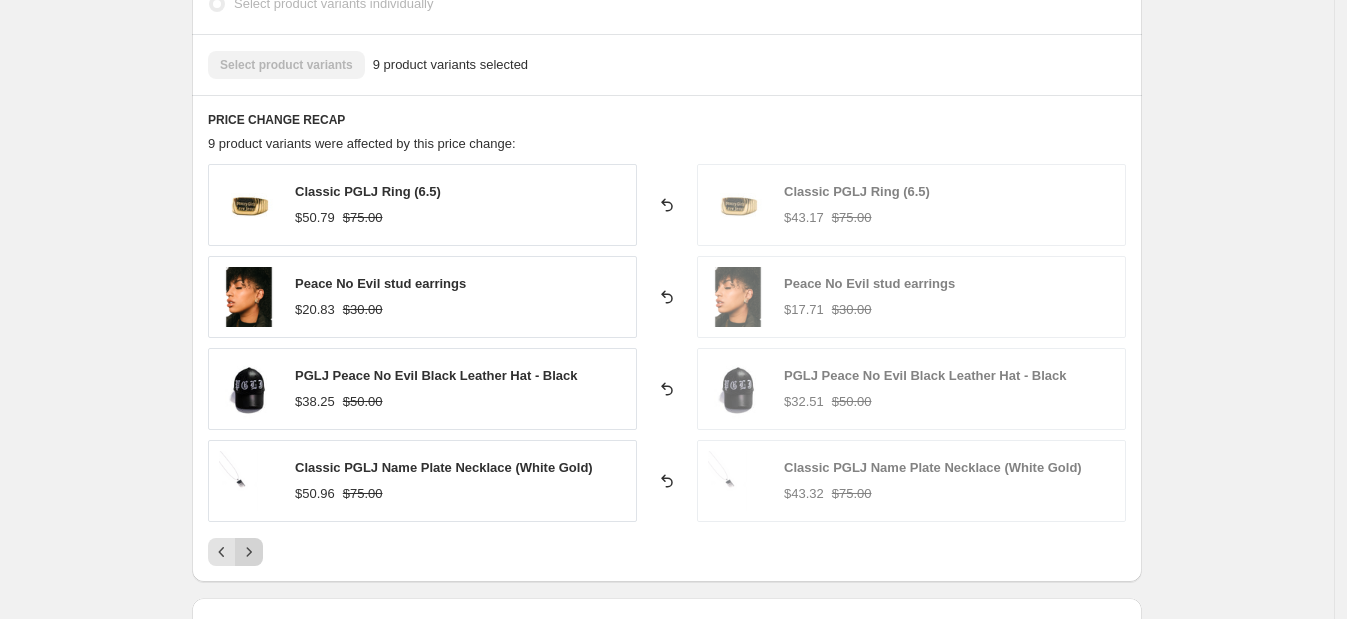 scroll, scrollTop: 1319, scrollLeft: 0, axis: vertical 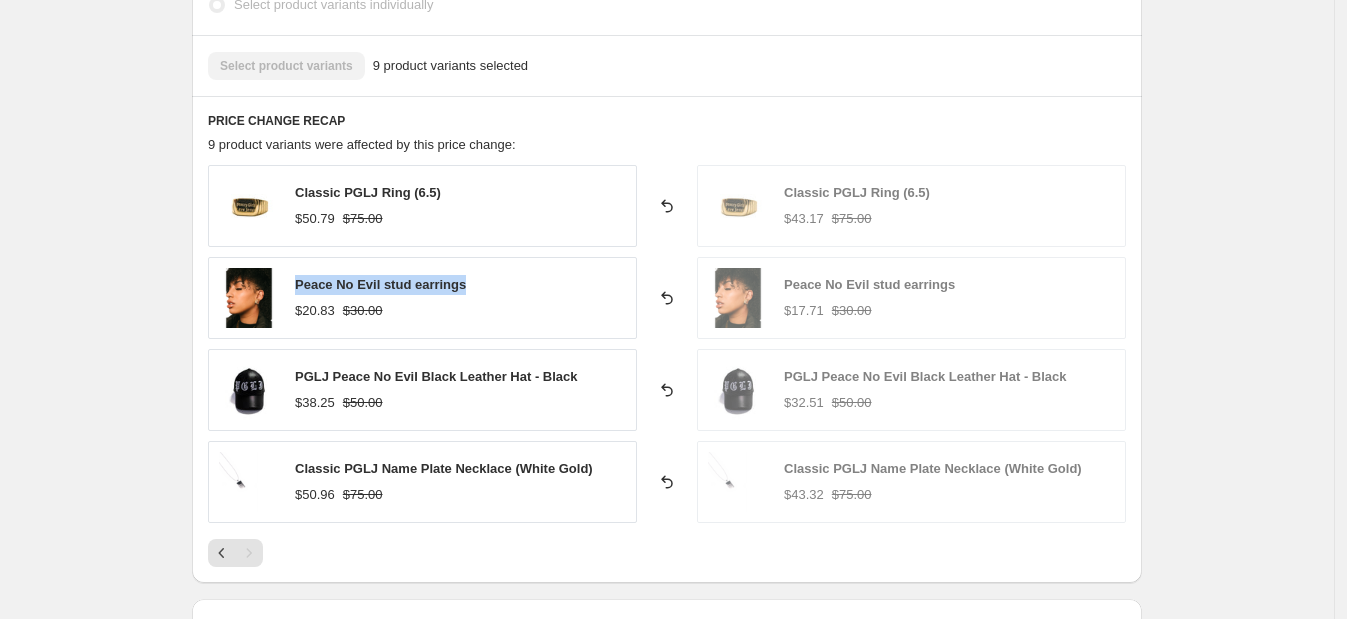 drag, startPoint x: 300, startPoint y: 280, endPoint x: 497, endPoint y: 267, distance: 197.42847 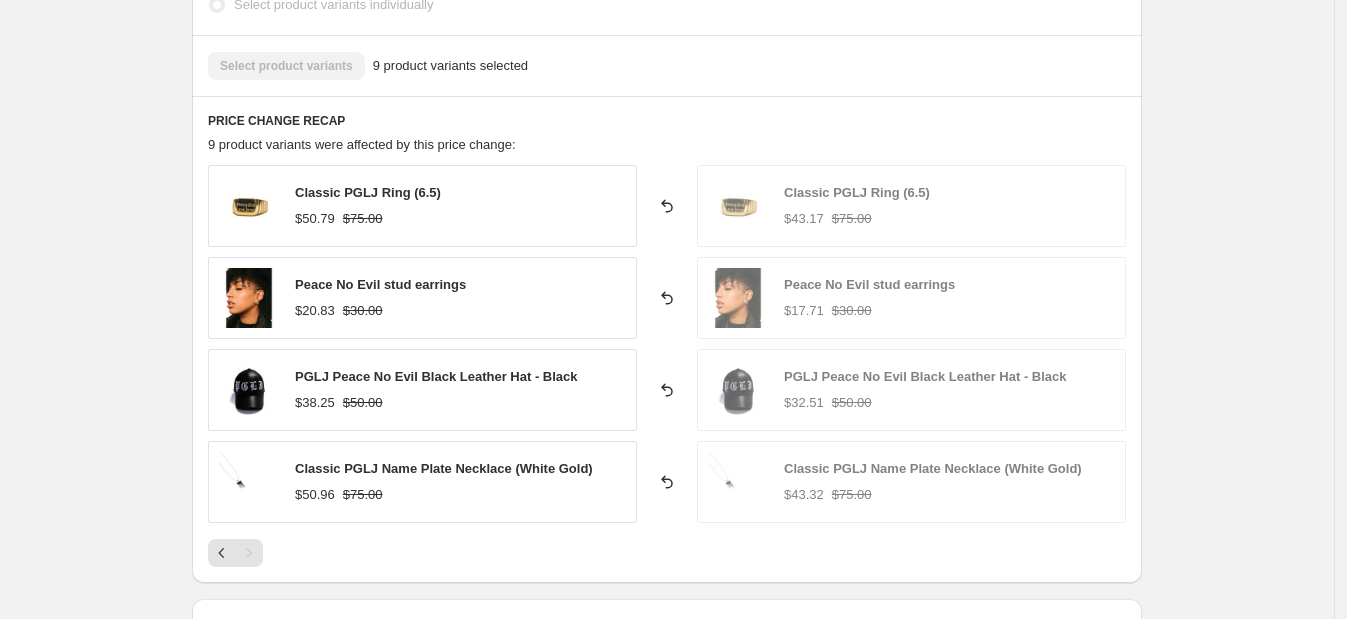 click on "PGLJ Peace No Evil Black Leather Hat - Black" at bounding box center [436, 376] 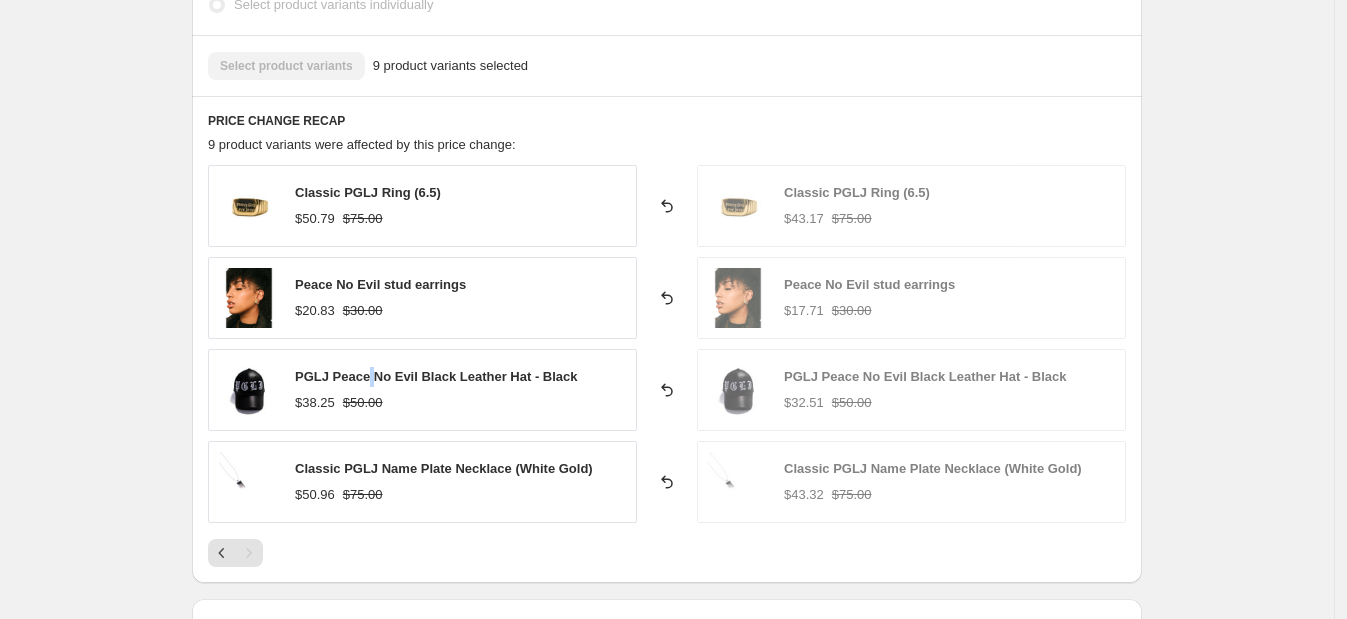 click on "PGLJ Peace No Evil Black Leather Hat - Black" at bounding box center (436, 376) 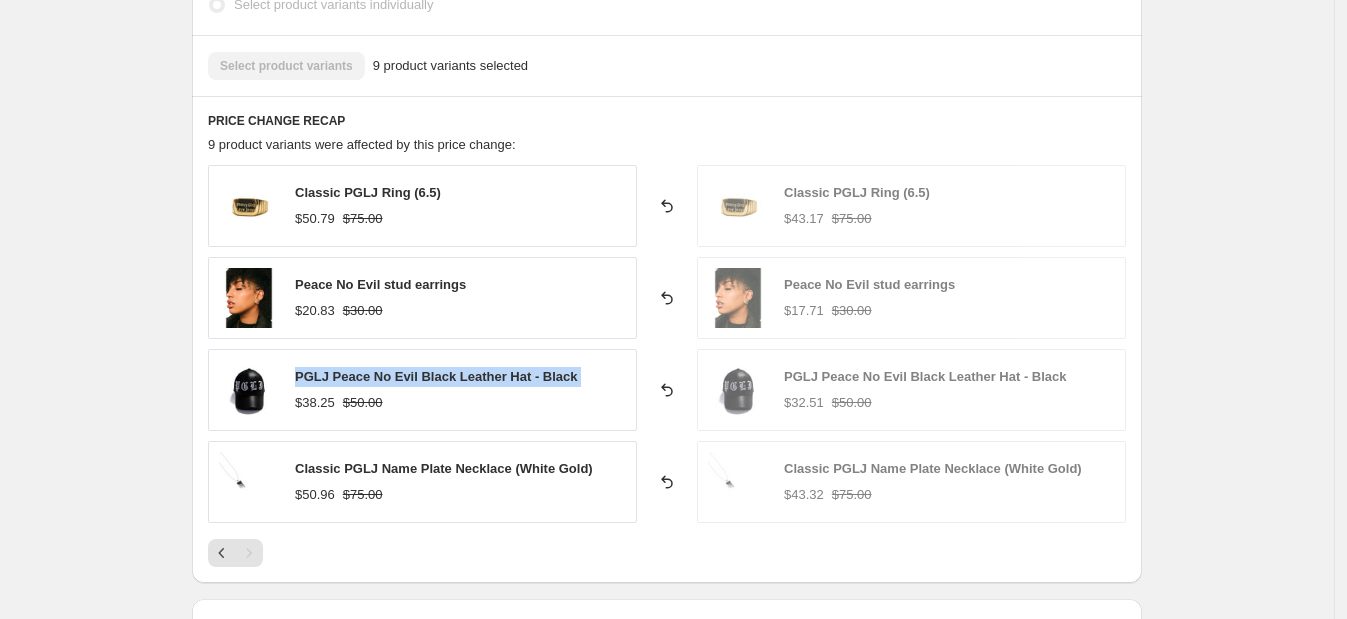 click on "PGLJ Peace No Evil Black Leather Hat - Black" at bounding box center (436, 376) 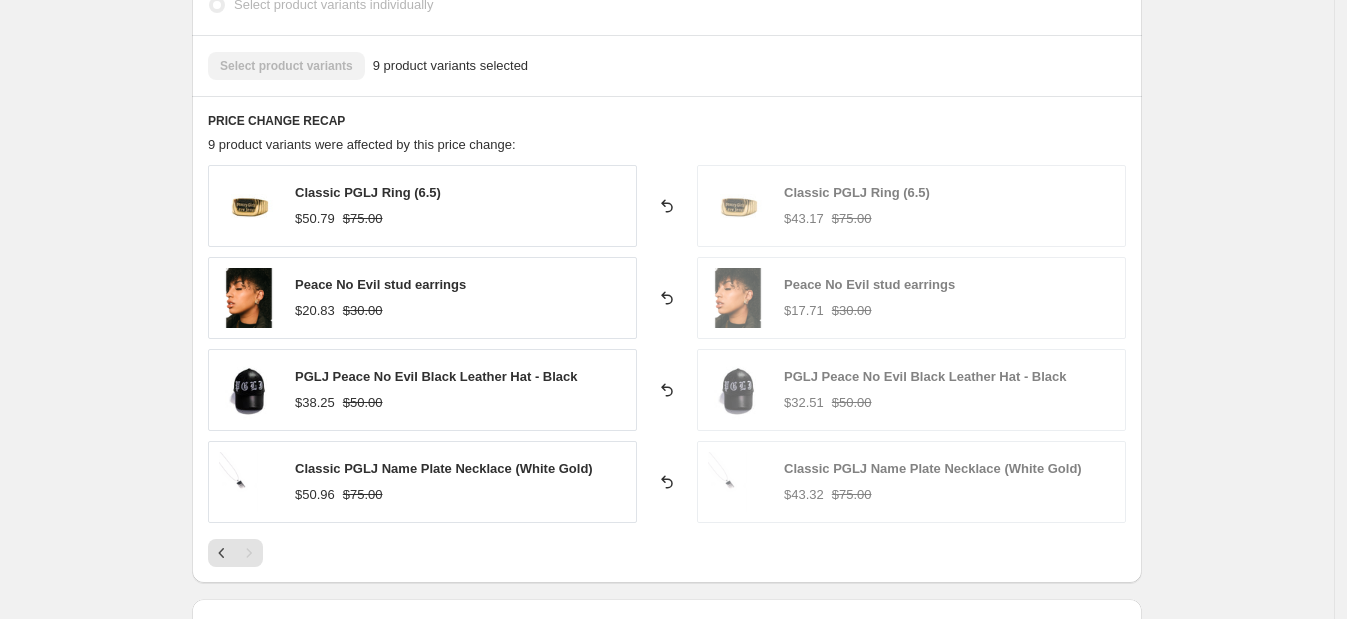 click on "Classic PGLJ Name Plate Necklace (White Gold)" at bounding box center (444, 468) 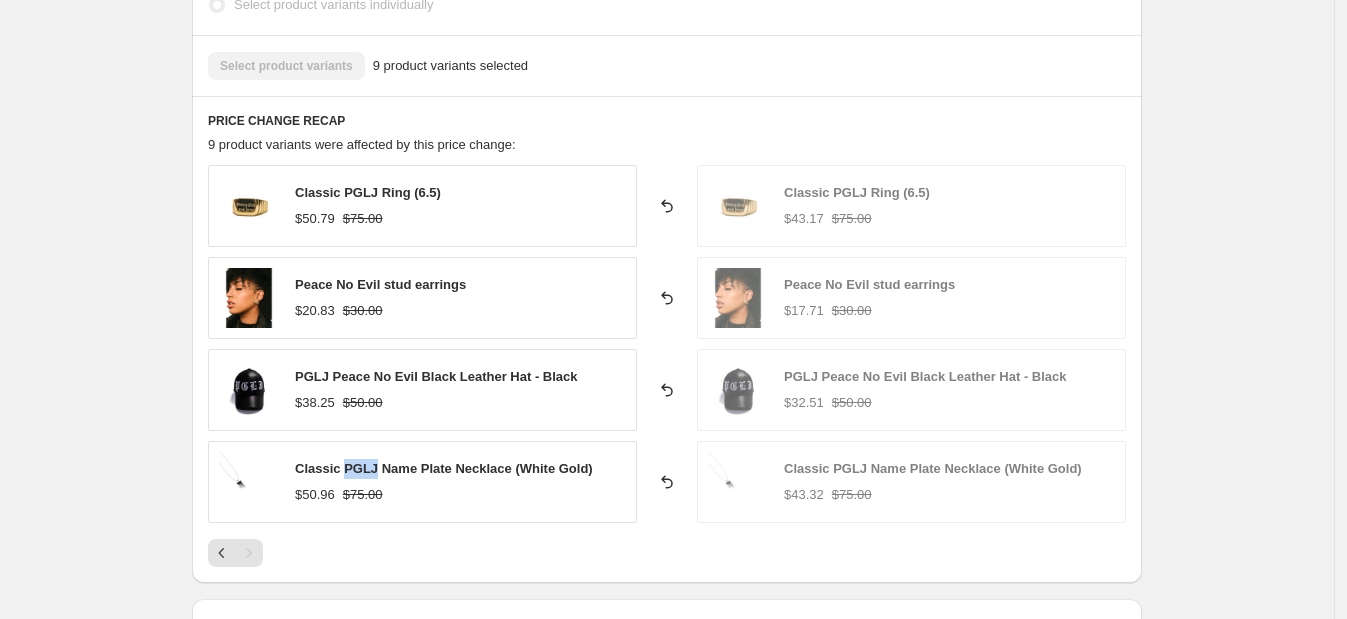 click on "Classic PGLJ Name Plate Necklace (White Gold)" at bounding box center [444, 468] 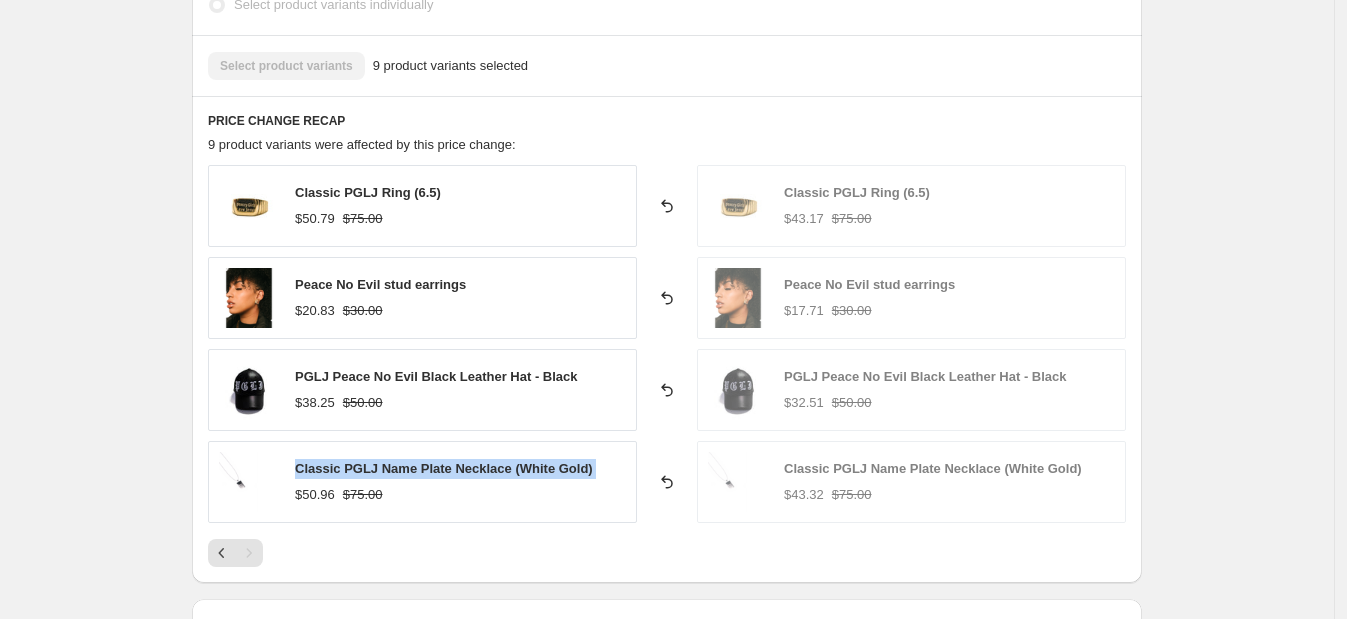 click on "Classic PGLJ Name Plate Necklace (White Gold)" at bounding box center [444, 468] 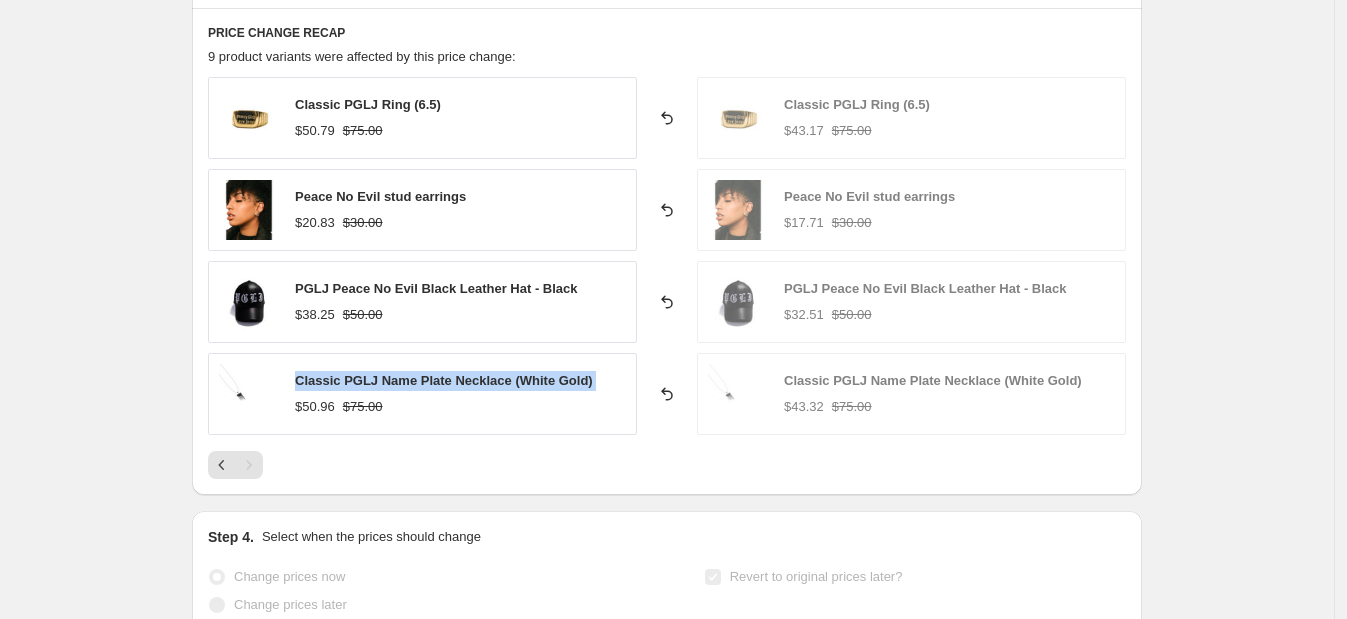 scroll, scrollTop: 1409, scrollLeft: 0, axis: vertical 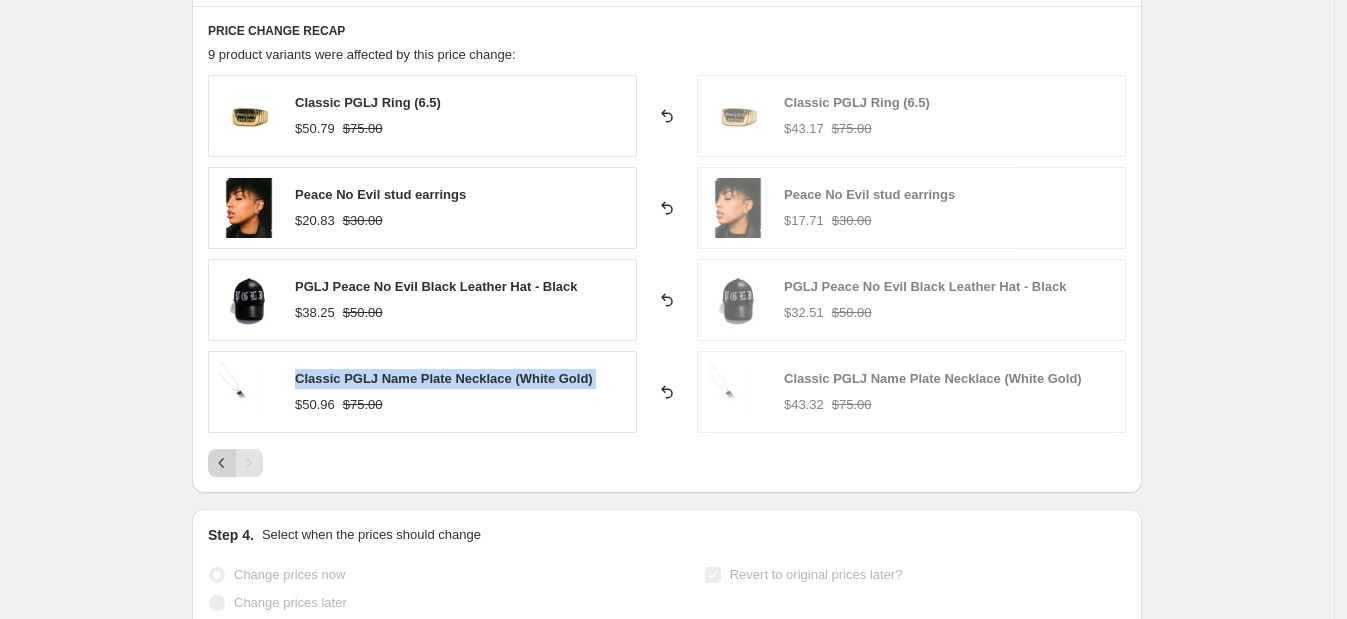 click at bounding box center (222, 463) 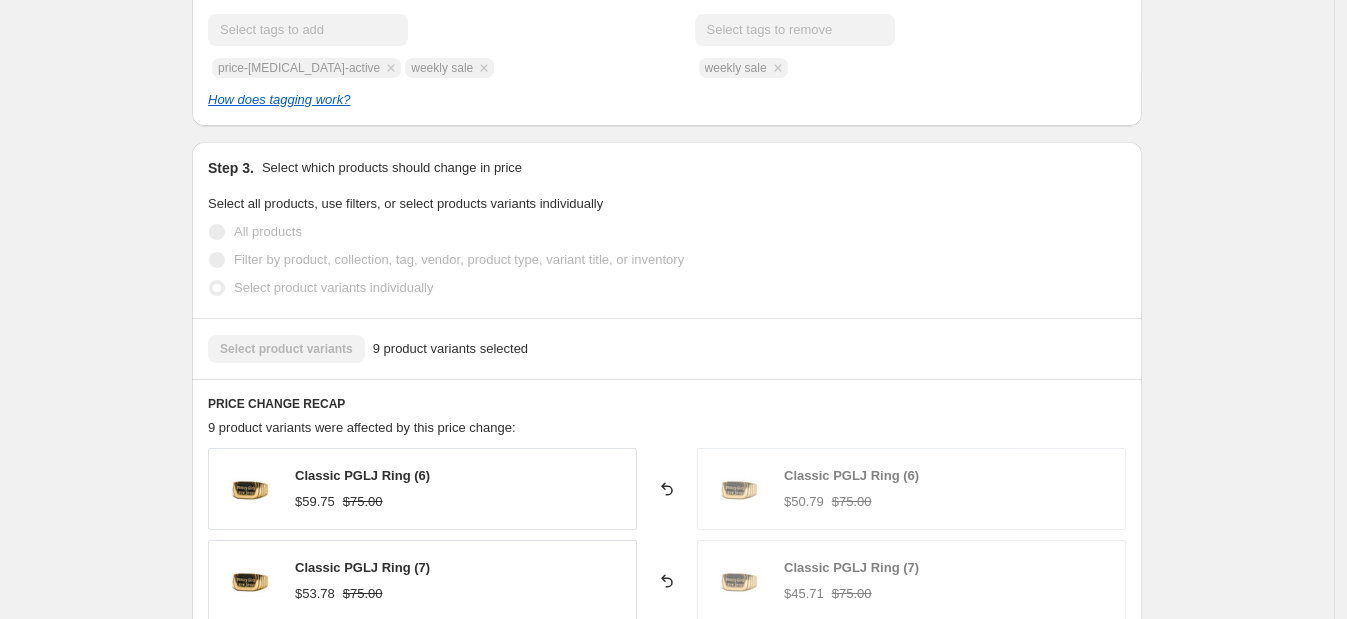 scroll, scrollTop: 986, scrollLeft: 0, axis: vertical 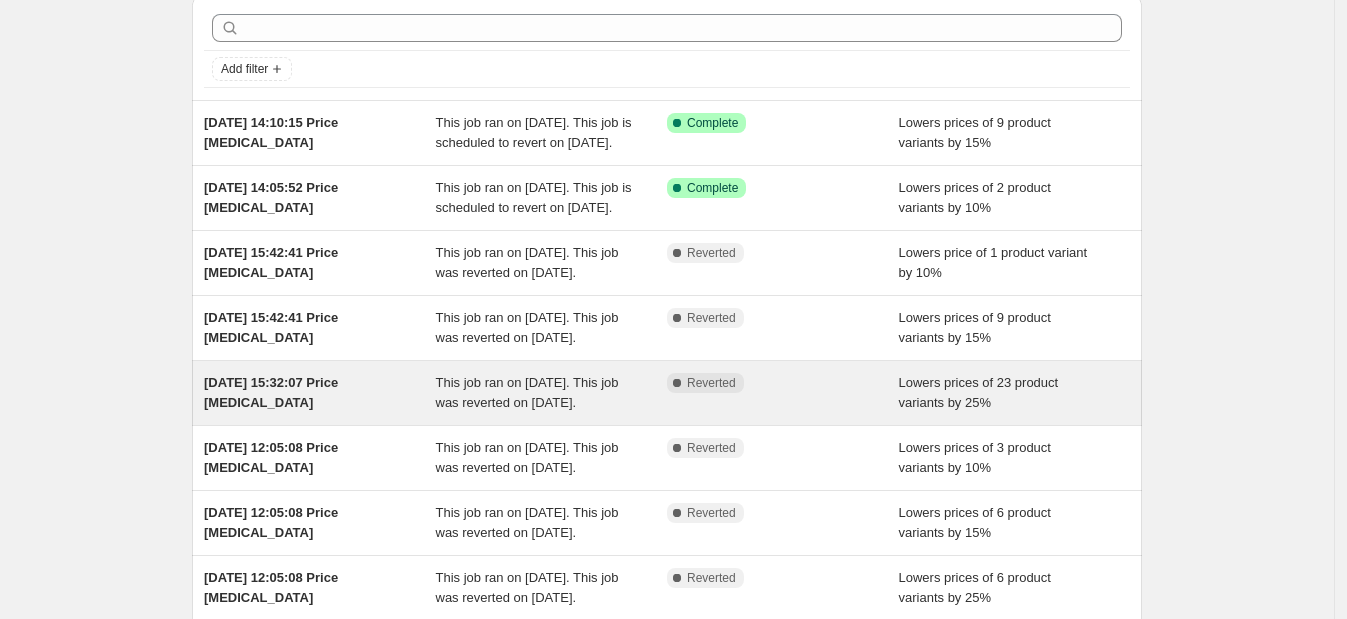 click on "[DATE] 15:32:07 Price [MEDICAL_DATA]" at bounding box center [320, 393] 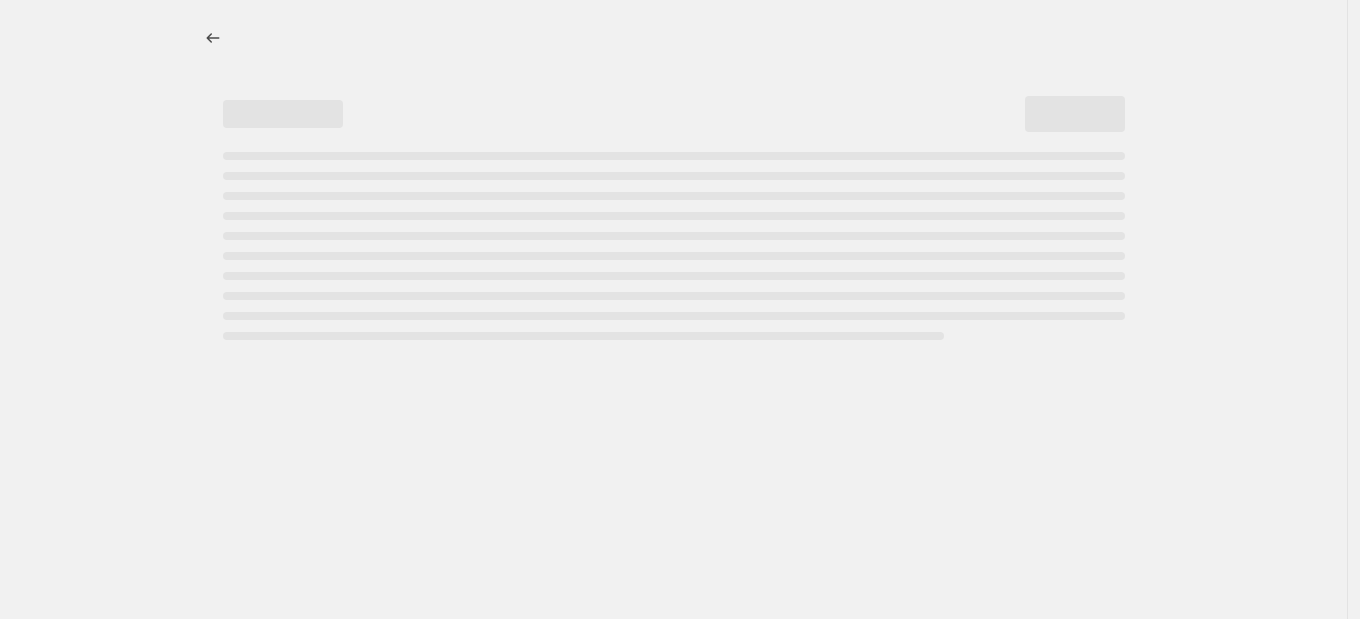 select on "percentage" 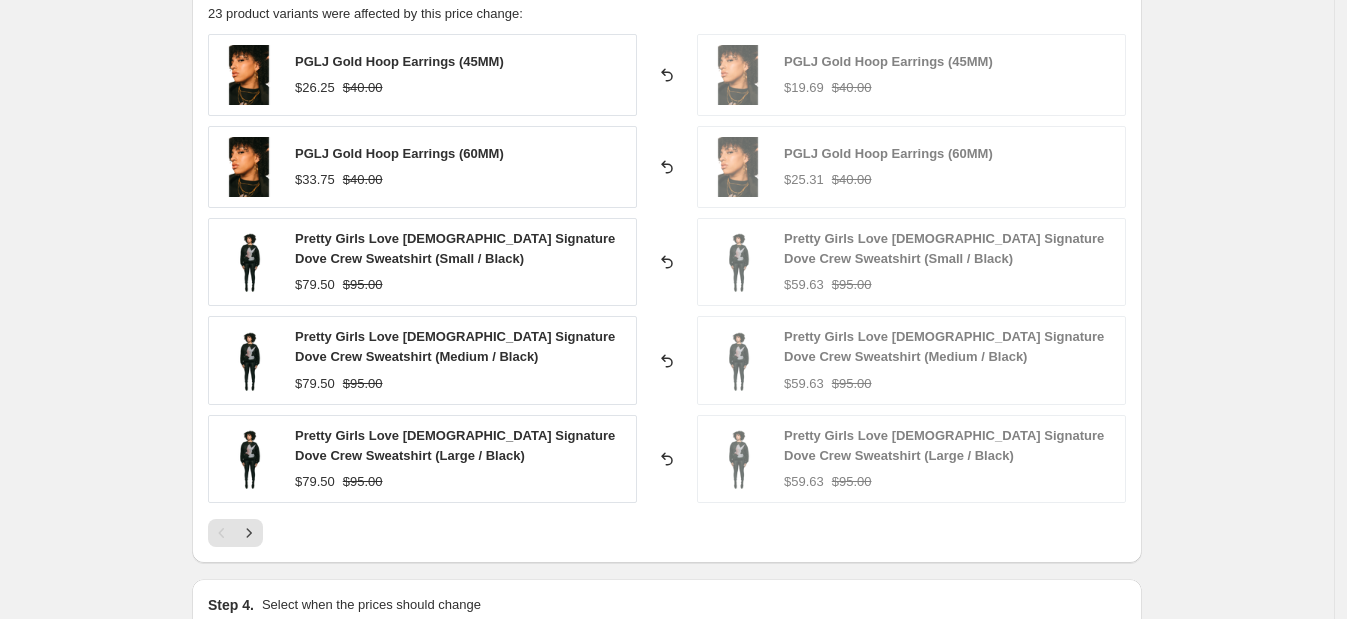 scroll, scrollTop: 1415, scrollLeft: 0, axis: vertical 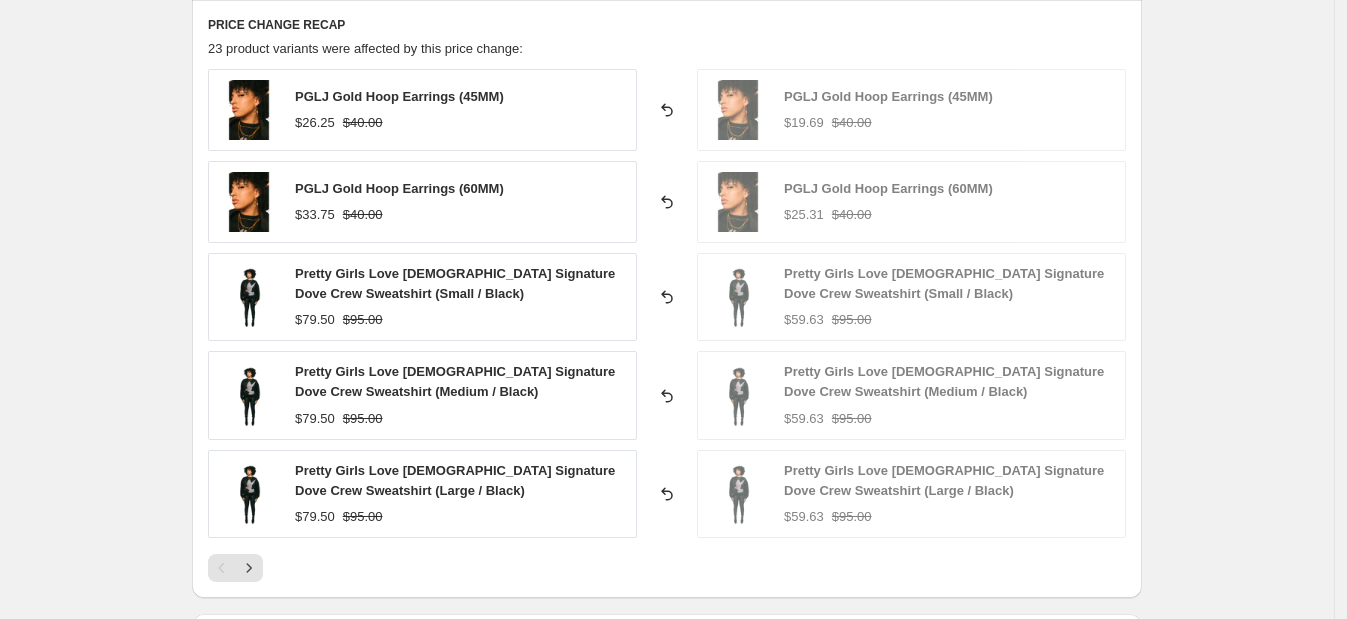 click on "PGLJ Gold Hoop Earrings (45MM) $26.25 $40.00" at bounding box center [422, 110] 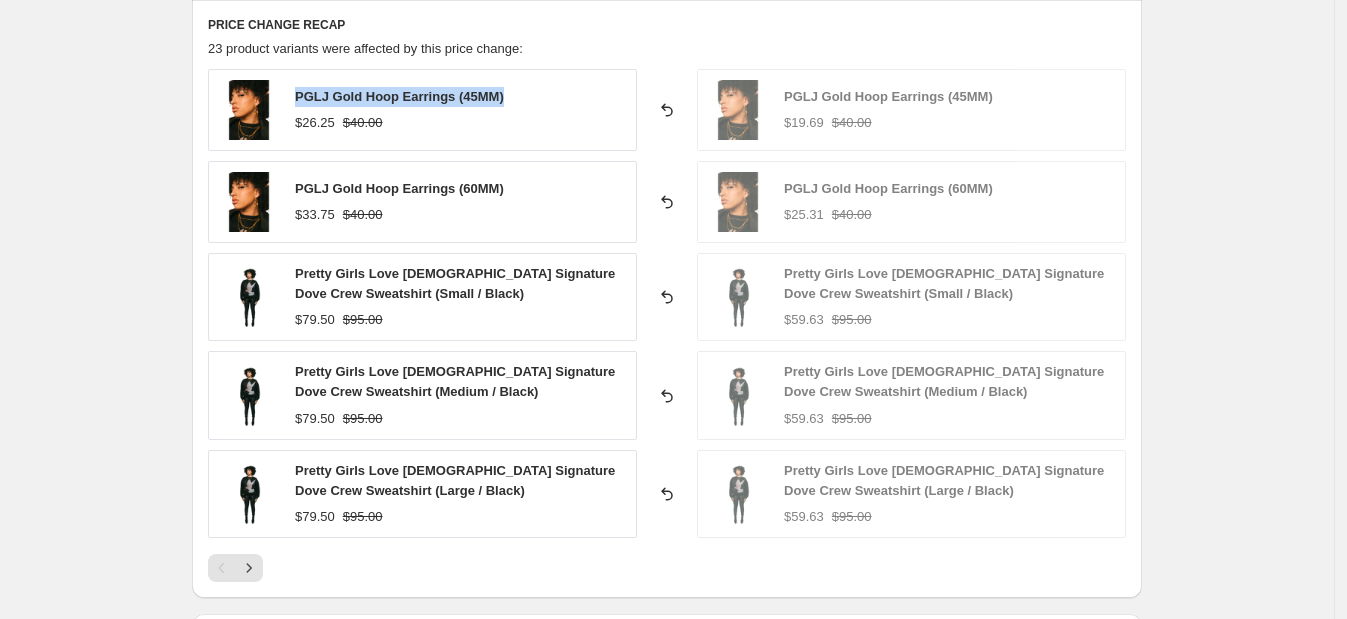 drag, startPoint x: 302, startPoint y: 91, endPoint x: 523, endPoint y: 72, distance: 221.81523 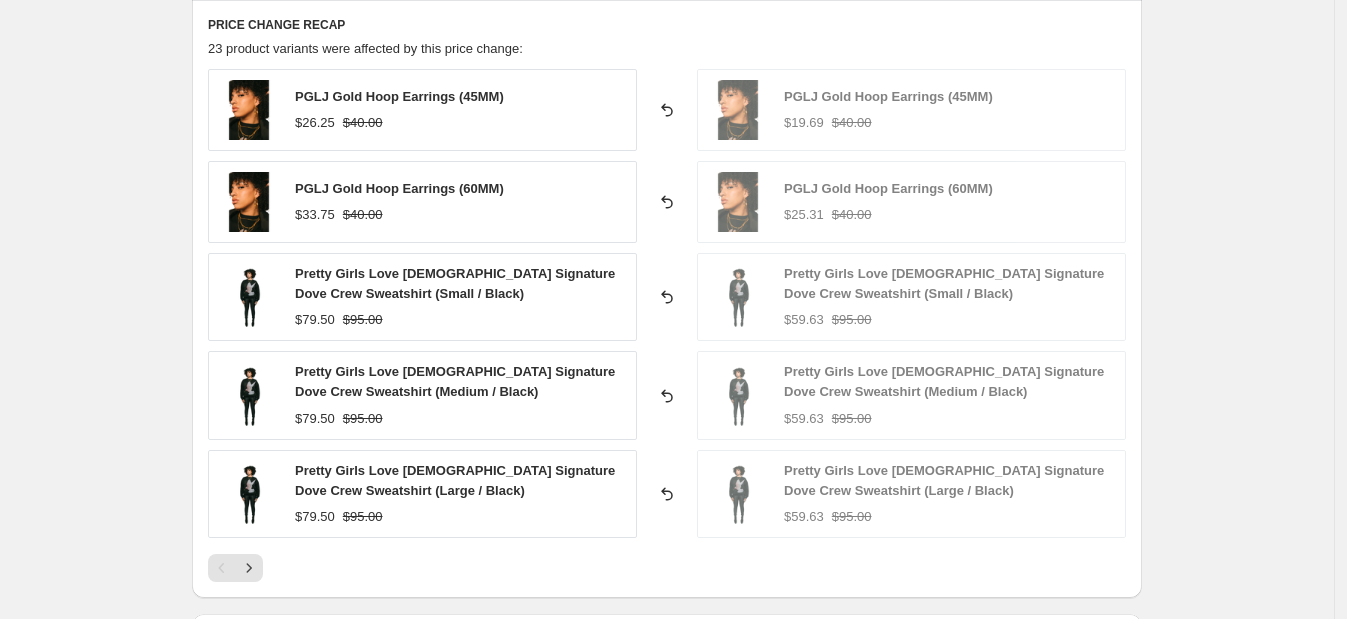click on "Pretty Girls Love Jesus Signature Dove Crew Sweatshirt (Small / Black) $79.50 $95.00" at bounding box center (422, 297) 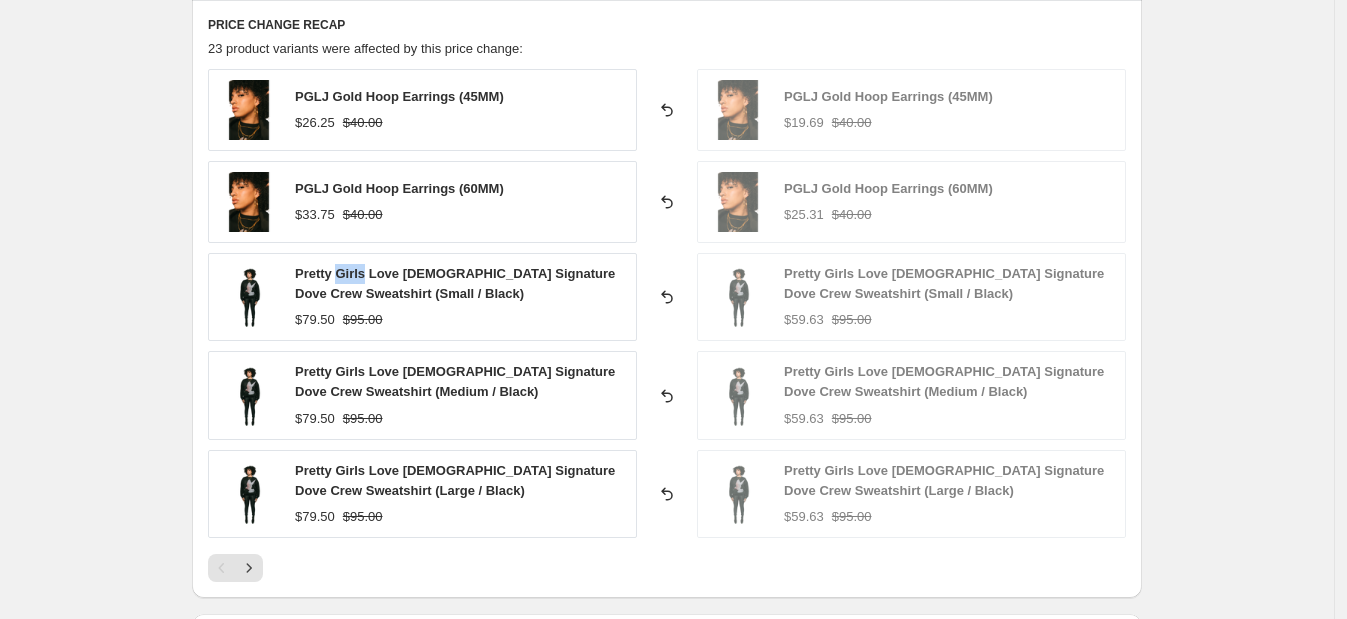 click on "Pretty Girls Love Jesus Signature Dove Crew Sweatshirt (Small / Black) $79.50 $95.00" at bounding box center [422, 297] 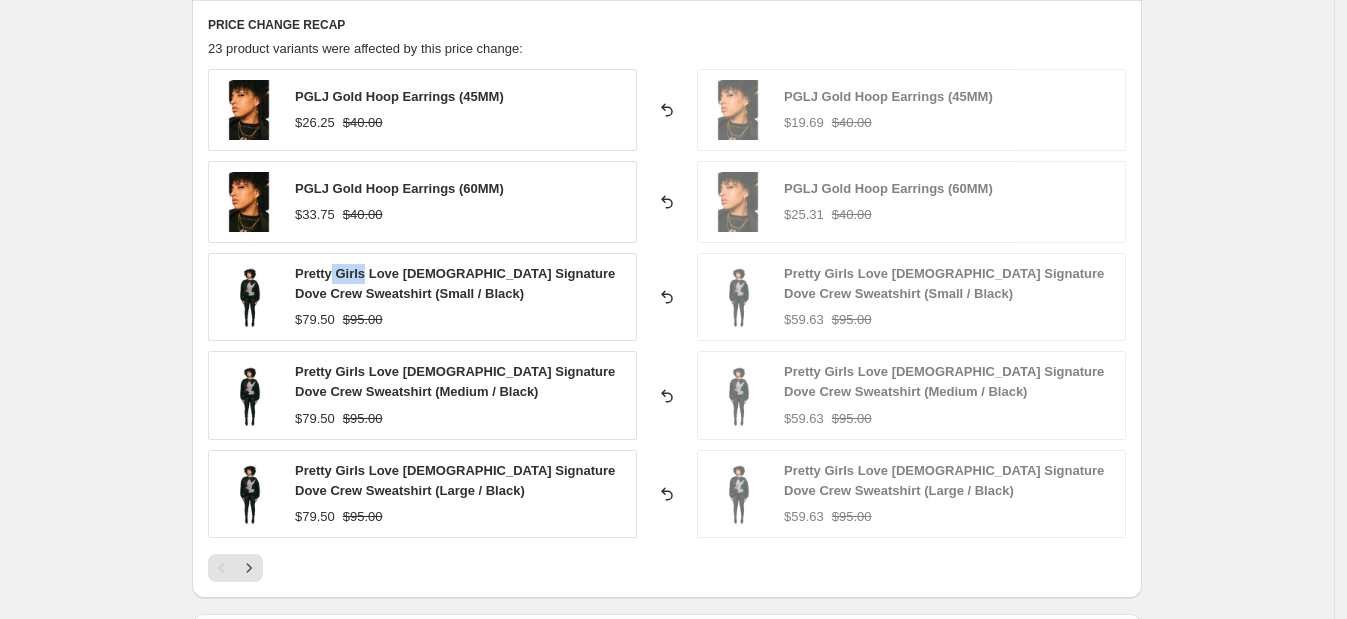 click on "Pretty Girls Love [DEMOGRAPHIC_DATA] Signature Dove Crew Sweatshirt (Small / Black)" at bounding box center (455, 283) 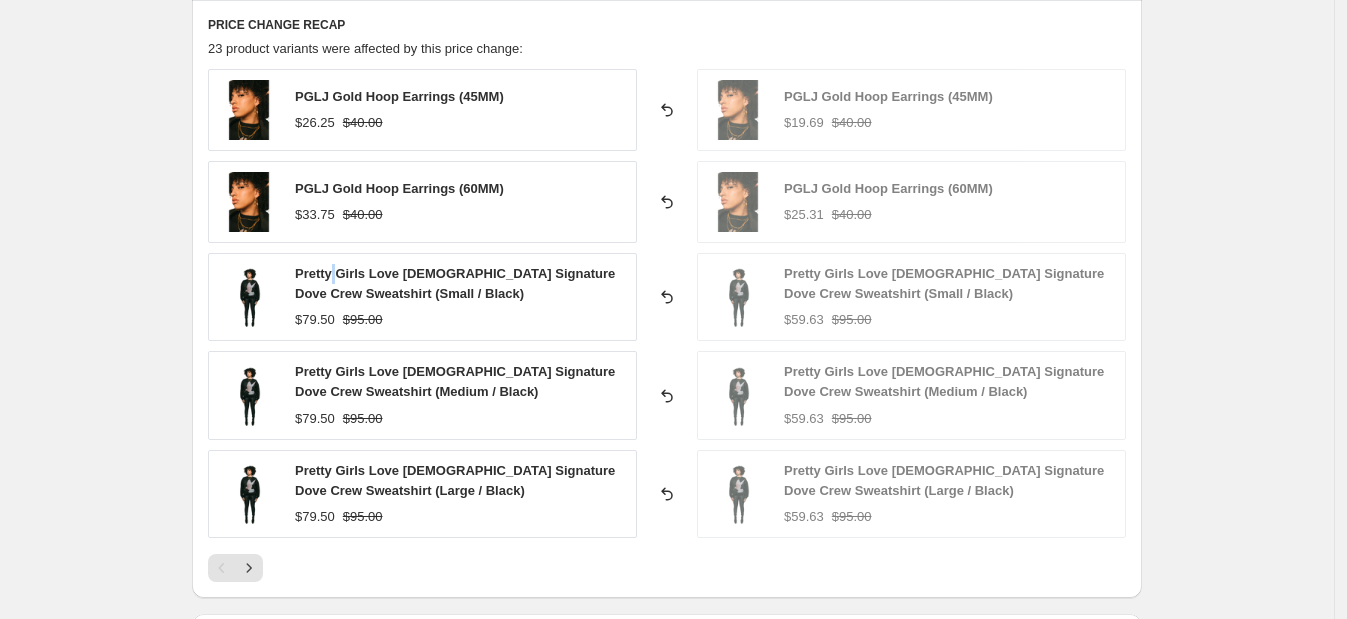 click on "Pretty Girls Love [DEMOGRAPHIC_DATA] Signature Dove Crew Sweatshirt (Small / Black)" at bounding box center (455, 283) 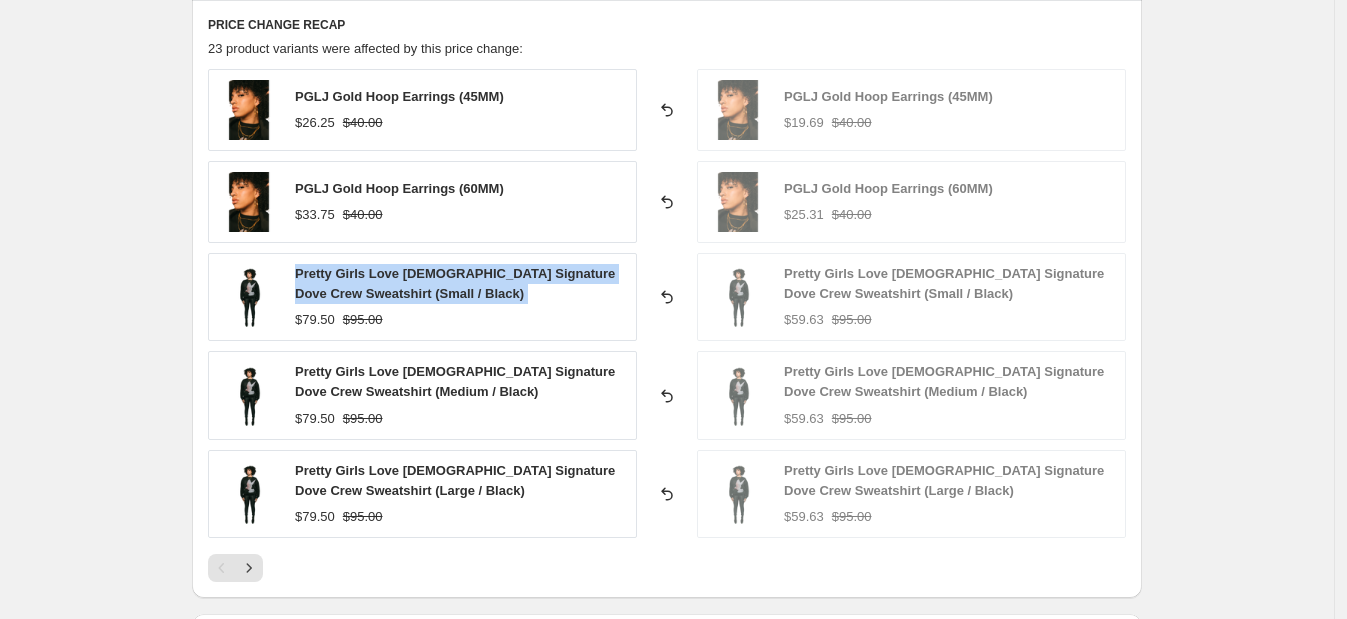 click on "Pretty Girls Love [DEMOGRAPHIC_DATA] Signature Dove Crew Sweatshirt (Small / Black)" at bounding box center (455, 283) 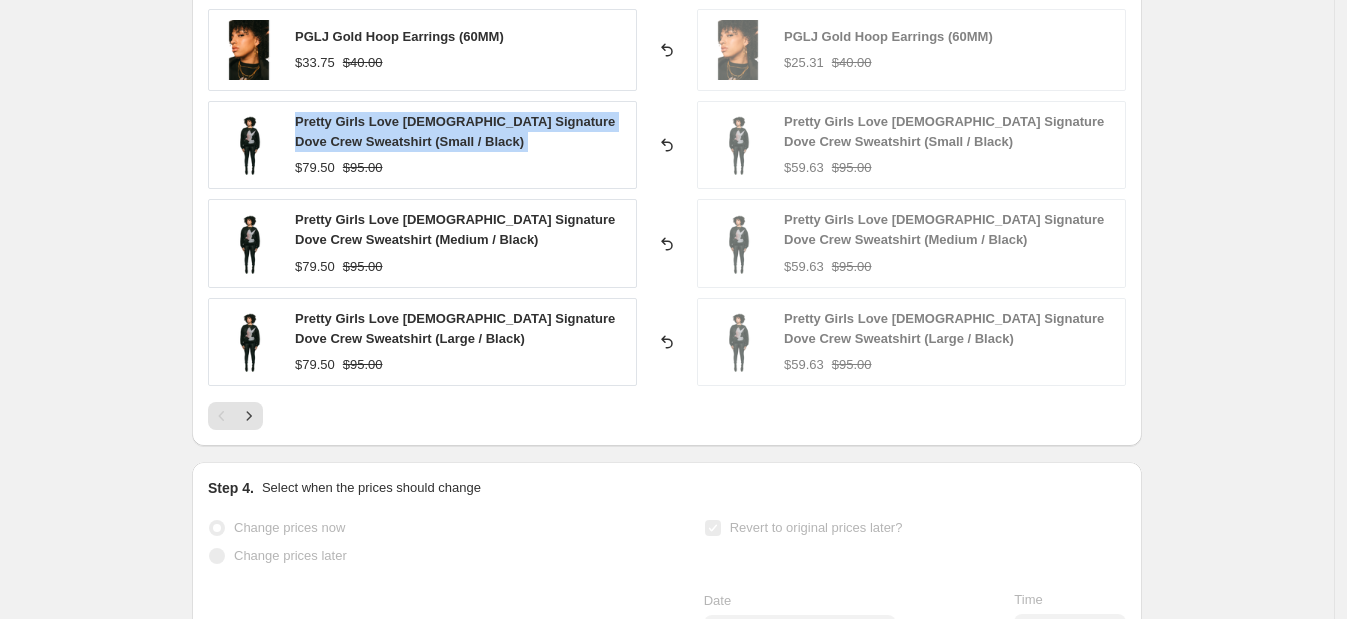 scroll, scrollTop: 1572, scrollLeft: 0, axis: vertical 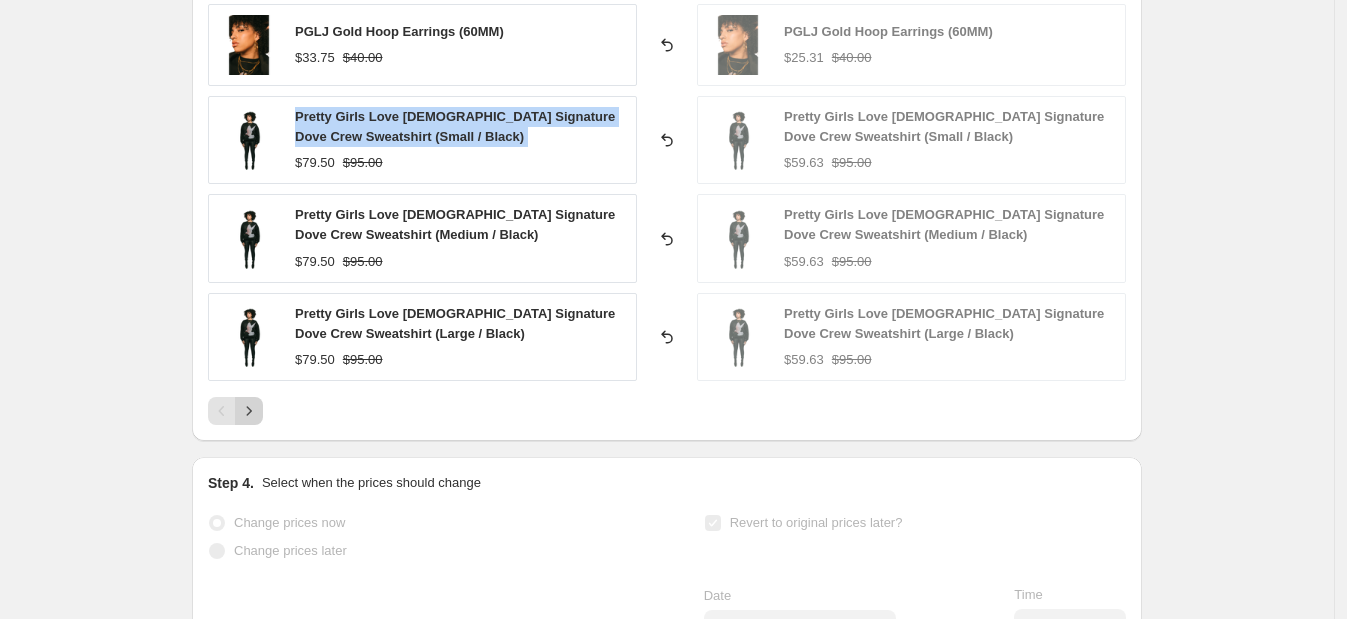 click 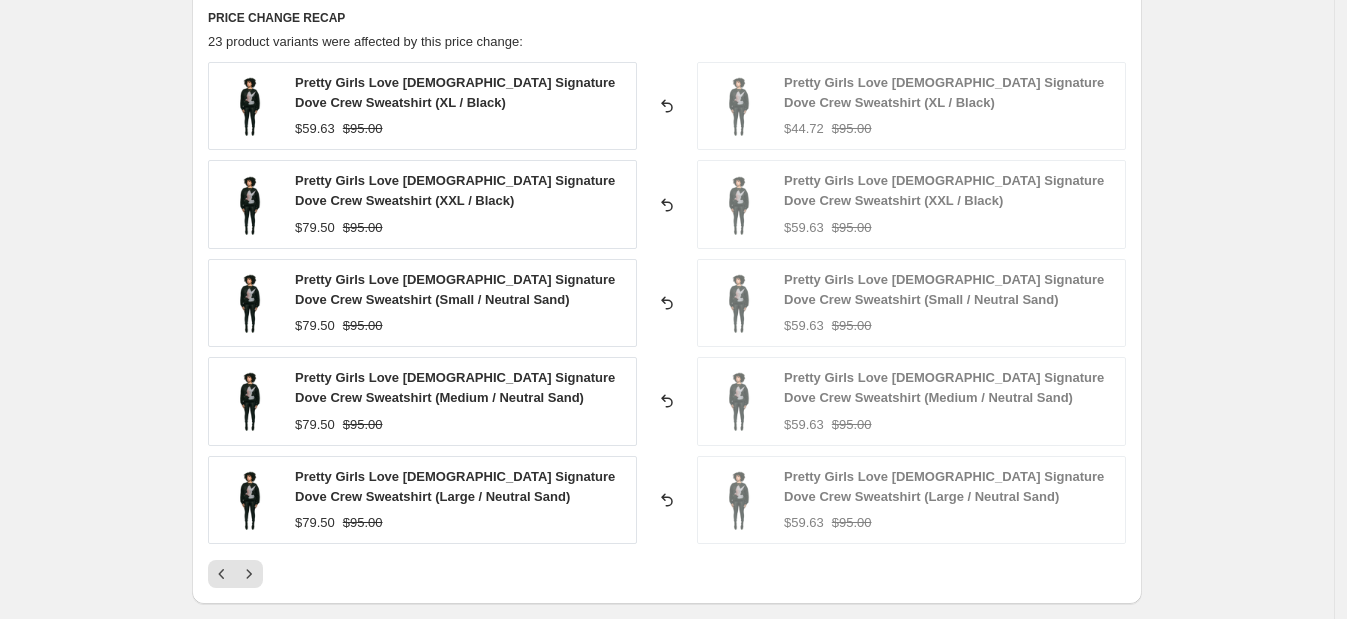 scroll, scrollTop: 1495, scrollLeft: 0, axis: vertical 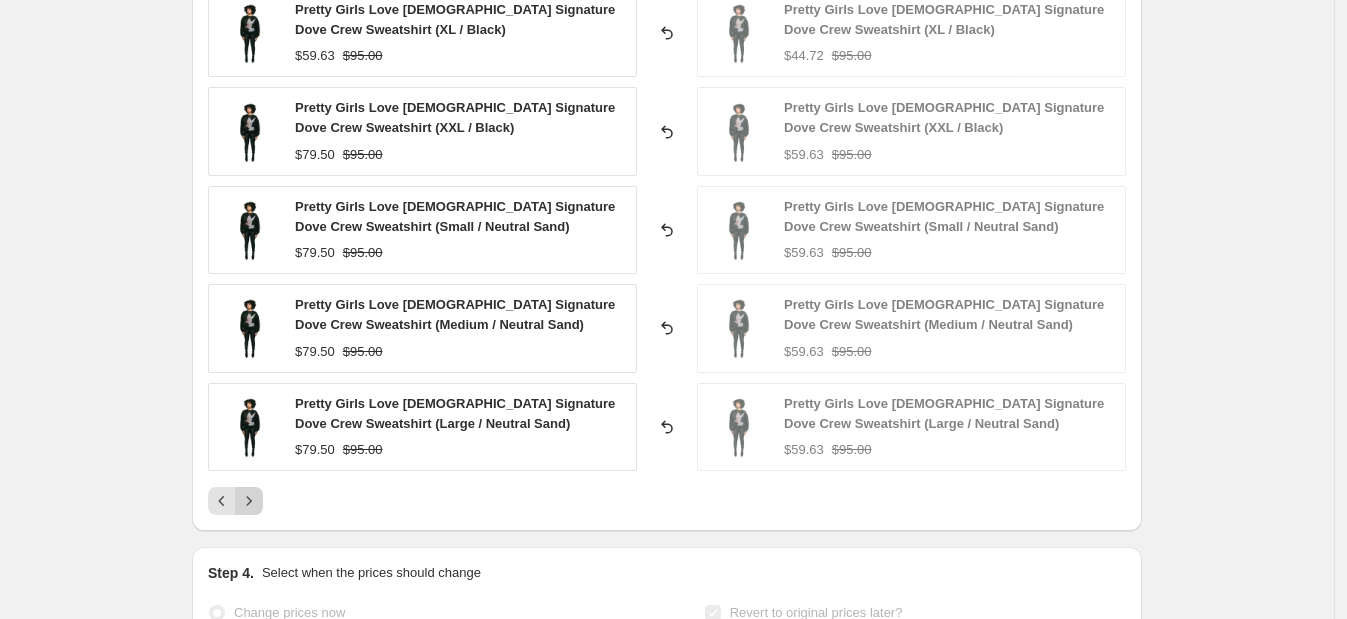 click 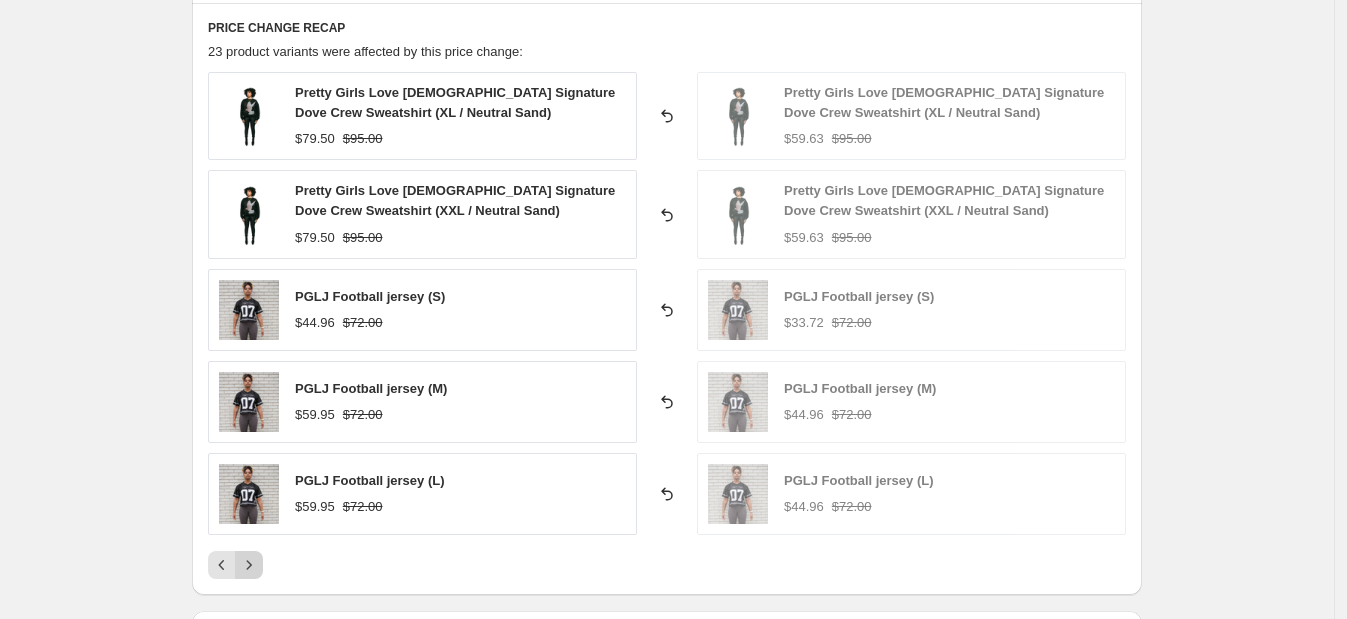 scroll, scrollTop: 1409, scrollLeft: 0, axis: vertical 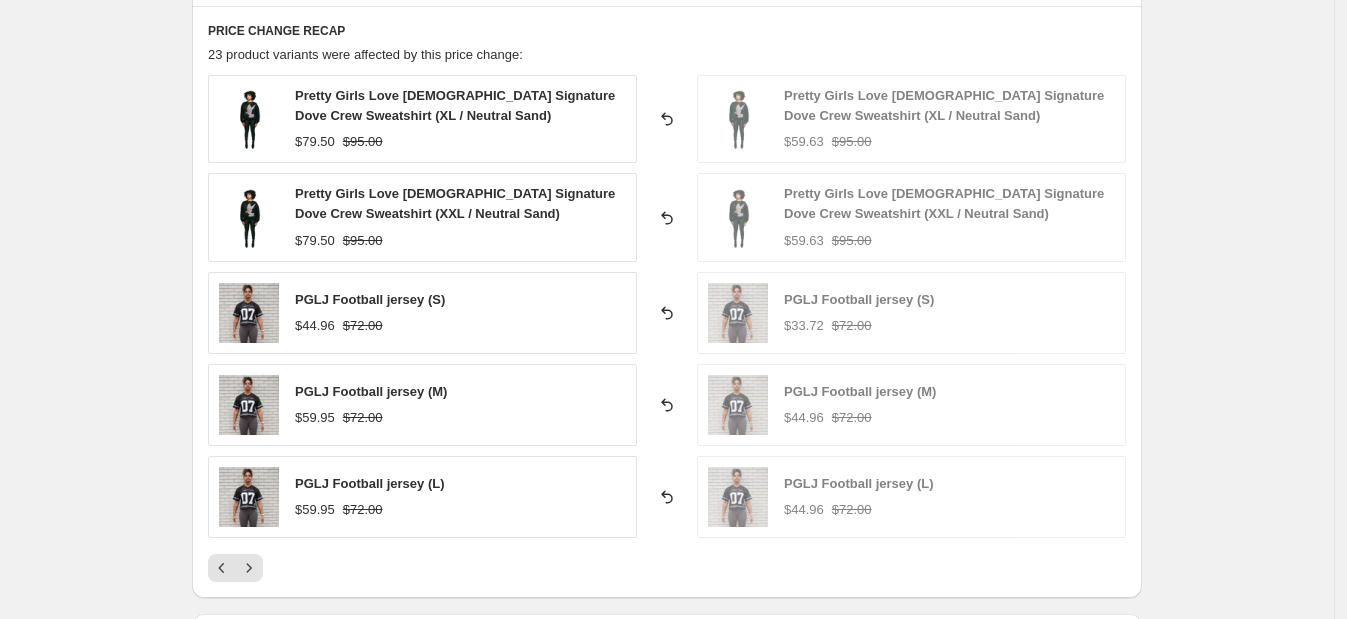 click on "PGLJ Football jersey (S)" at bounding box center [370, 299] 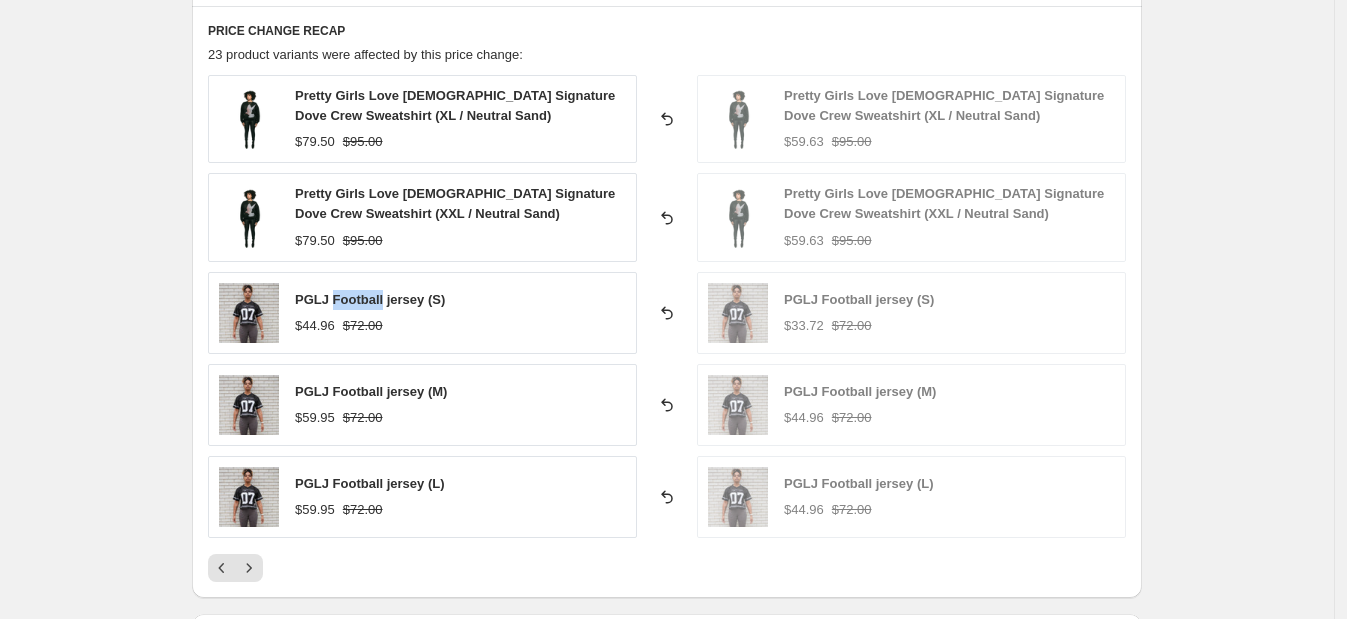 click on "PGLJ Football jersey (S)" at bounding box center [370, 299] 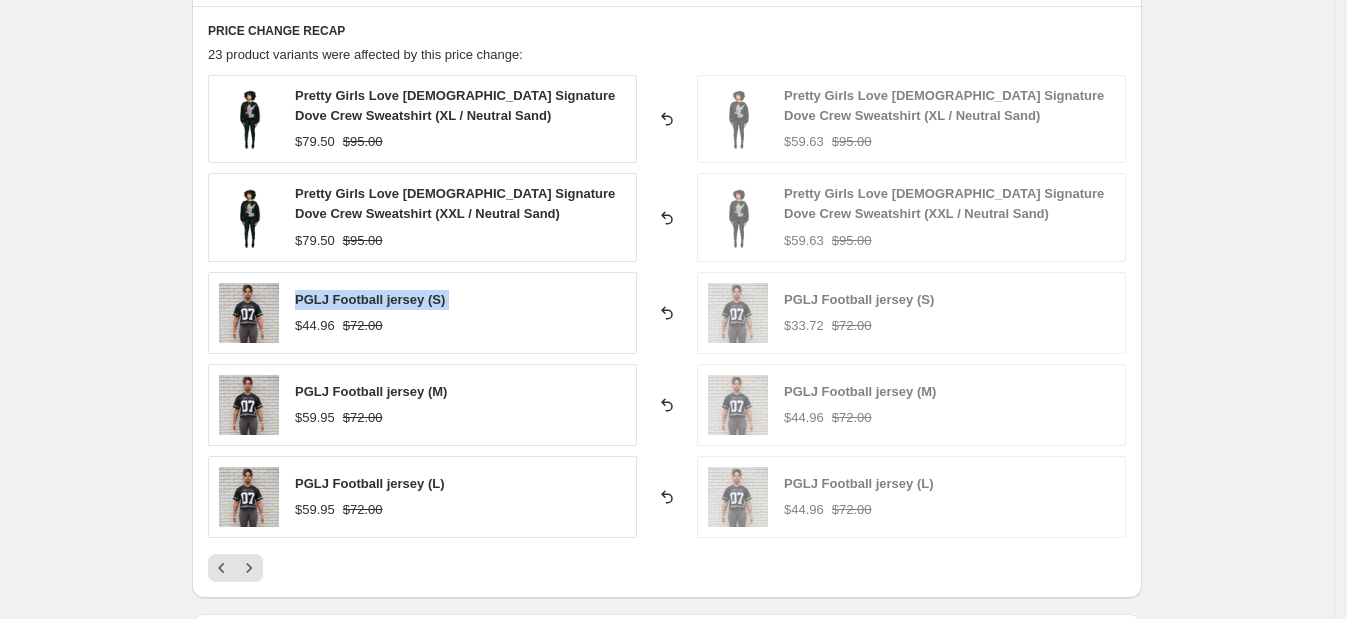 click on "PGLJ Football jersey (S)" at bounding box center [370, 299] 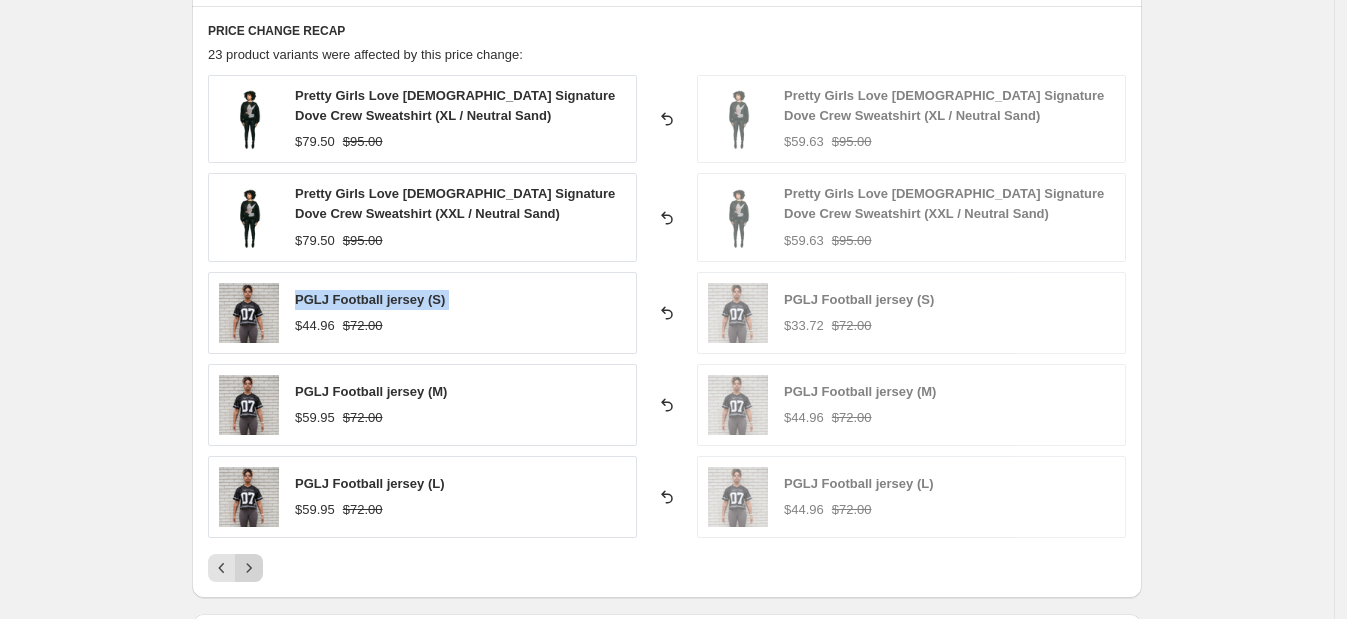 click 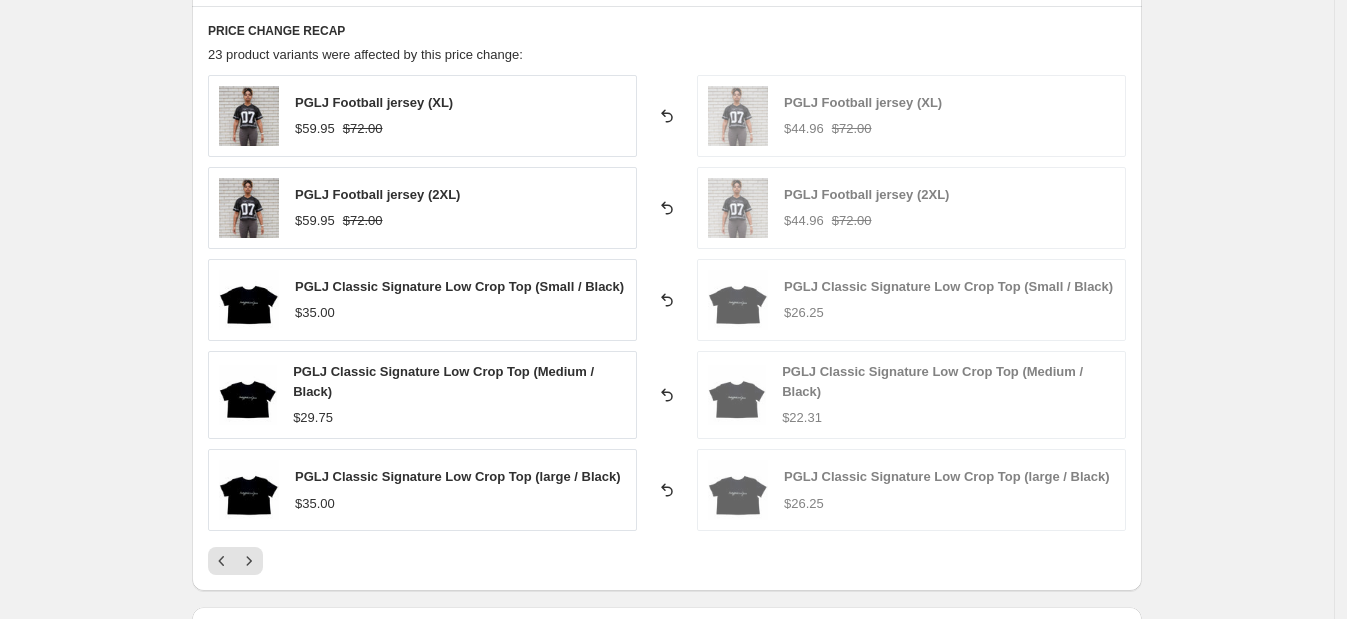 click on "PGLJ Classic Signature Low Crop Top (Small / Black) $35.00" at bounding box center (459, 300) 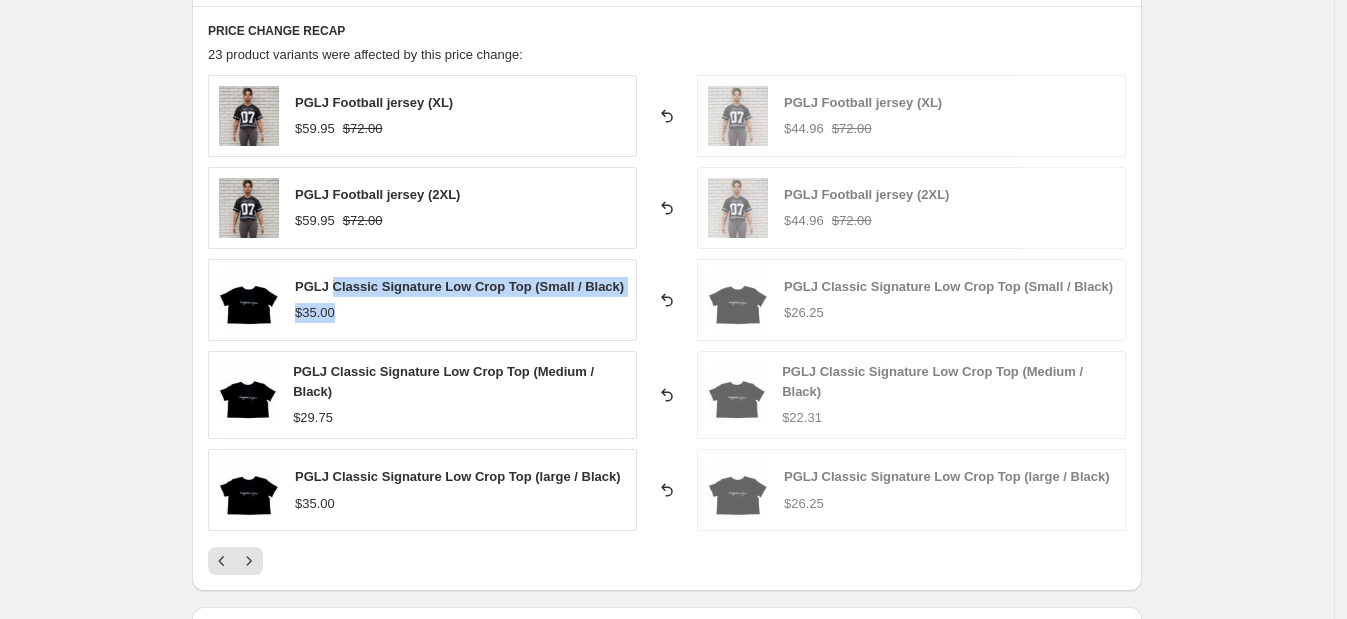 drag, startPoint x: 324, startPoint y: 296, endPoint x: 335, endPoint y: 282, distance: 17.804493 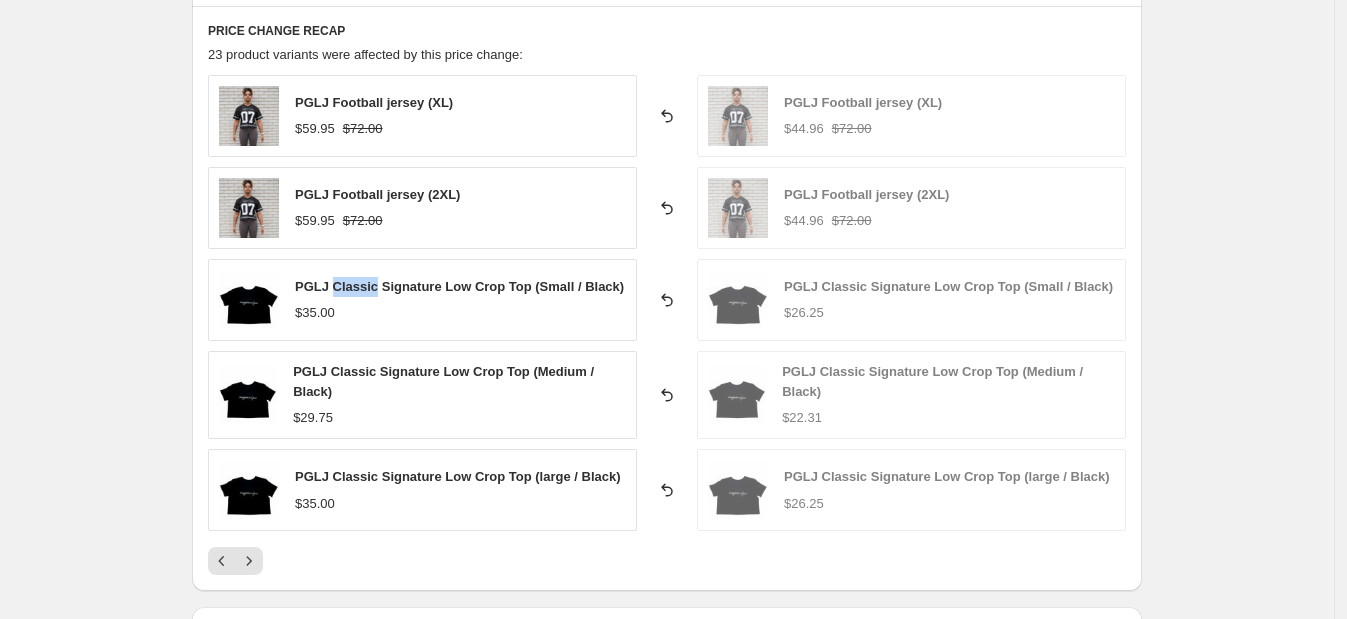 click on "PGLJ Classic Signature Low Crop Top (Small / Black)" at bounding box center (459, 286) 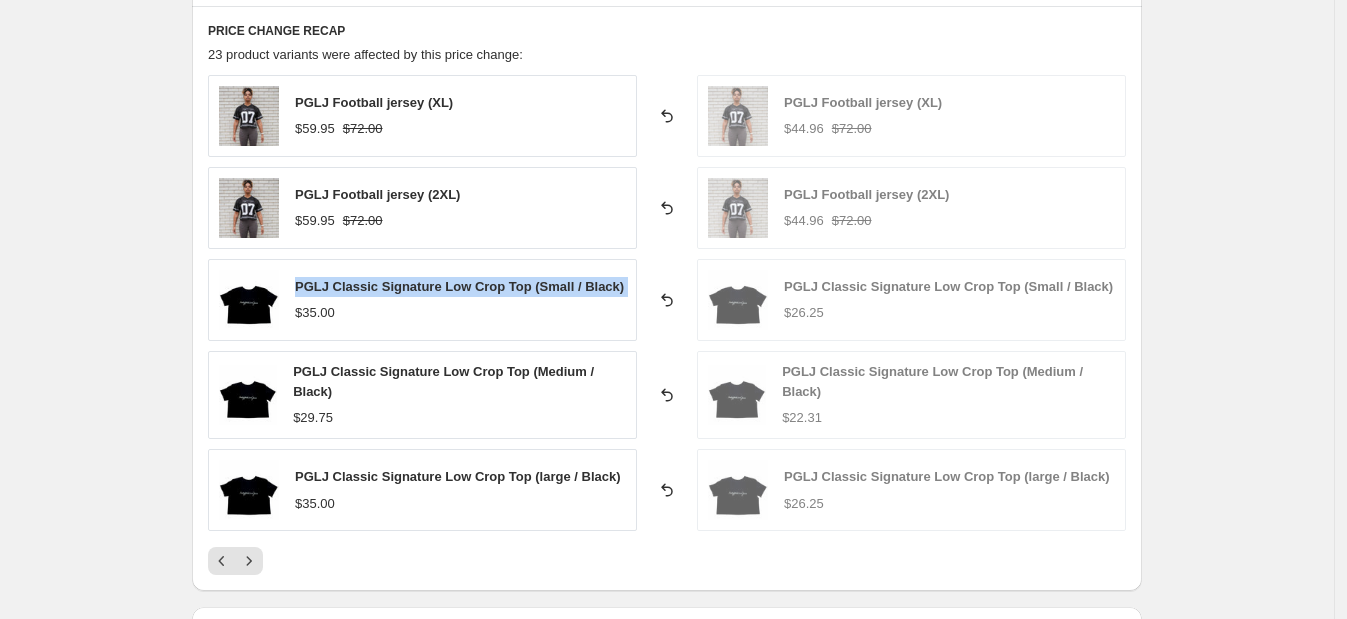 click on "PGLJ Classic Signature Low Crop Top (Small / Black)" at bounding box center [459, 286] 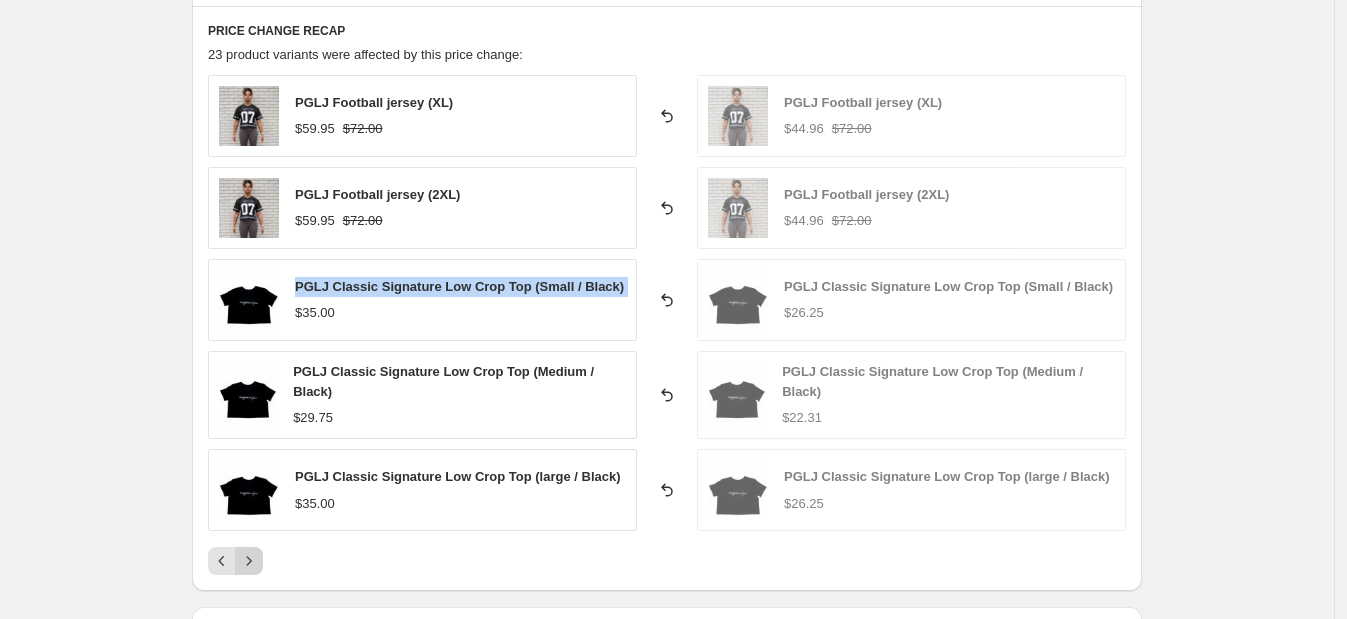 click at bounding box center [249, 561] 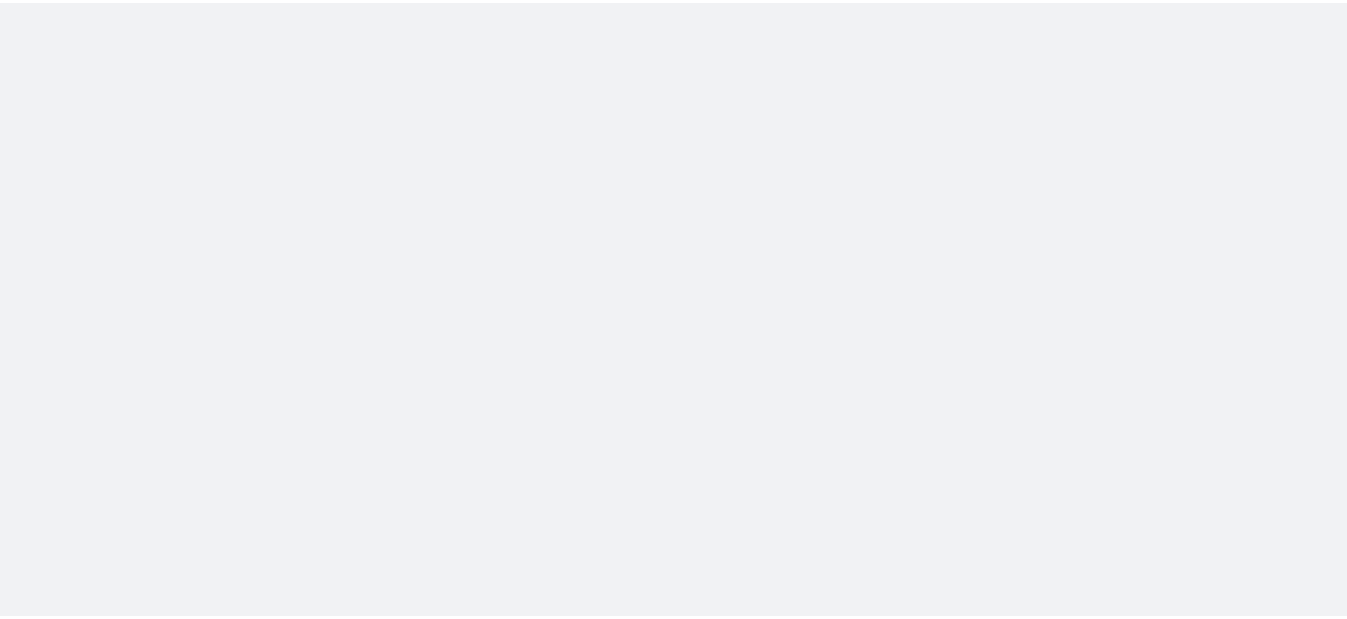 scroll, scrollTop: 0, scrollLeft: 0, axis: both 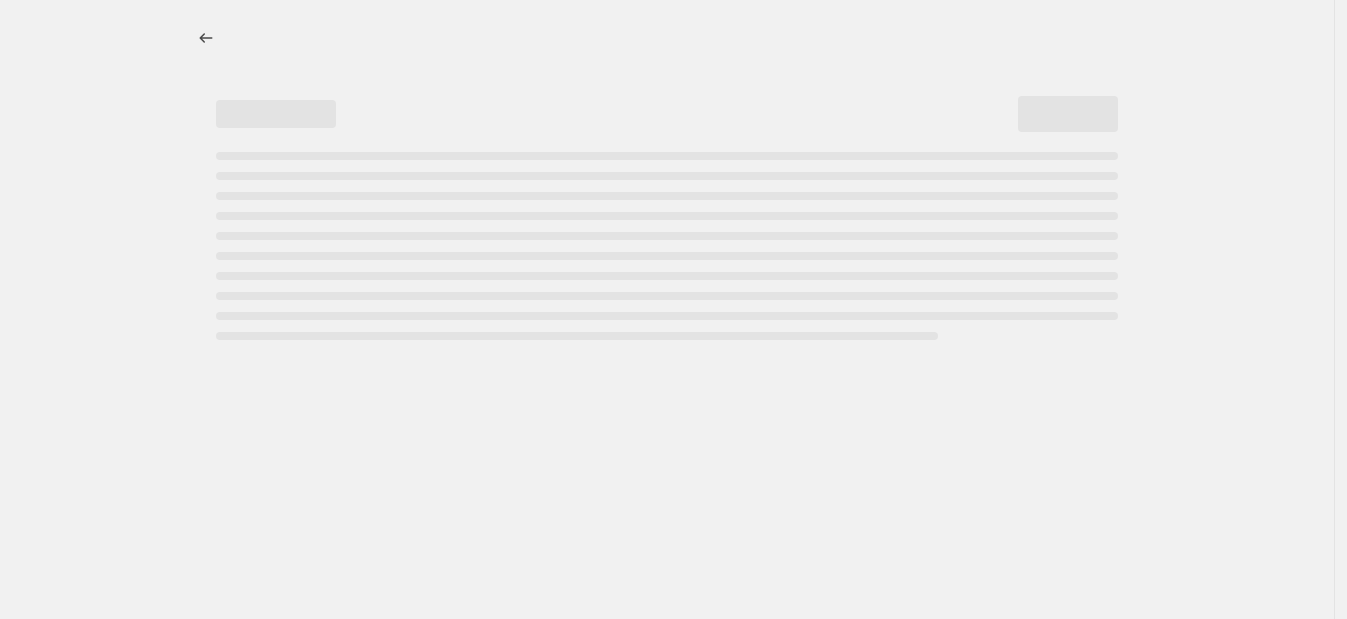 select on "percentage" 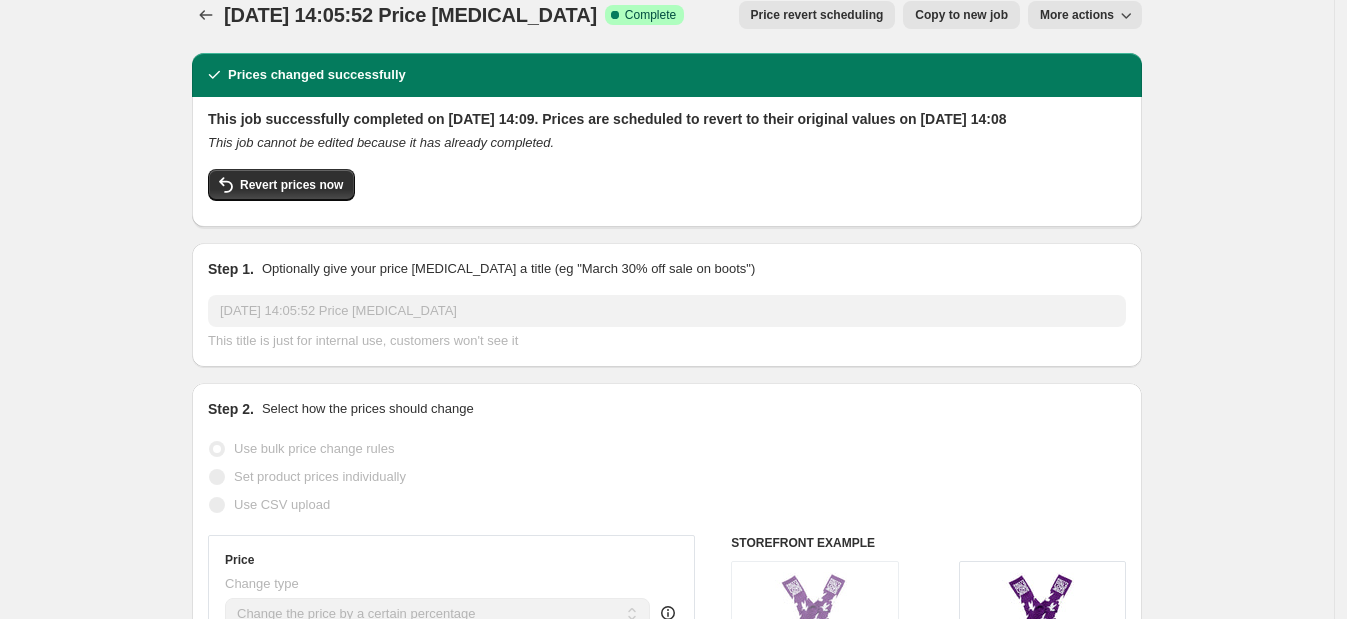 scroll, scrollTop: 0, scrollLeft: 0, axis: both 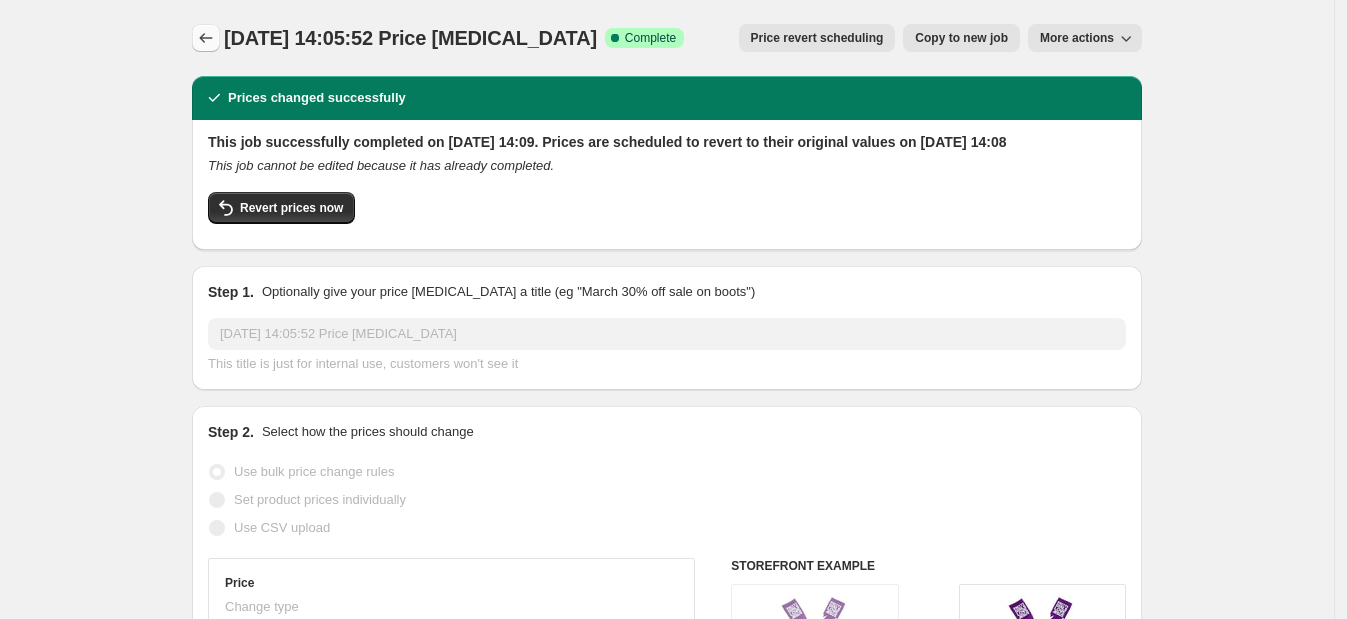 click 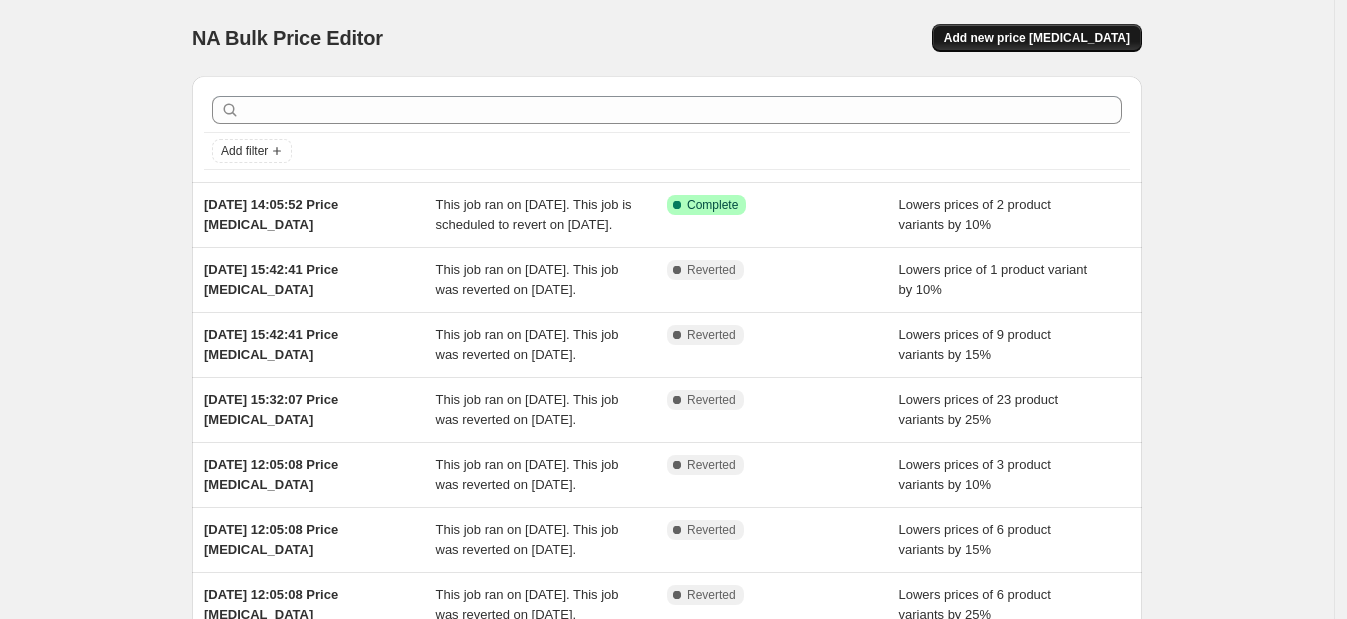 click on "Add new price [MEDICAL_DATA]" at bounding box center (1037, 38) 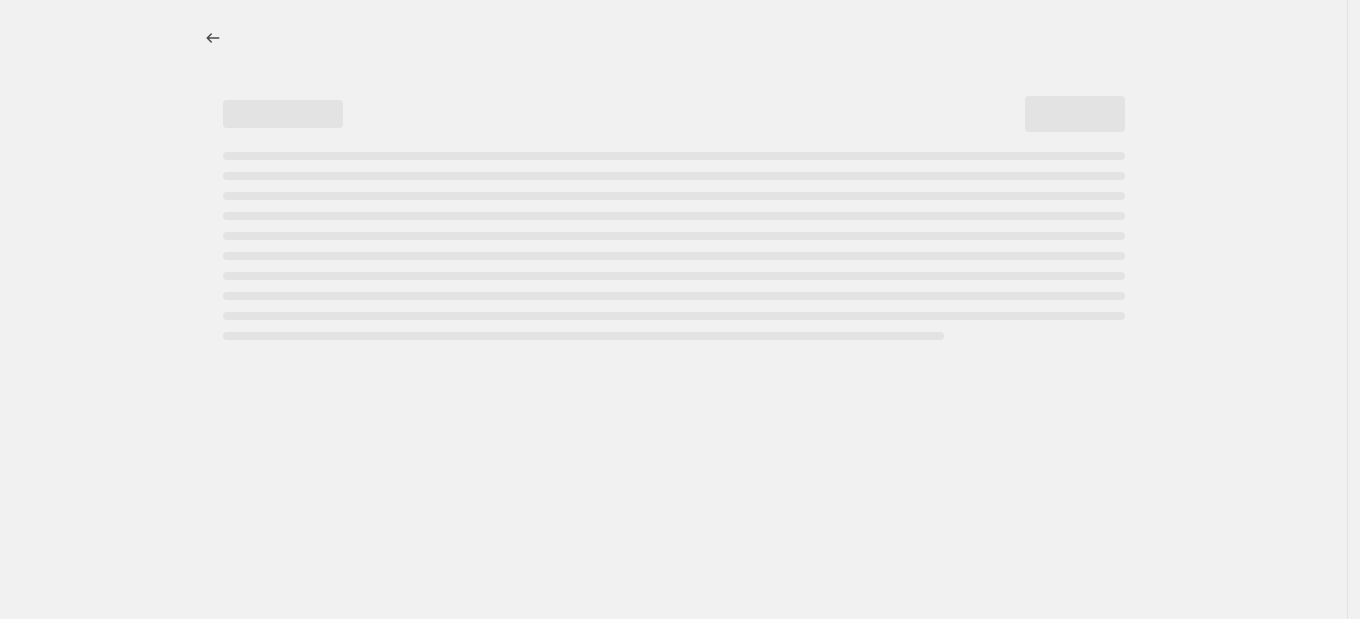 select on "percentage" 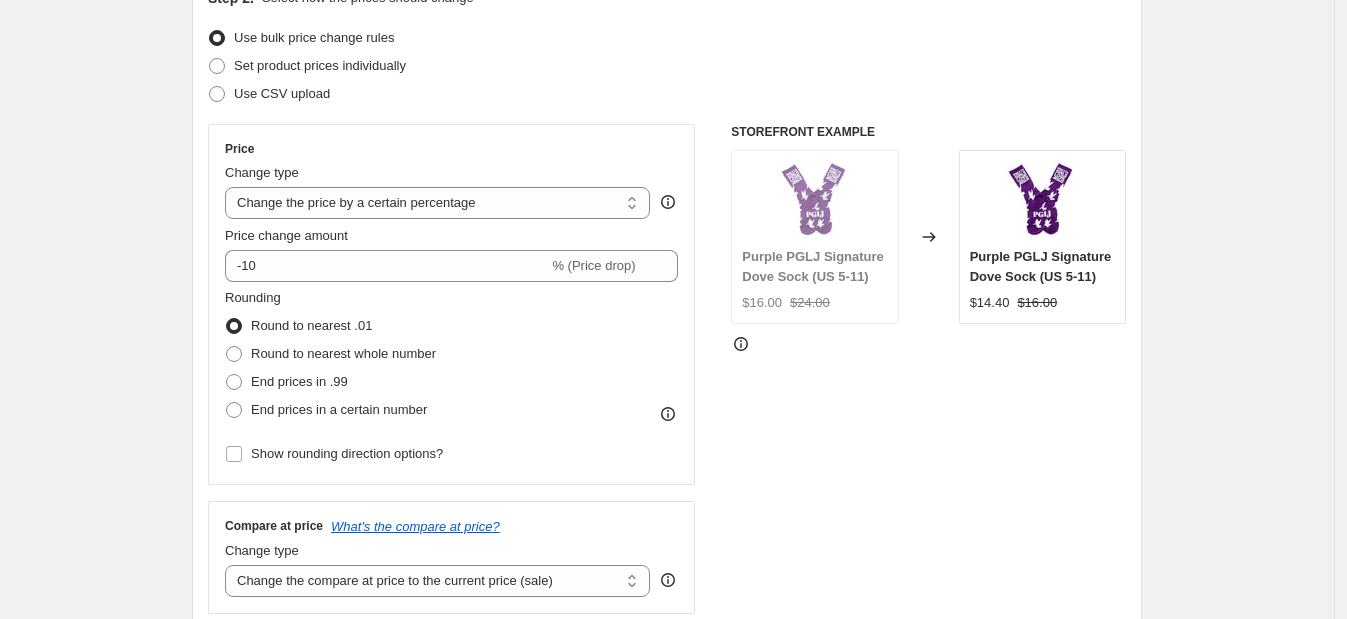 scroll, scrollTop: 244, scrollLeft: 0, axis: vertical 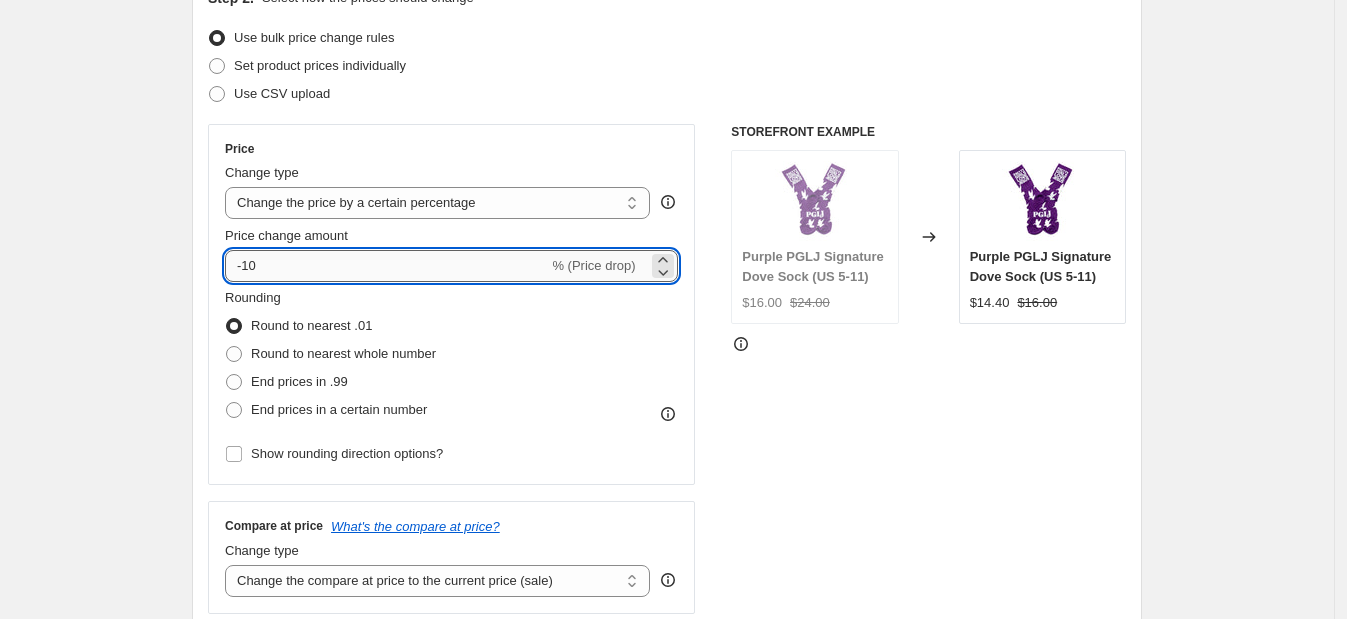 click on "-10" at bounding box center (386, 266) 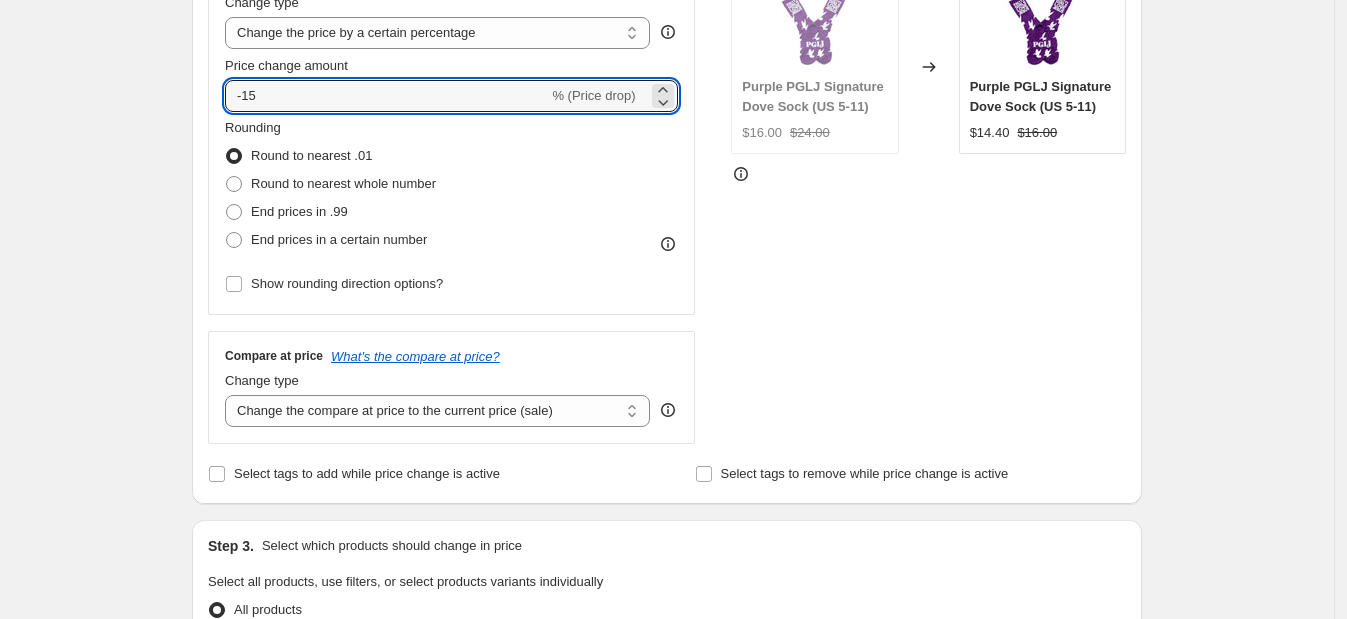 scroll, scrollTop: 429, scrollLeft: 0, axis: vertical 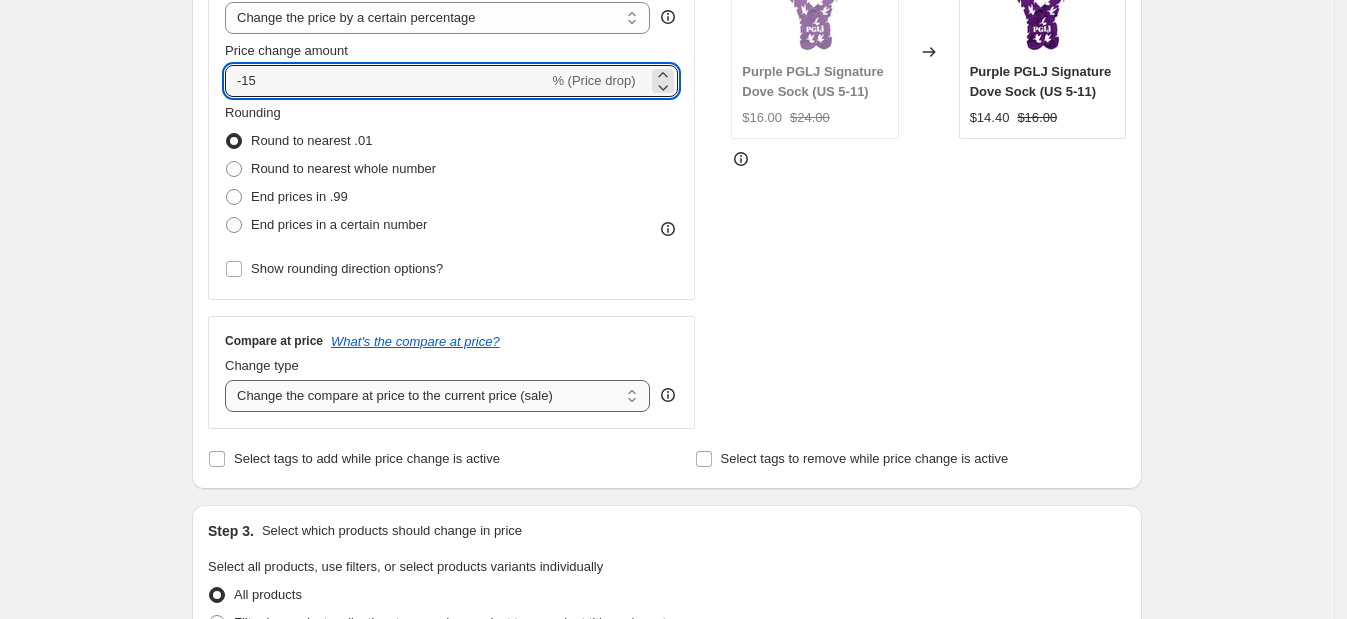 type on "-15" 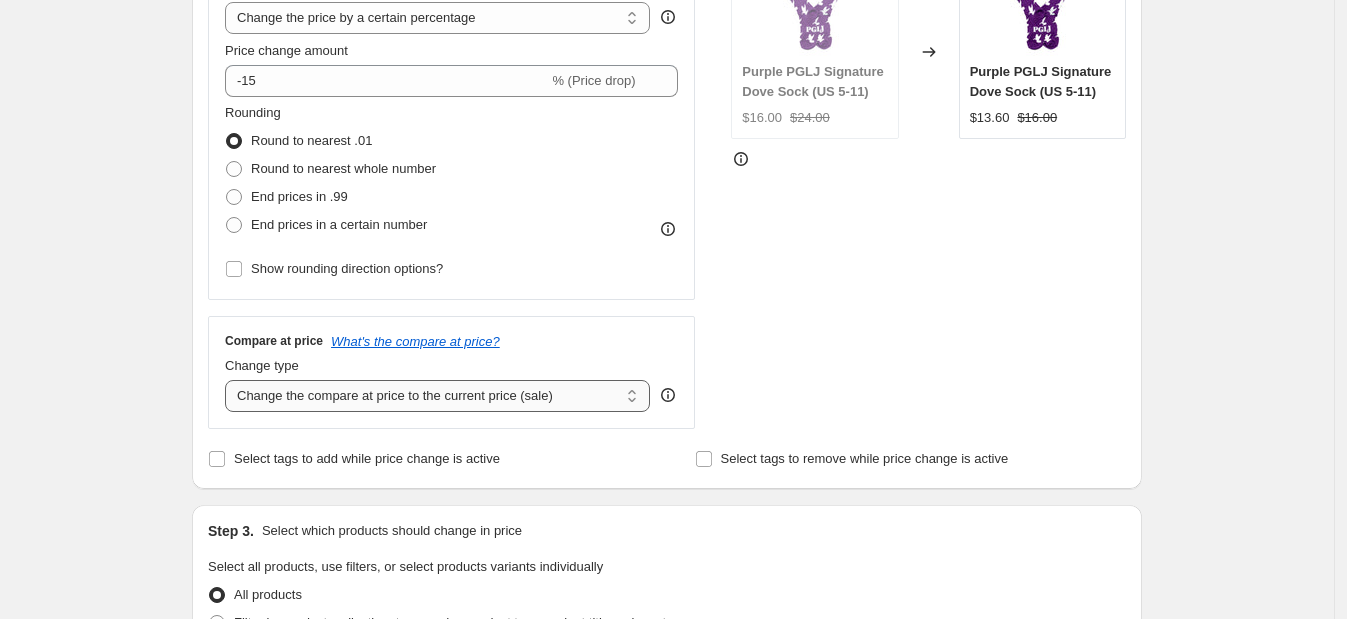click on "Change the compare at price to the current price (sale) Change the compare at price to a certain amount Change the compare at price by a certain amount Change the compare at price by a certain percentage Change the compare at price by a certain amount relative to the actual price Change the compare at price by a certain percentage relative to the actual price Don't change the compare at price Remove the compare at price" at bounding box center (437, 396) 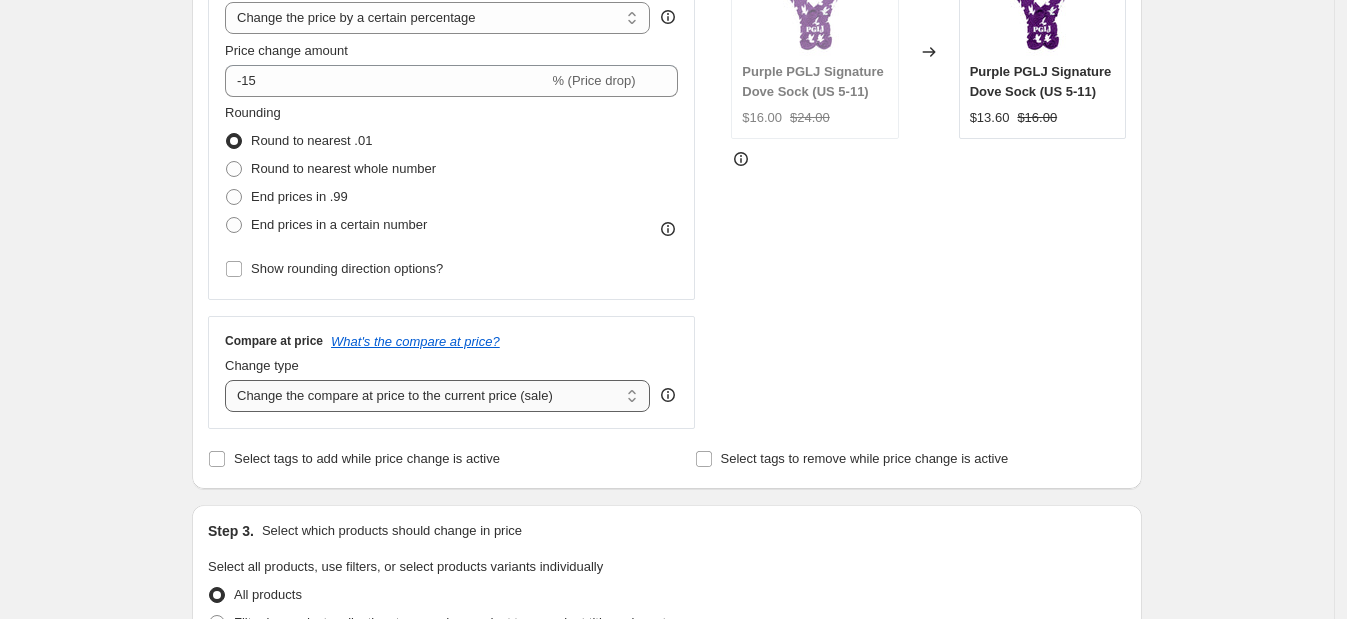 select on "no_change" 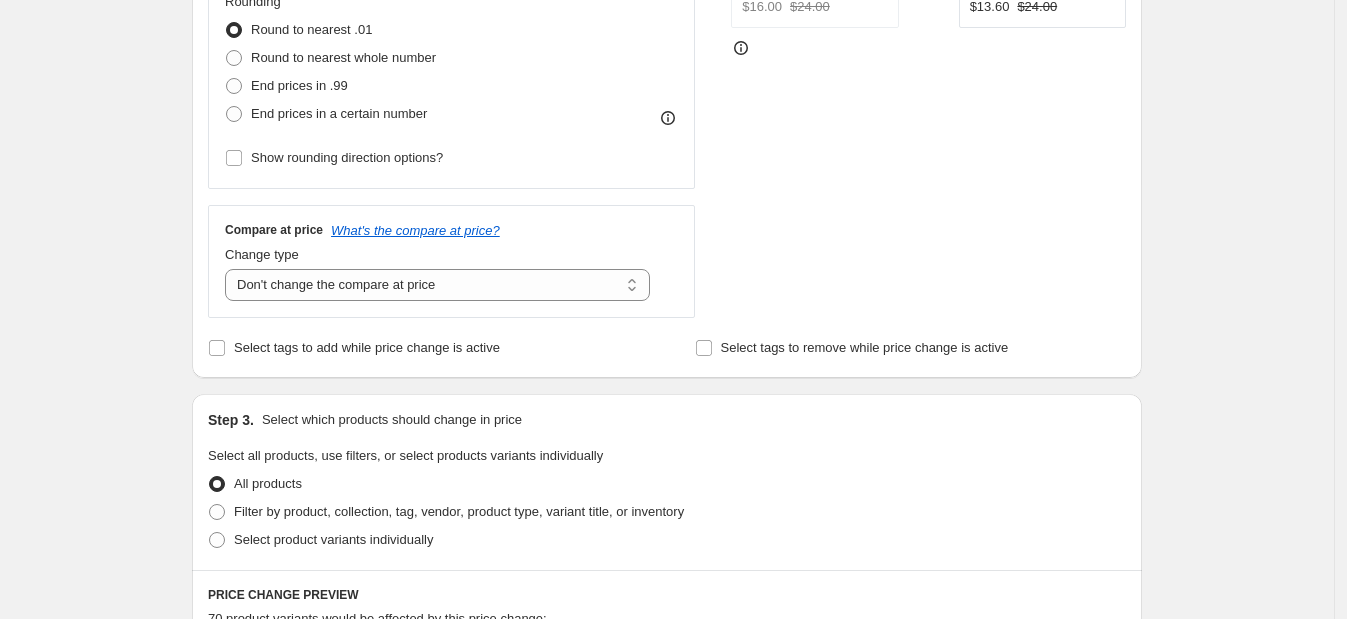 scroll, scrollTop: 541, scrollLeft: 0, axis: vertical 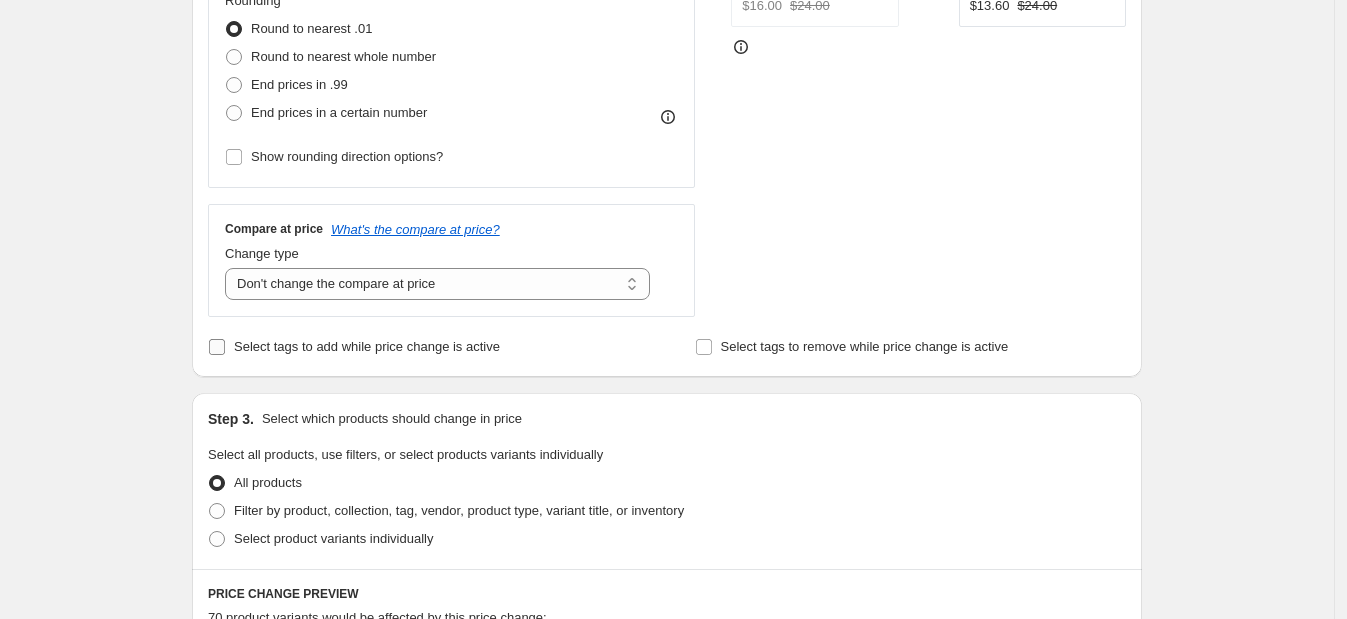 click on "Select tags to add while price change is active" at bounding box center [367, 346] 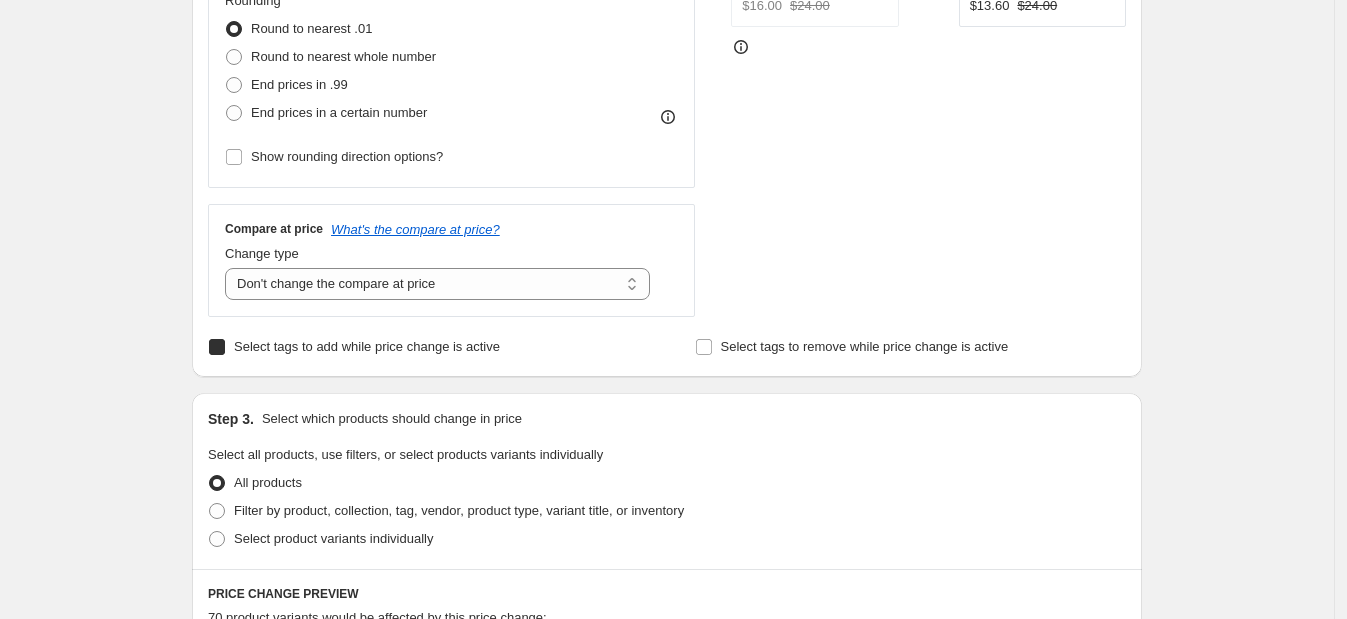 checkbox on "true" 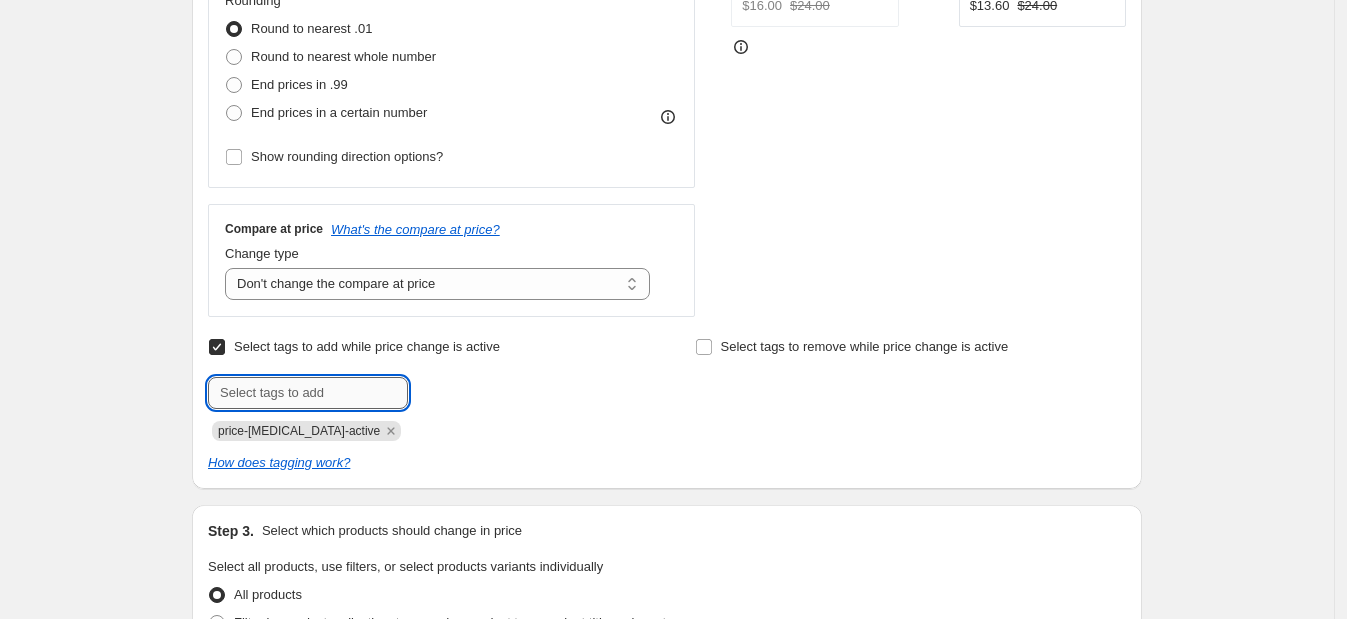 click at bounding box center (308, 393) 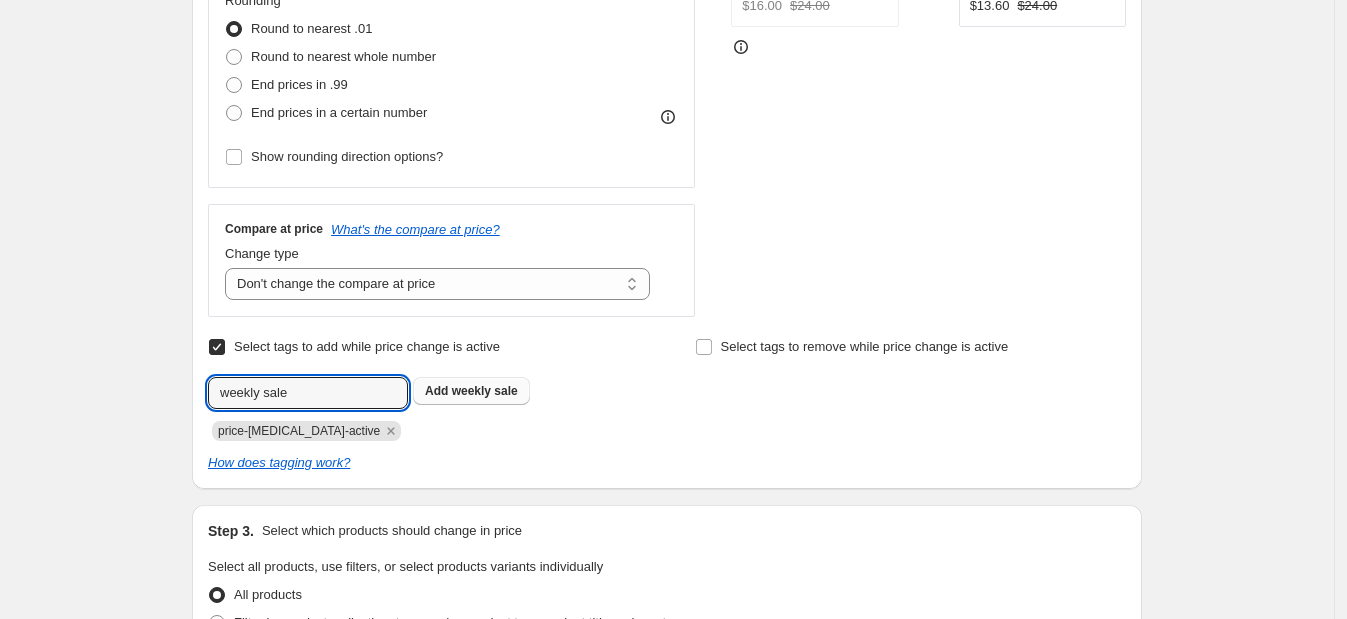 type on "weekly sale" 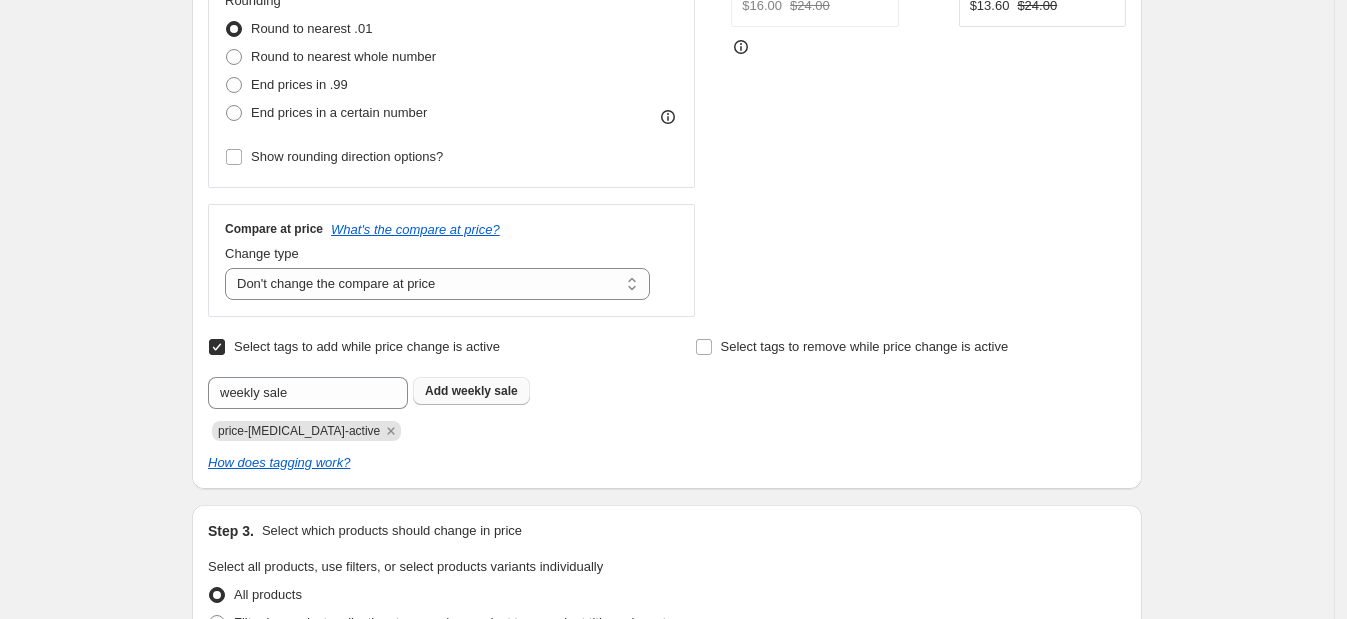 click on "Add   weekly sale" at bounding box center [471, 391] 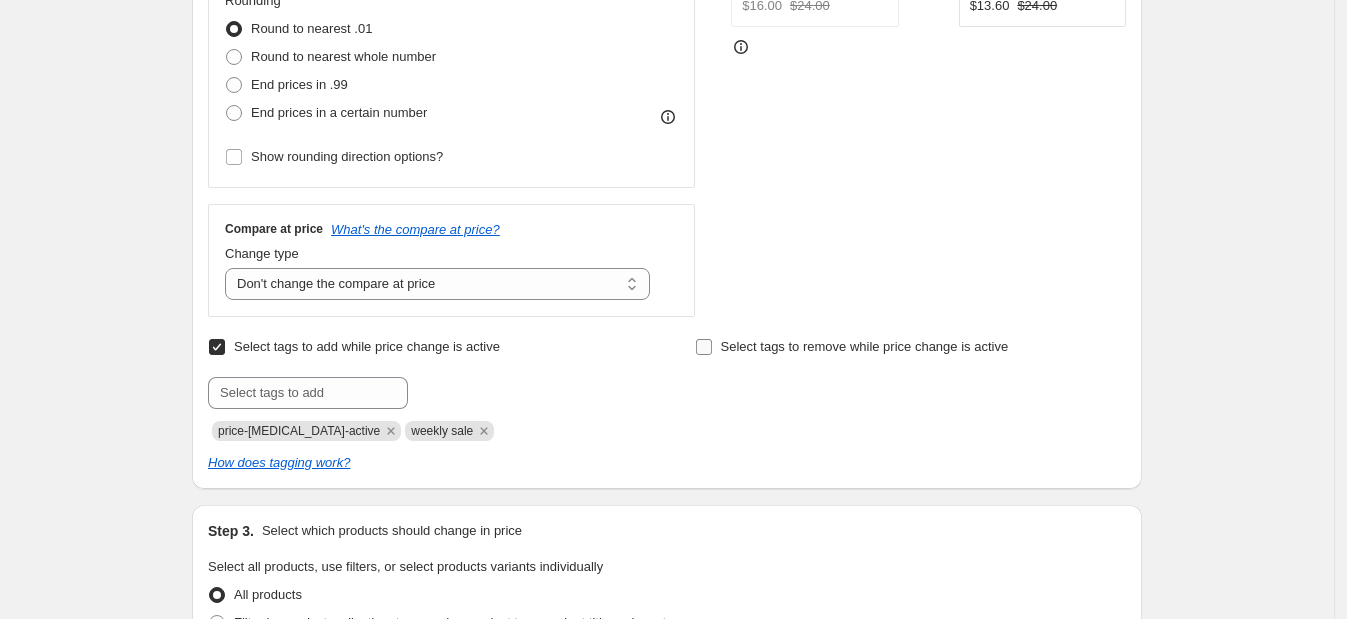 click on "Select tags to remove while price change is active" at bounding box center [704, 347] 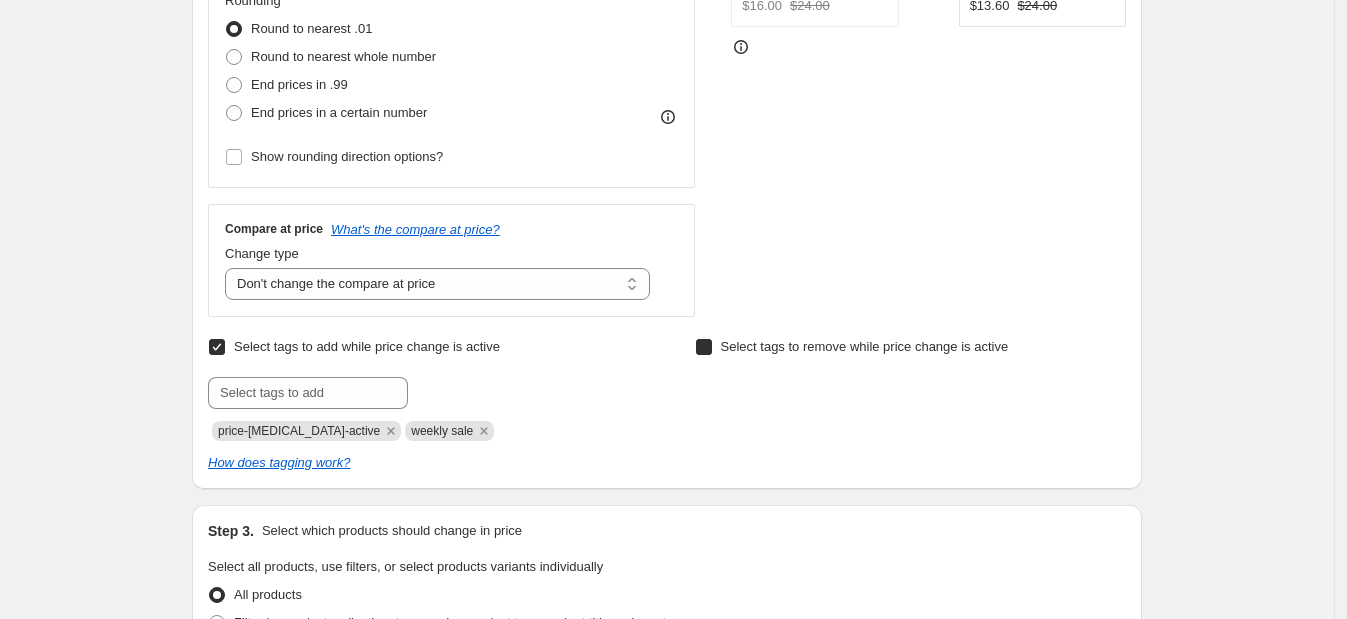 checkbox on "true" 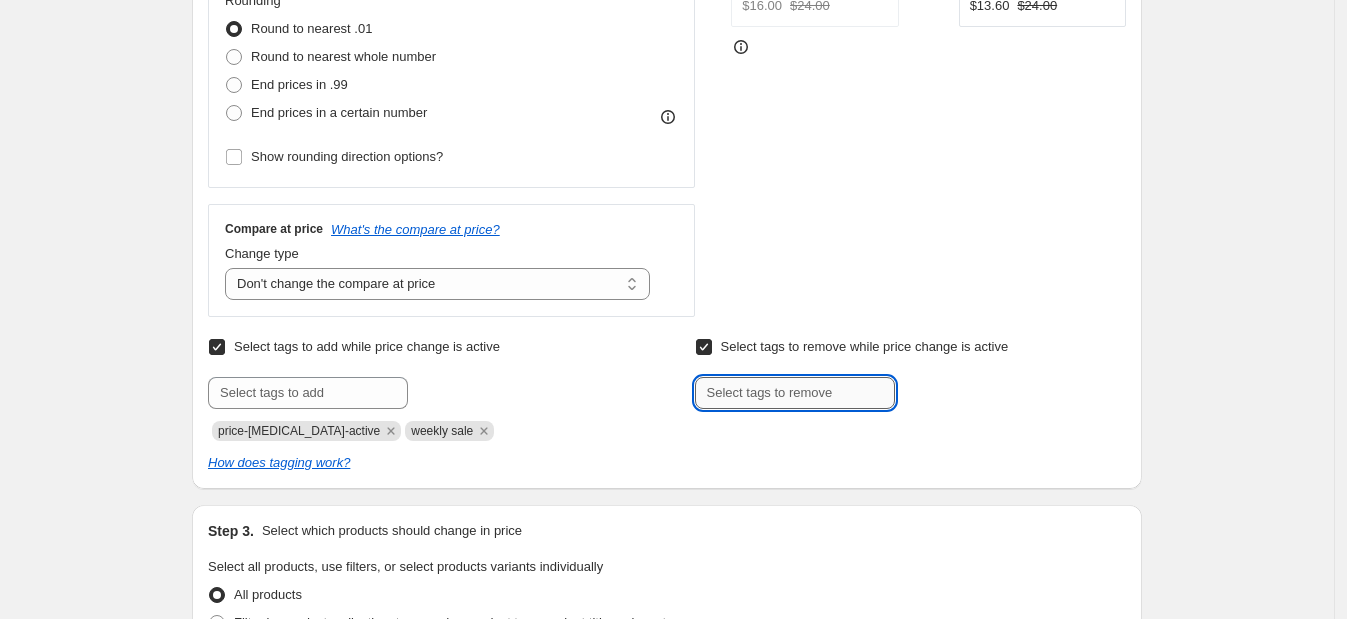 click at bounding box center (795, 393) 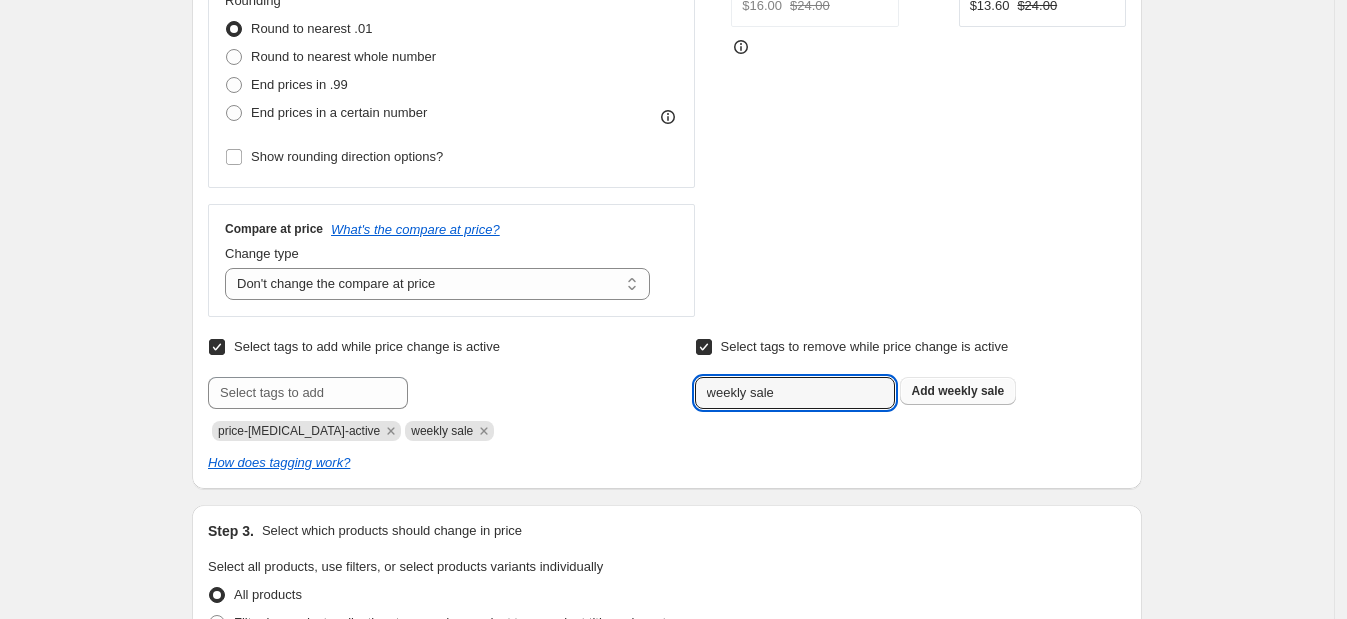 type on "weekly sale" 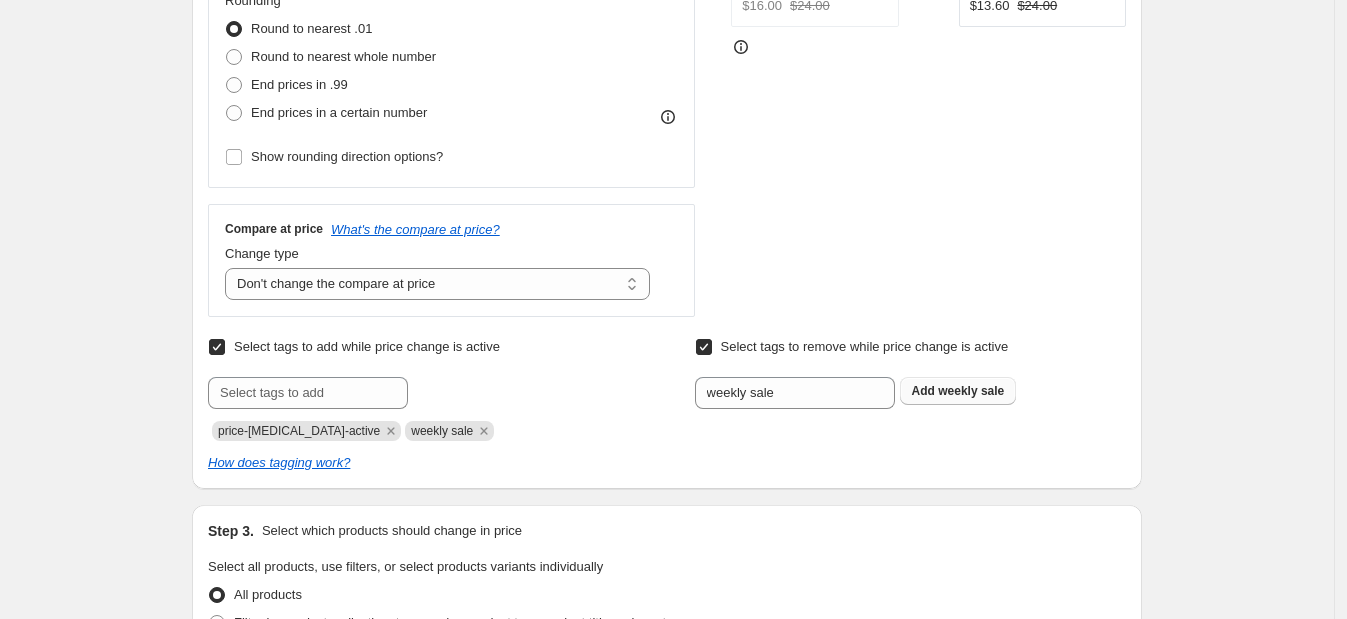 click on "weekly sale" at bounding box center (971, 391) 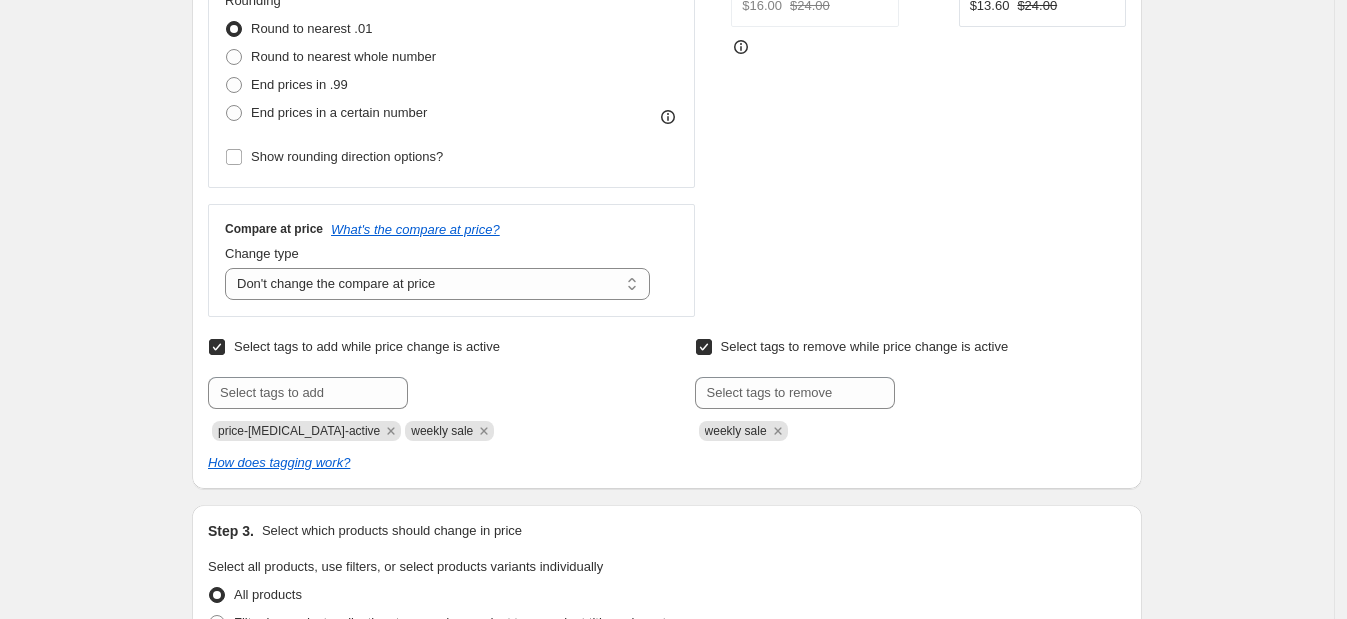 click on "Compare at price What's the compare at price? Change type Change the compare at price to the current price (sale) Change the compare at price to a certain amount Change the compare at price by a certain amount Change the compare at price by a certain percentage Change the compare at price by a certain amount relative to the actual price Change the compare at price by a certain percentage relative to the actual price Don't change the compare at price Remove the compare at price Don't change the compare at price" at bounding box center (451, 260) 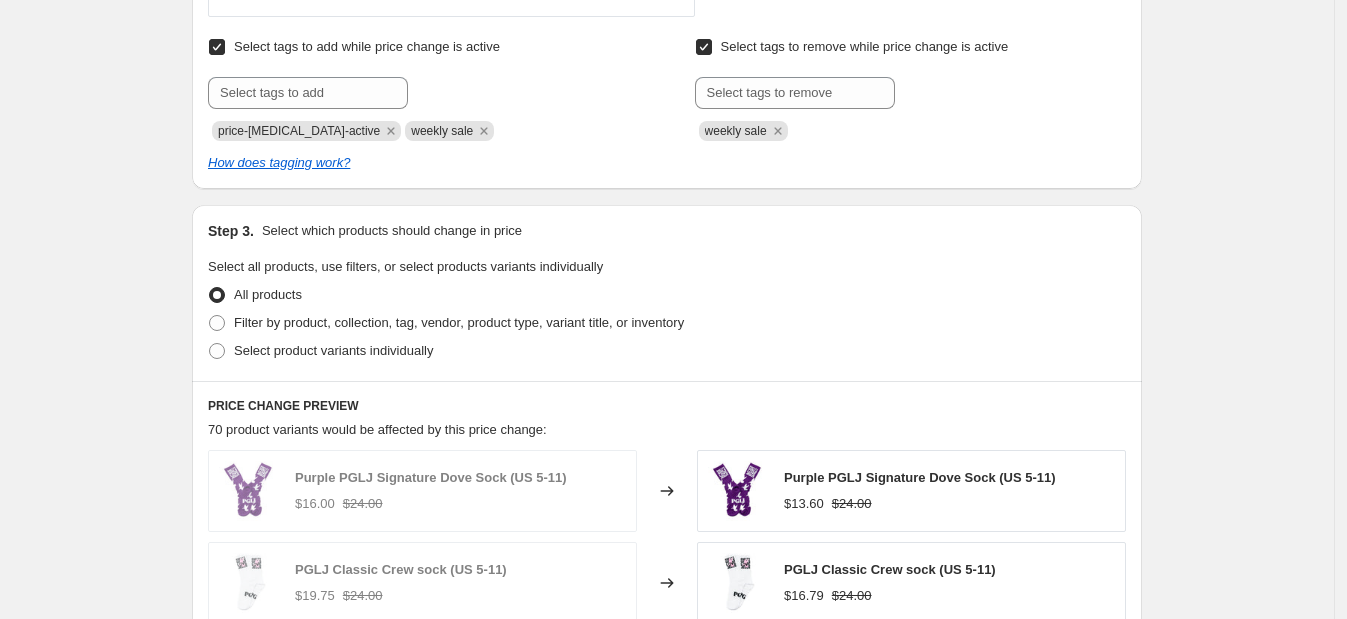 scroll, scrollTop: 844, scrollLeft: 0, axis: vertical 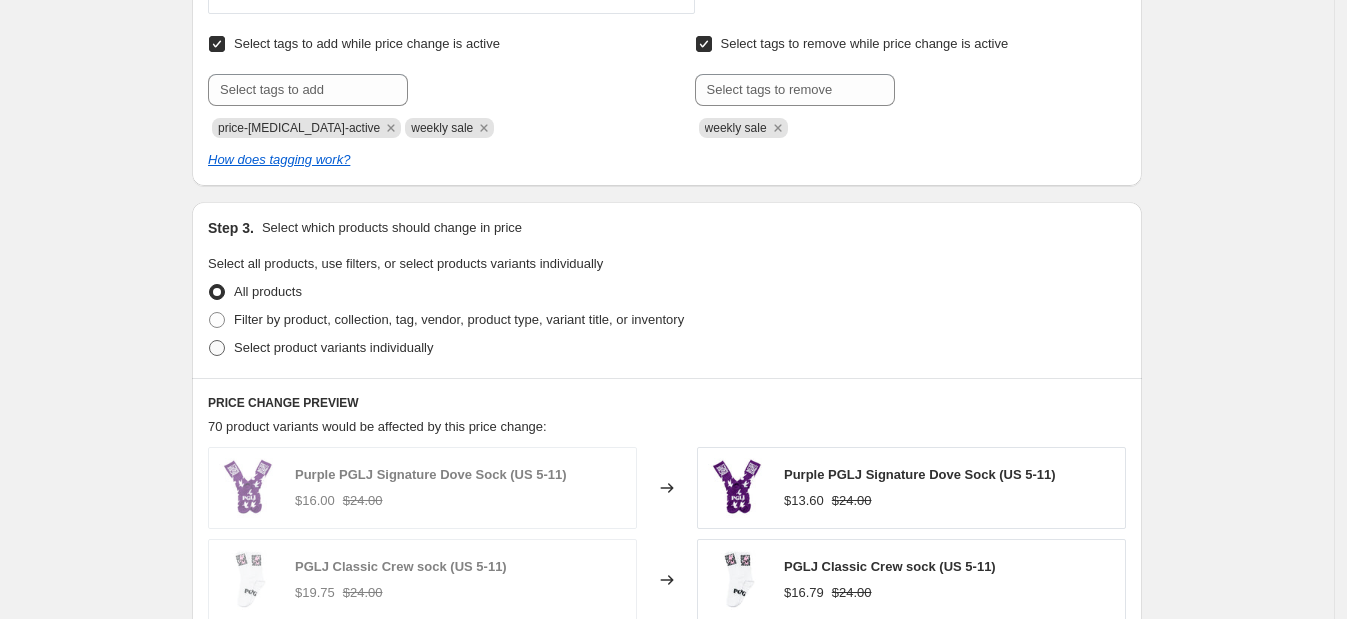 click at bounding box center (217, 348) 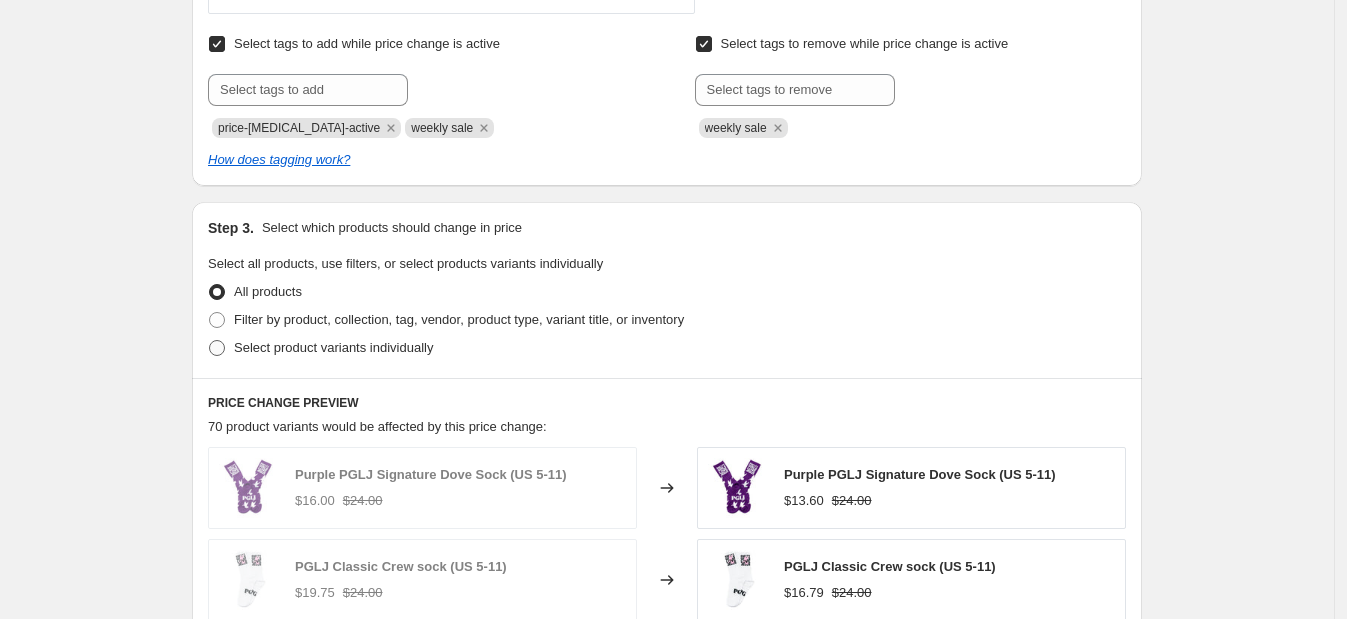 radio on "true" 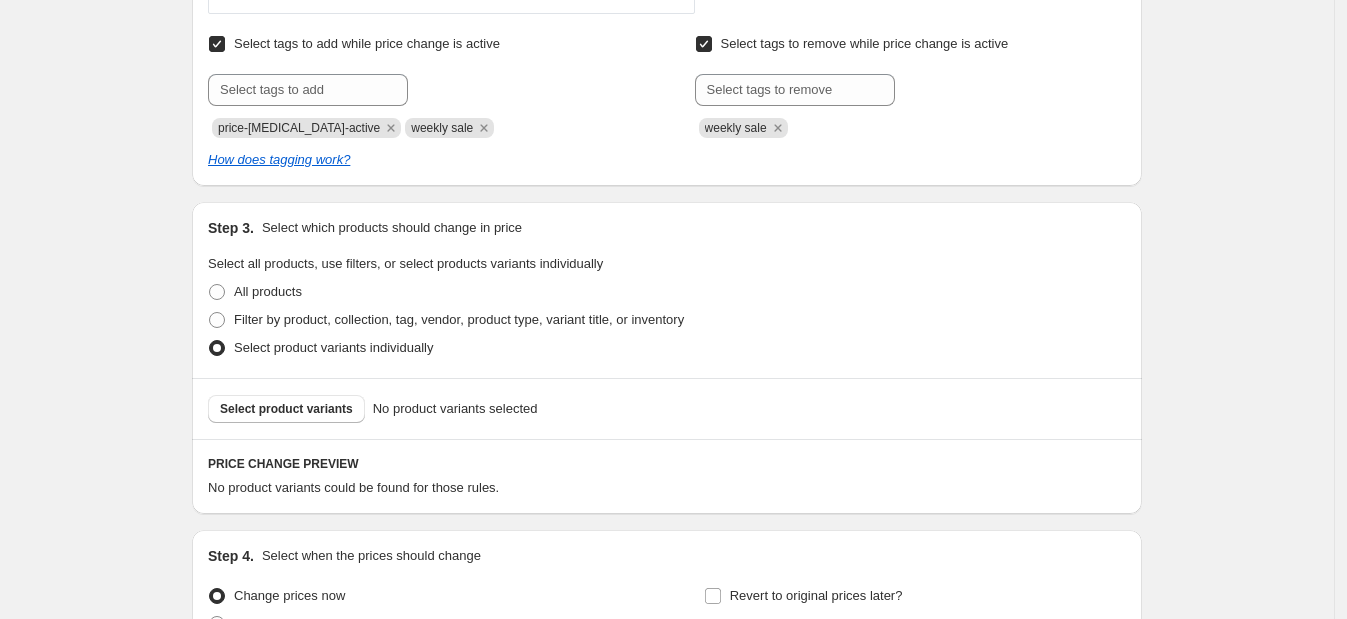scroll, scrollTop: 846, scrollLeft: 0, axis: vertical 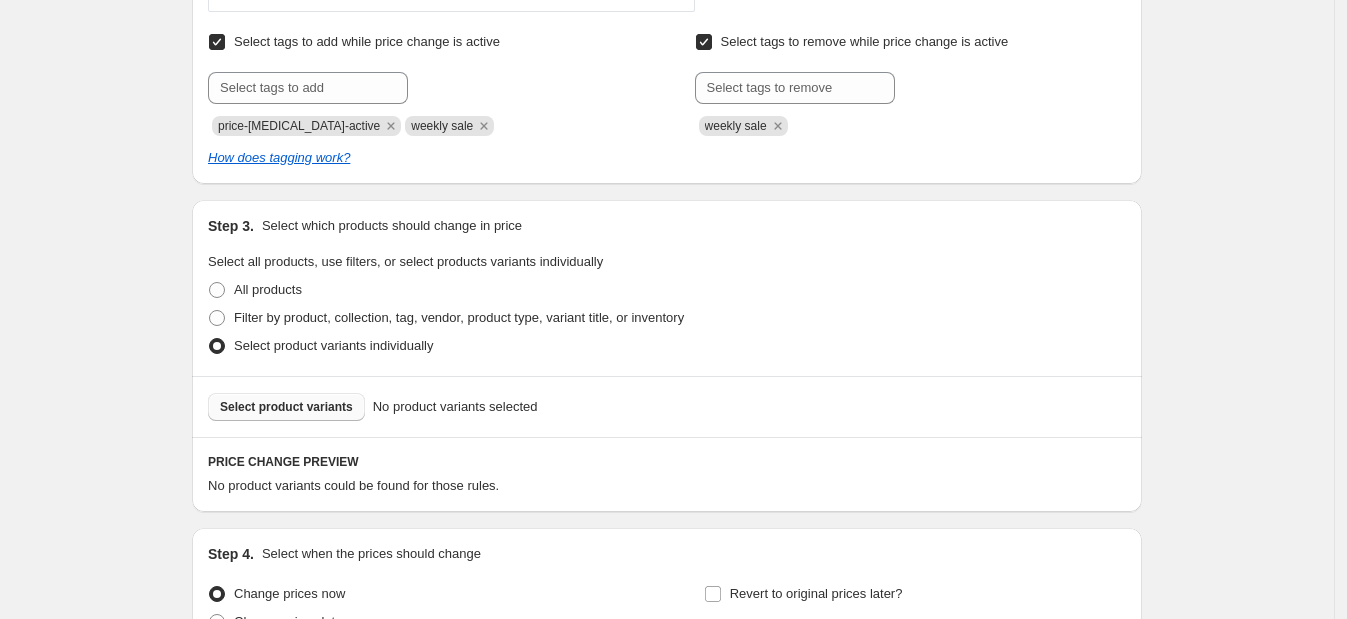 click on "Select product variants" at bounding box center [286, 407] 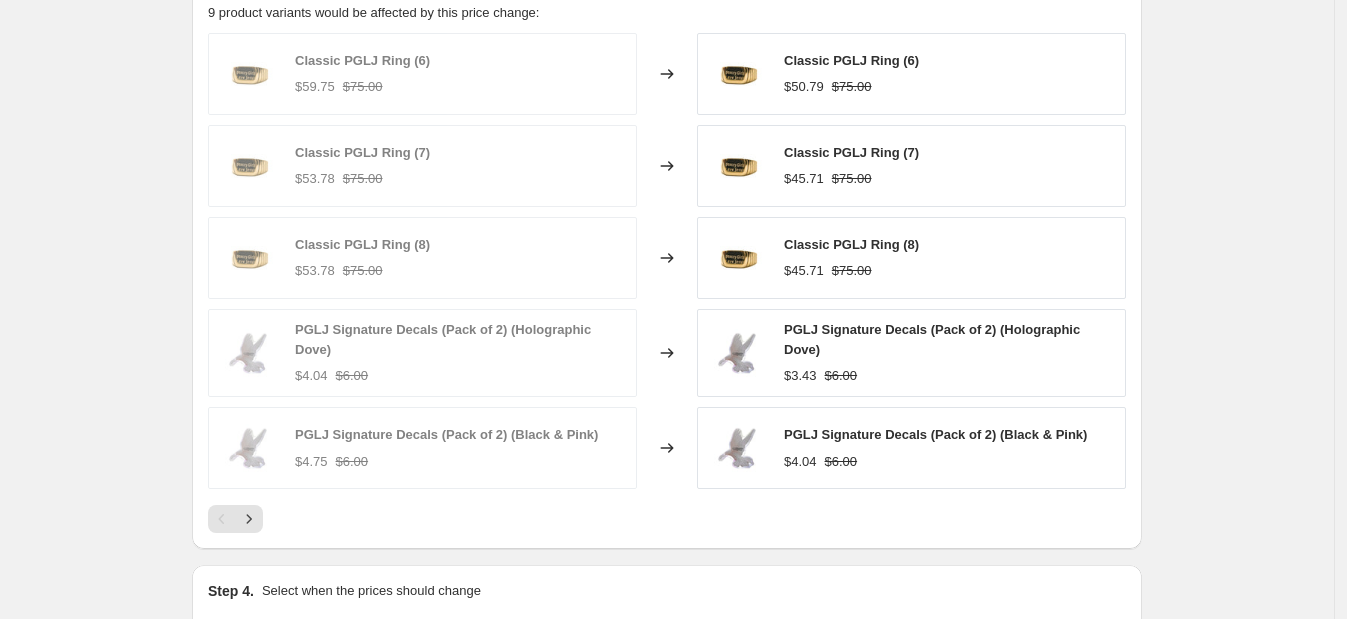 scroll, scrollTop: 1335, scrollLeft: 0, axis: vertical 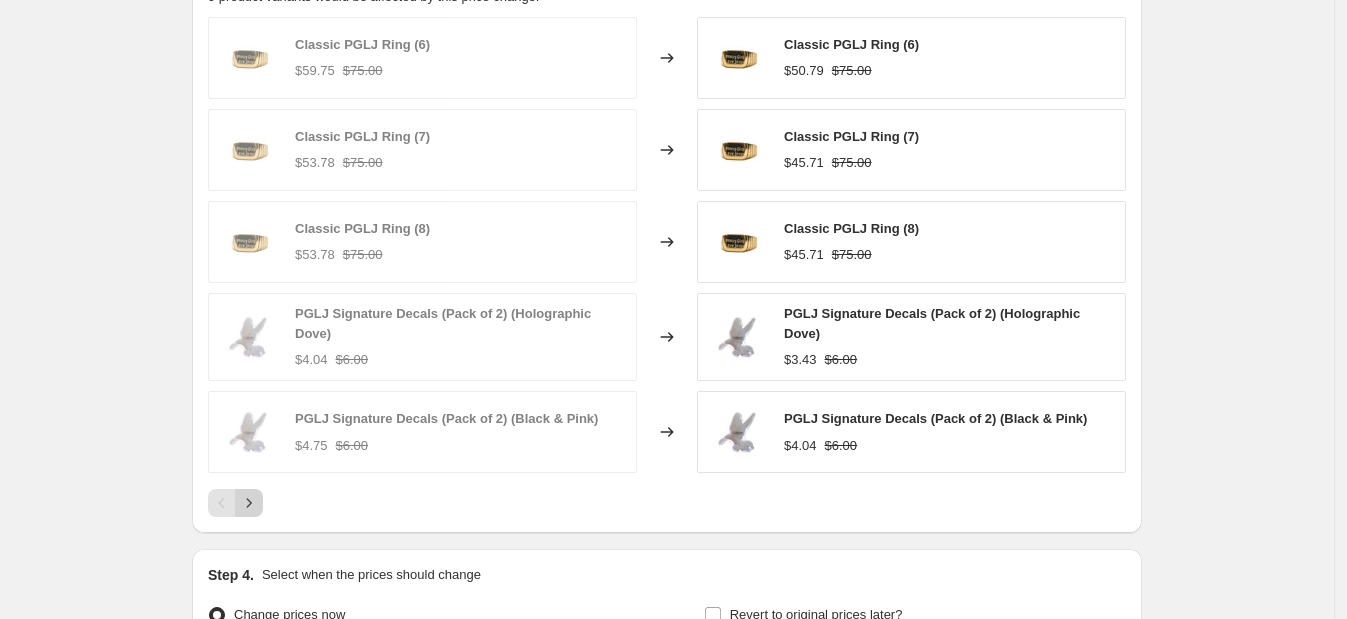 click at bounding box center [249, 503] 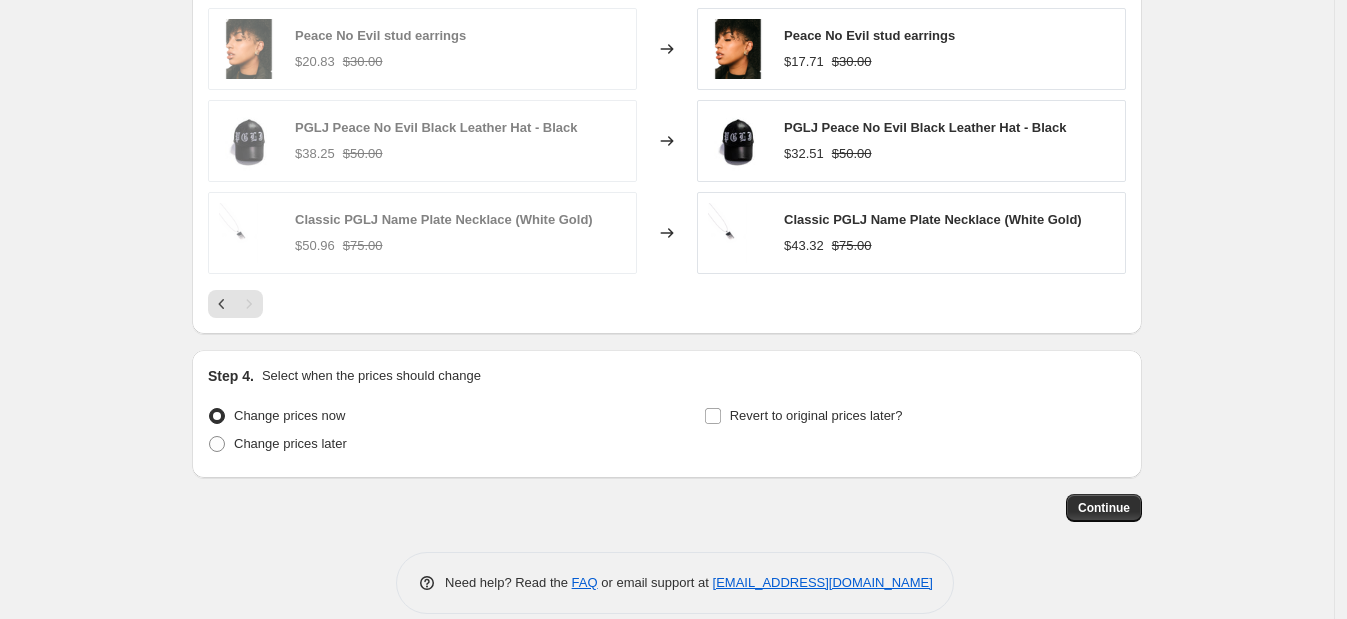 scroll, scrollTop: 1459, scrollLeft: 0, axis: vertical 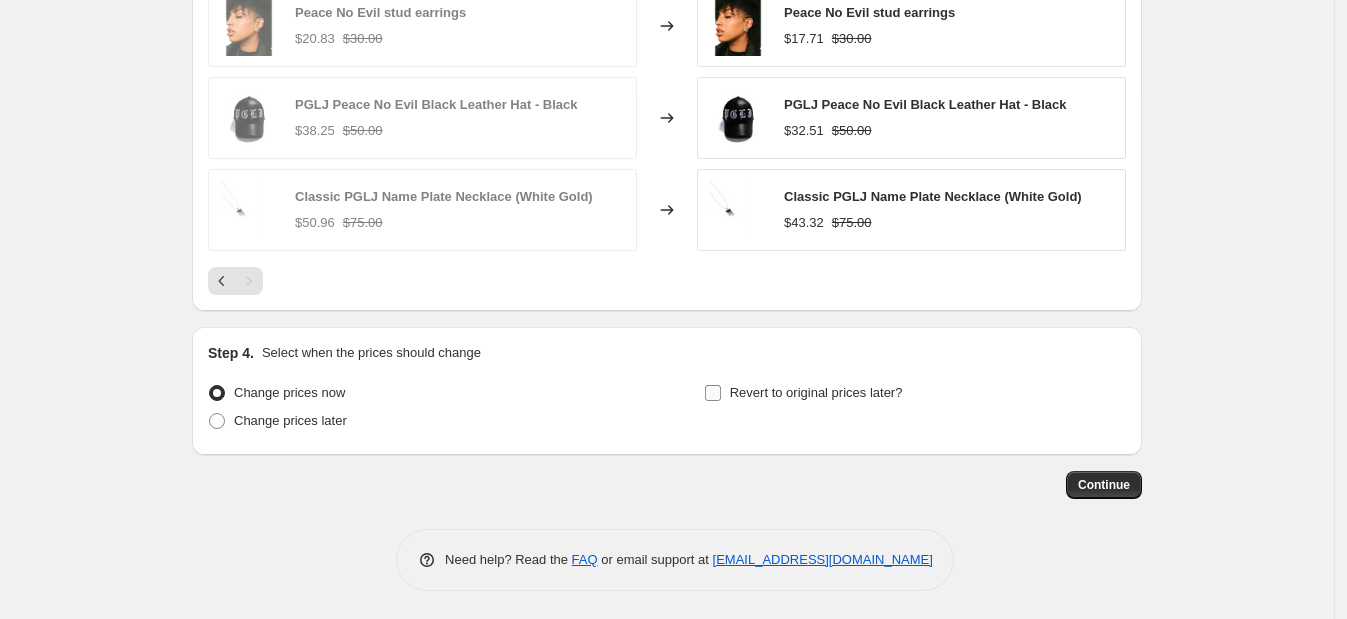 click at bounding box center (713, 393) 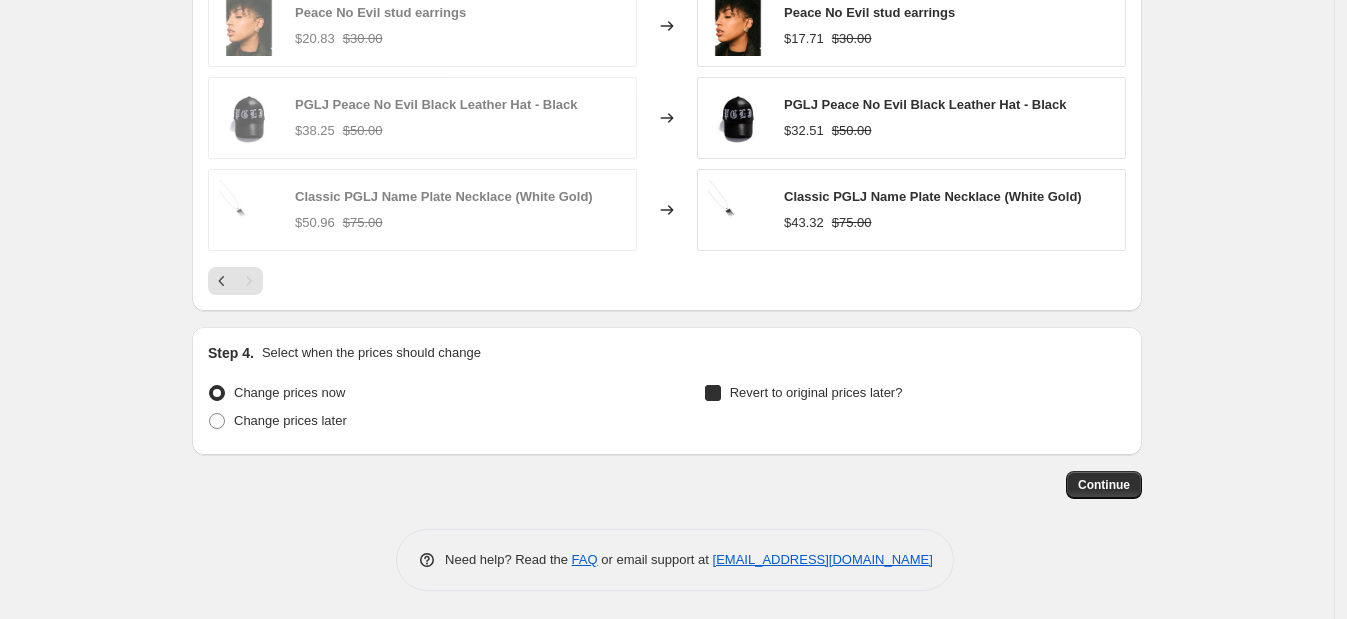 checkbox on "true" 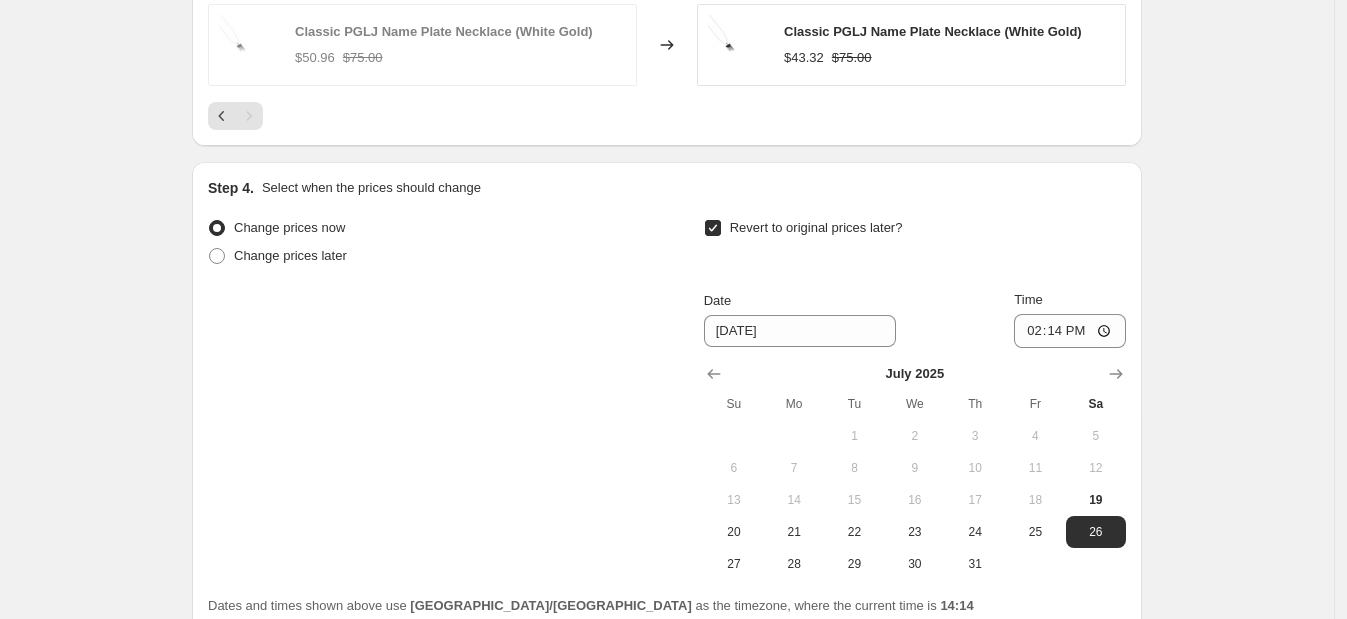 scroll, scrollTop: 1628, scrollLeft: 0, axis: vertical 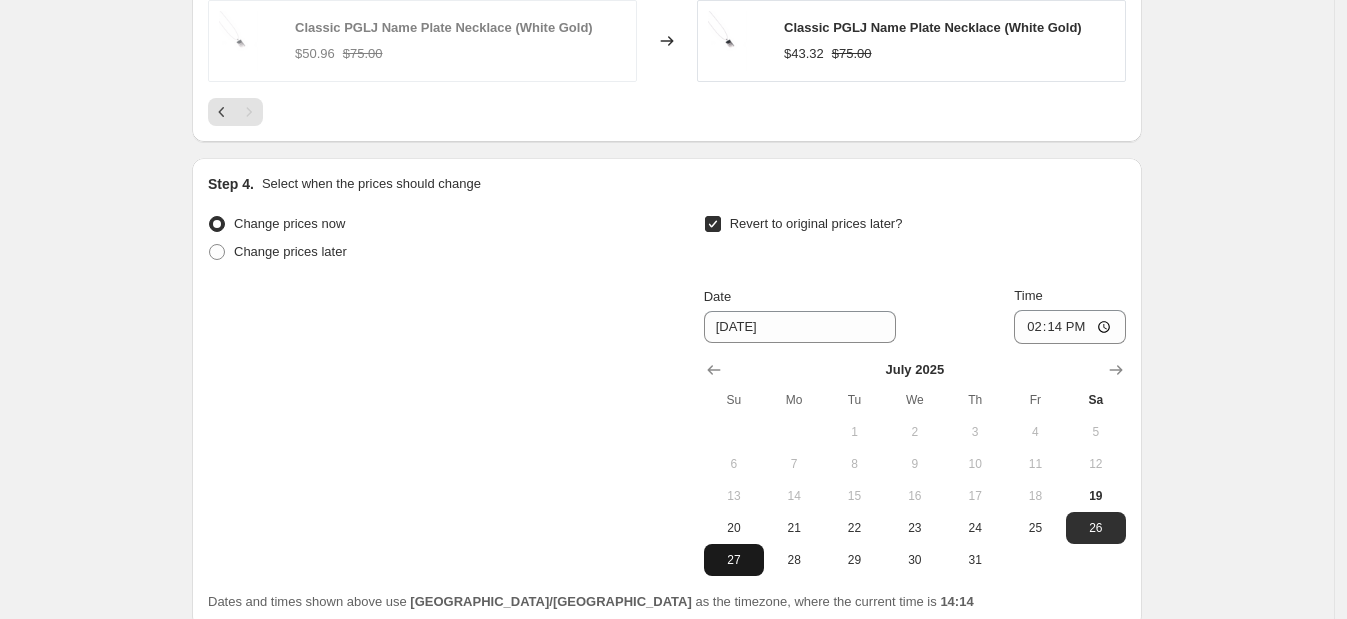 click on "27" at bounding box center [734, 560] 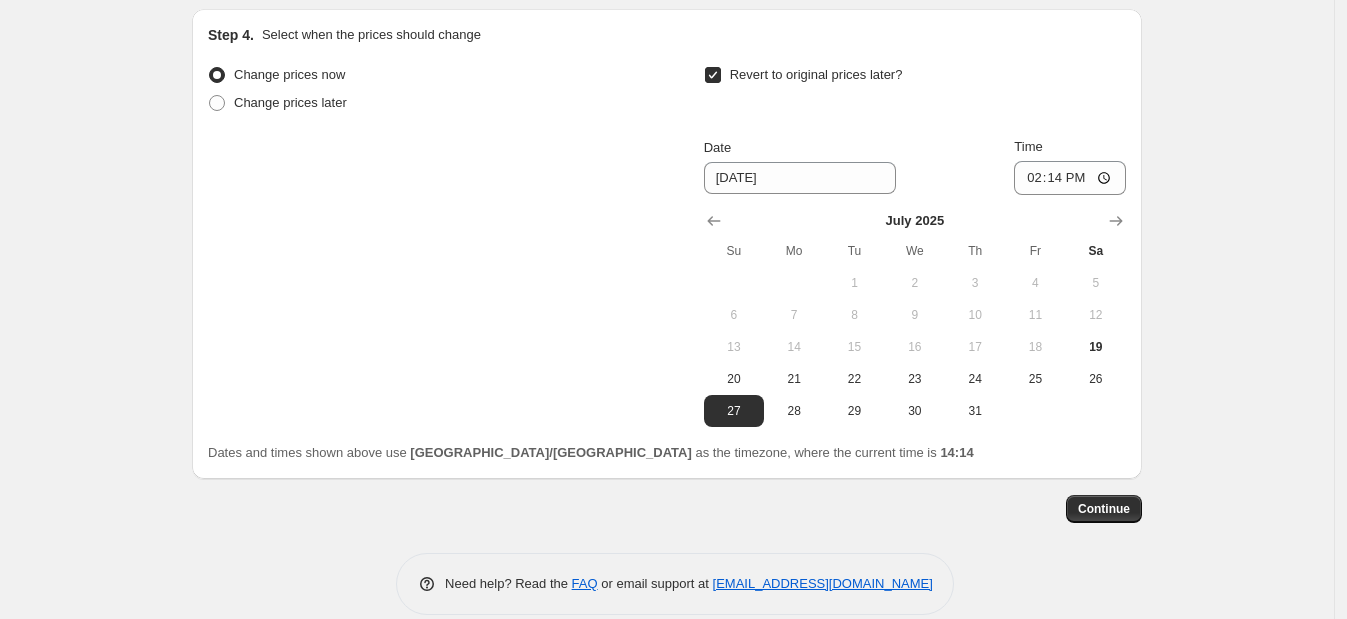scroll, scrollTop: 1772, scrollLeft: 0, axis: vertical 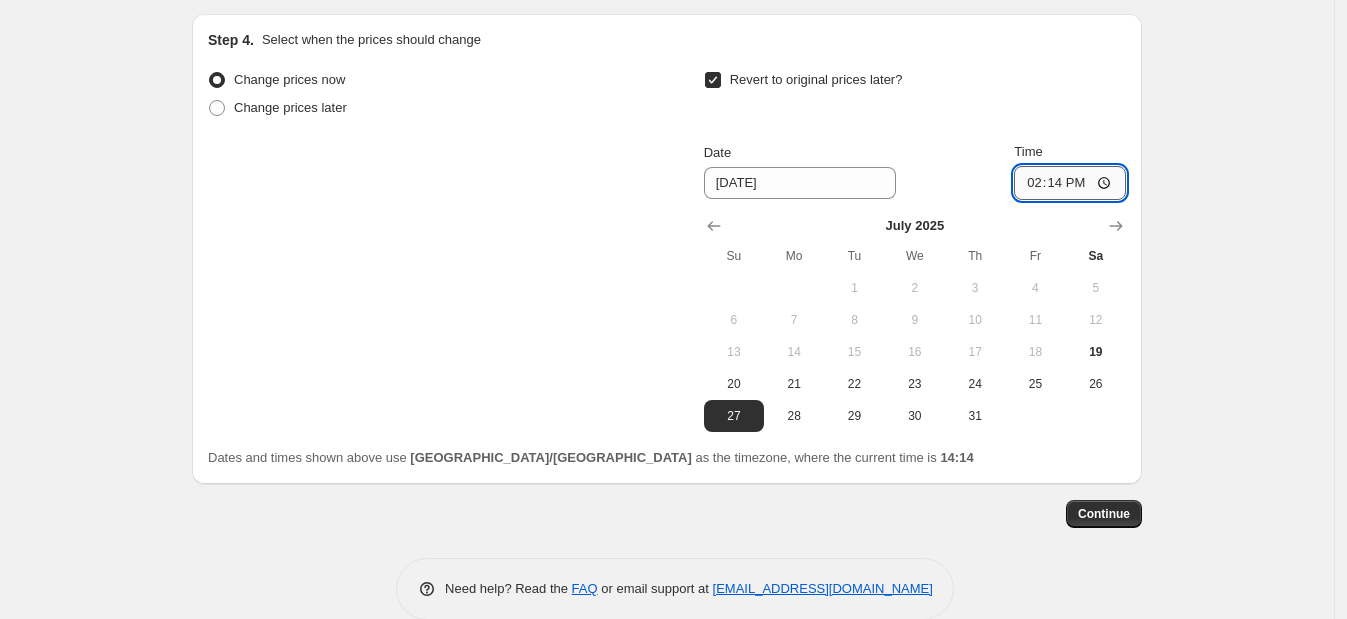 click on "14:14" at bounding box center (1070, 183) 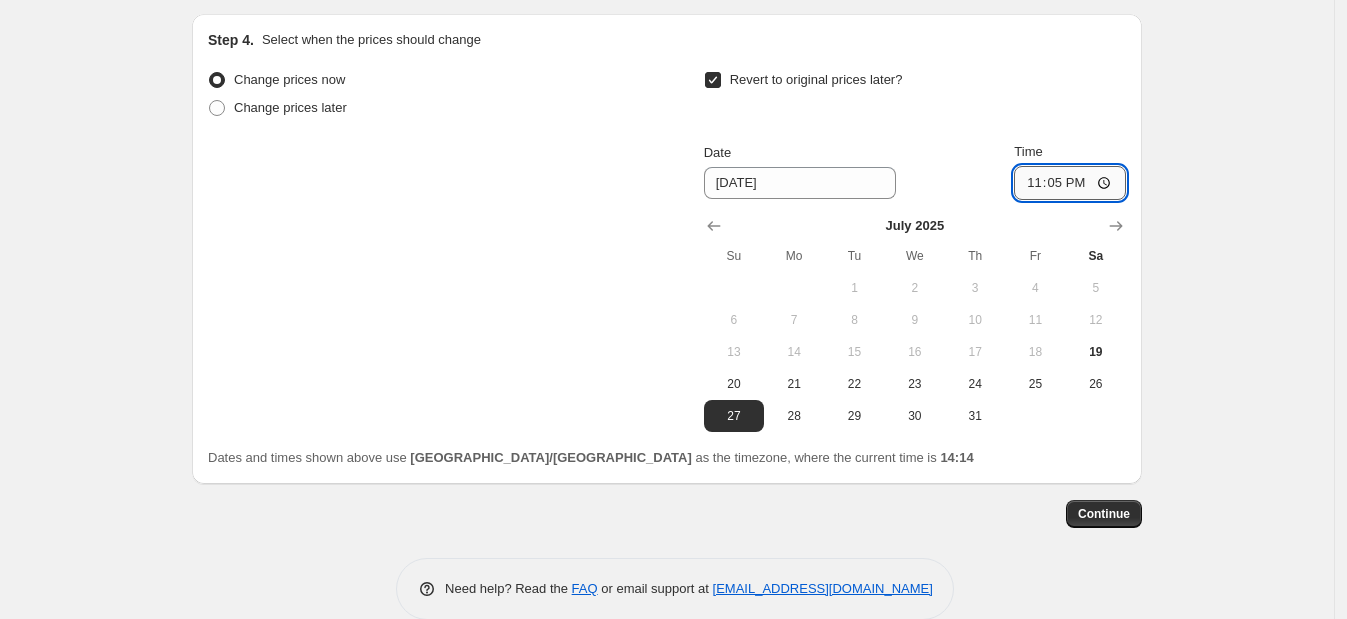 type on "23:58" 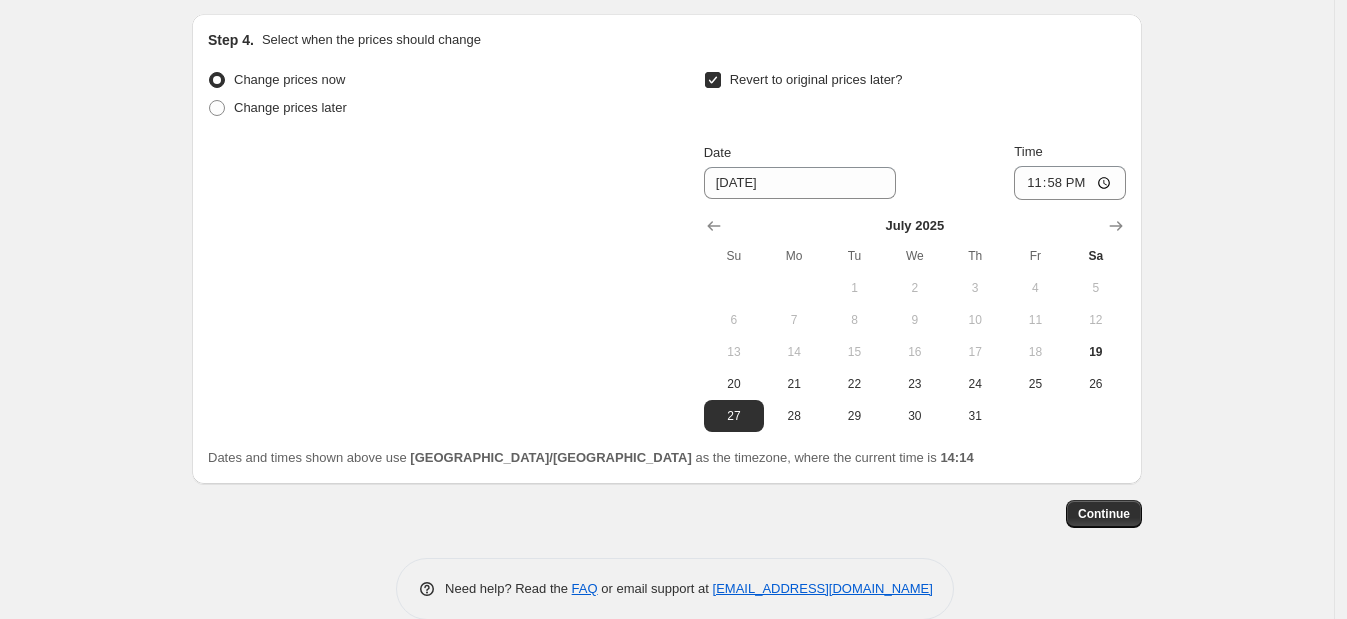 click on "Change prices now Change prices later Revert to original prices later? Date [DATE] Time 23:58 [DATE] Su Mo Tu We Th Fr Sa 1 2 3 4 5 6 7 8 9 10 11 12 13 14 15 16 17 18 19 20 21 22 23 24 25 26 27 28 29 30 31" at bounding box center [667, 249] 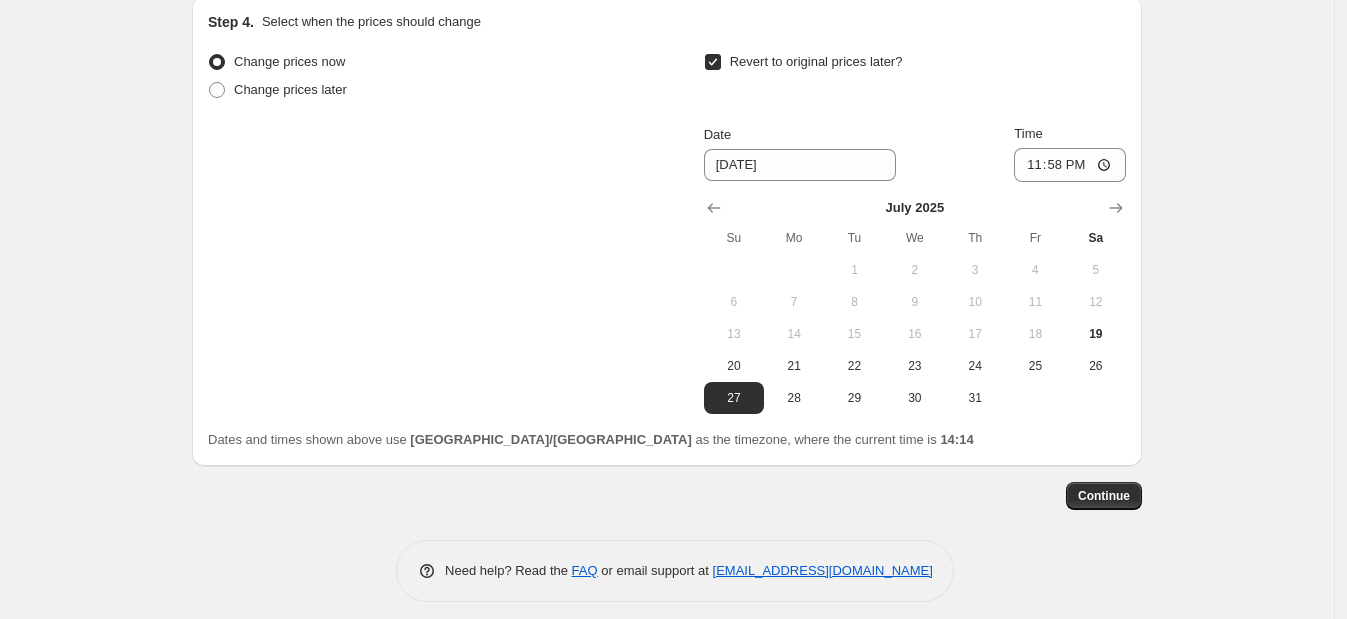 scroll, scrollTop: 1800, scrollLeft: 0, axis: vertical 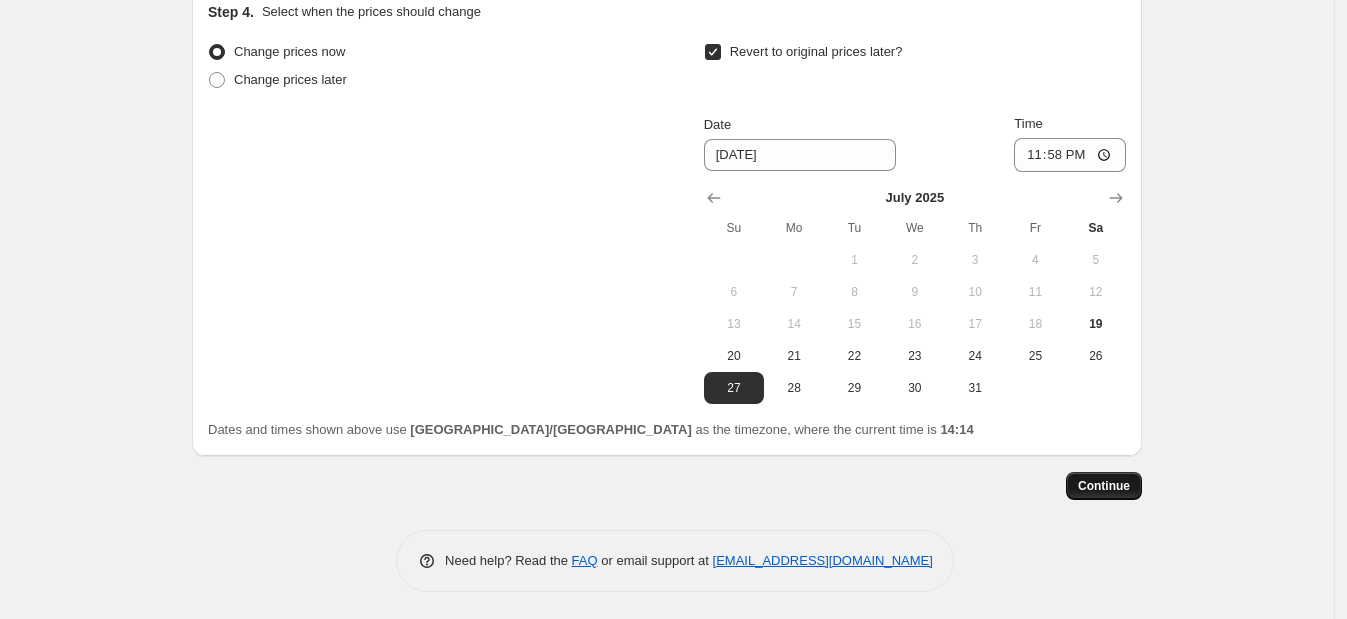 click on "Continue" at bounding box center [1104, 486] 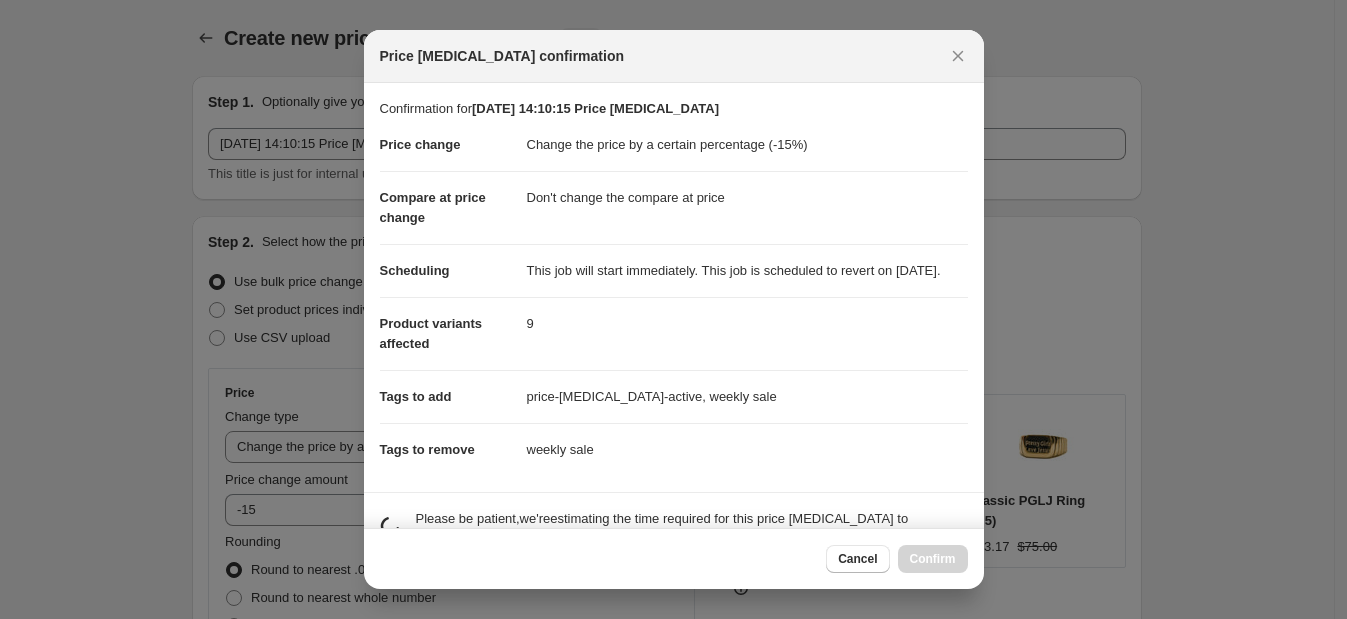 scroll, scrollTop: 1800, scrollLeft: 0, axis: vertical 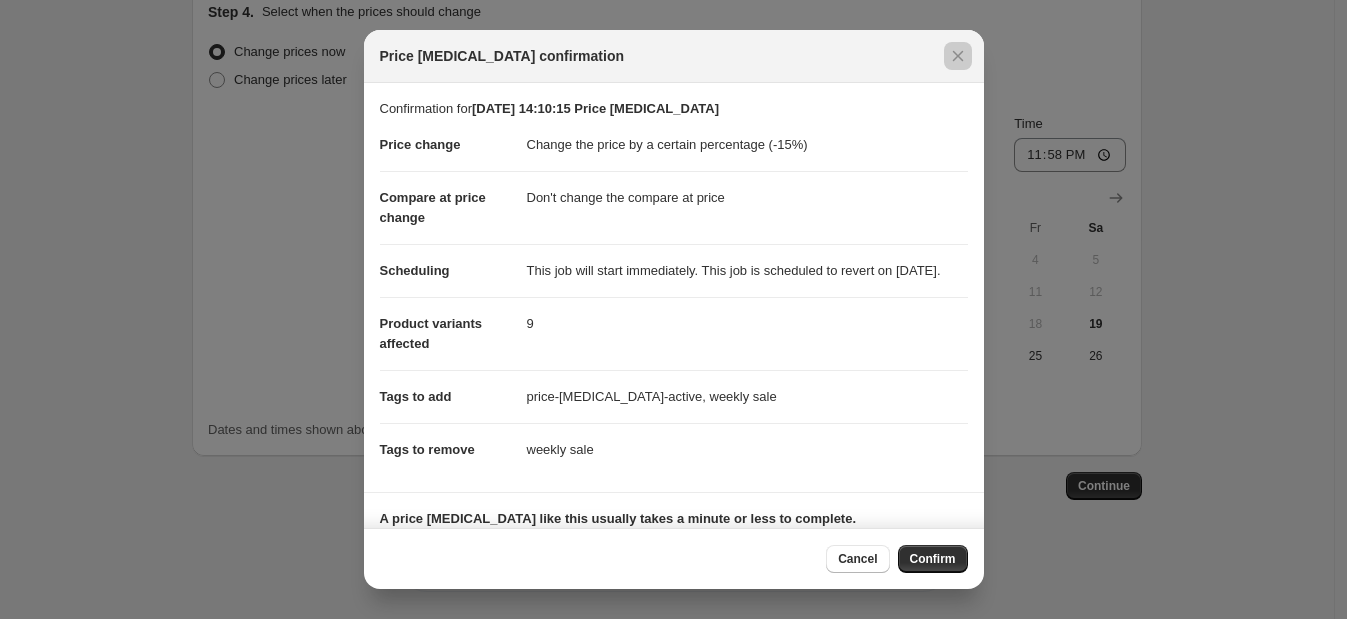 click at bounding box center [673, 309] 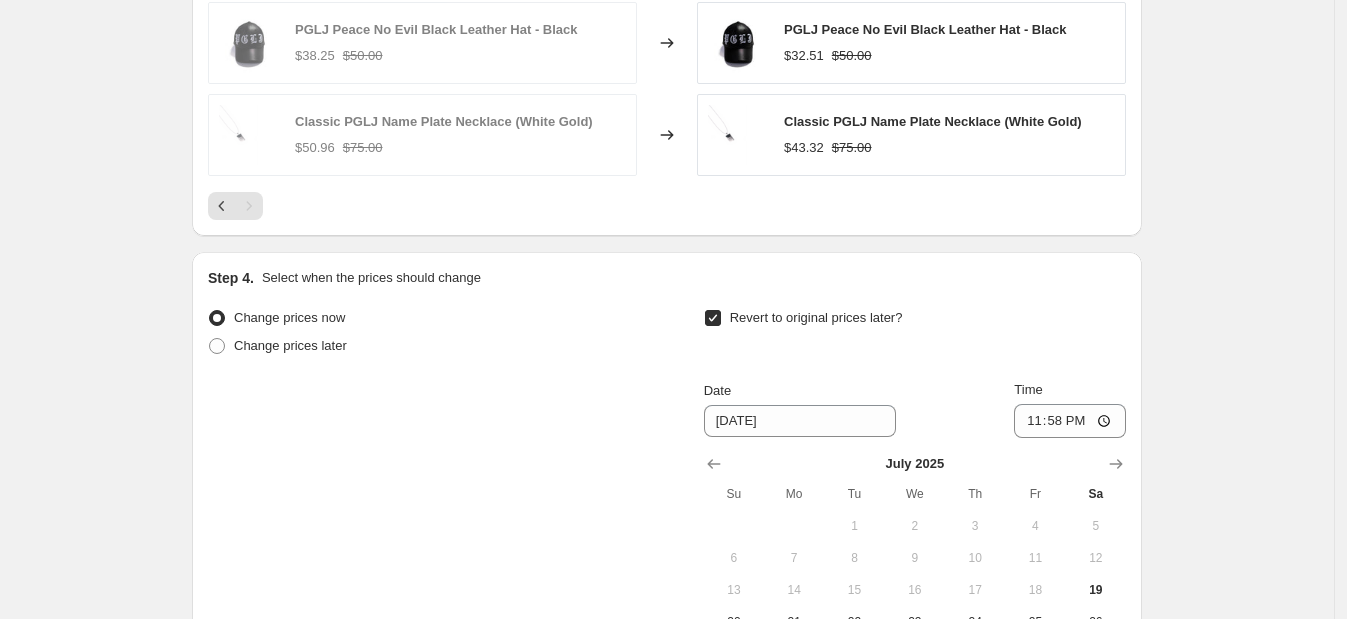 scroll, scrollTop: 1800, scrollLeft: 0, axis: vertical 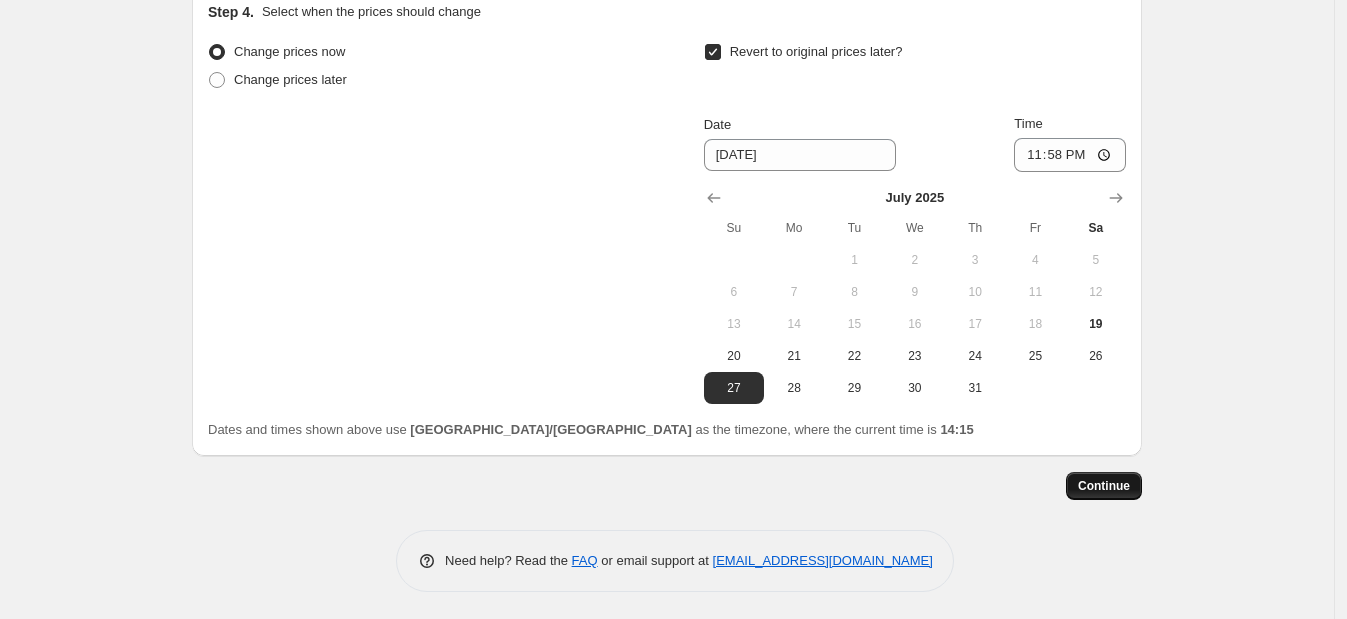 click on "Continue" at bounding box center [1104, 486] 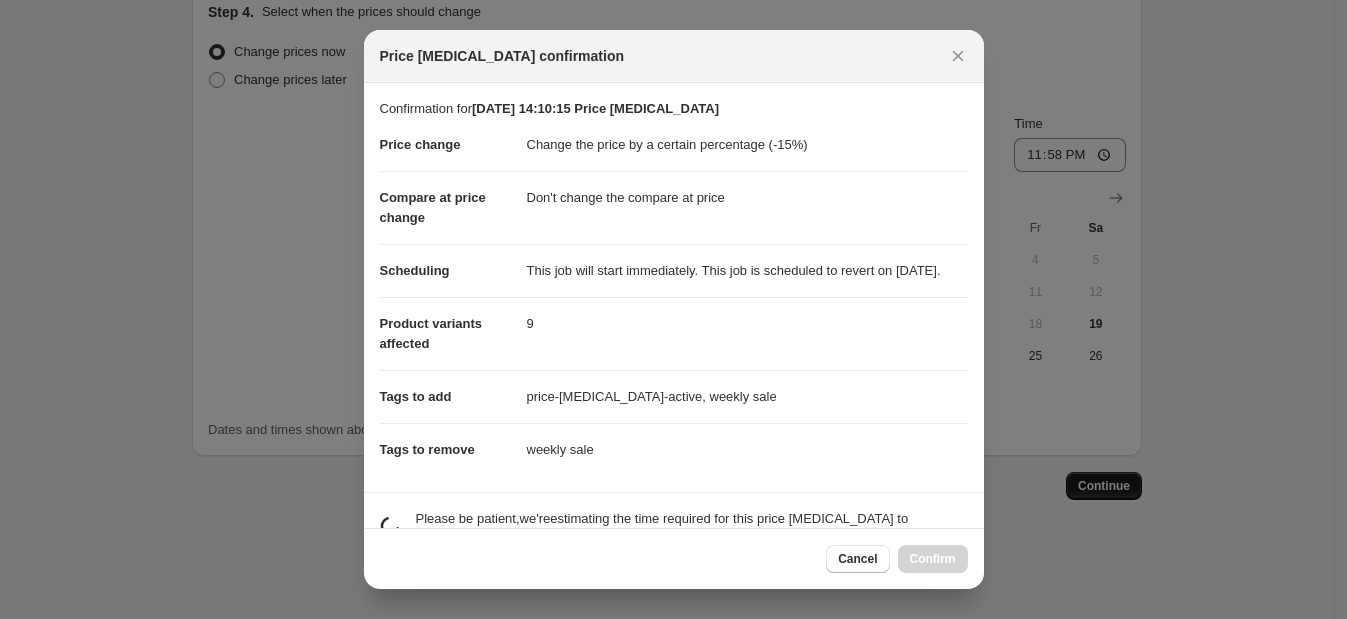scroll, scrollTop: 0, scrollLeft: 0, axis: both 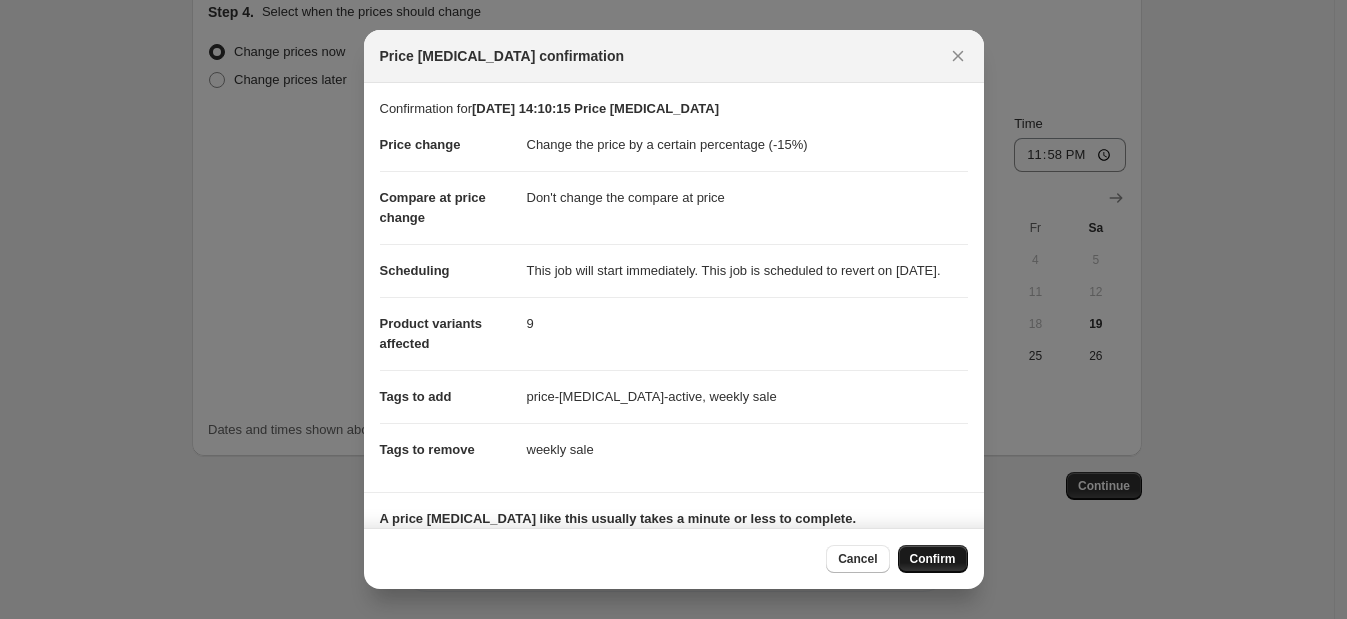 click on "Confirm" at bounding box center (933, 559) 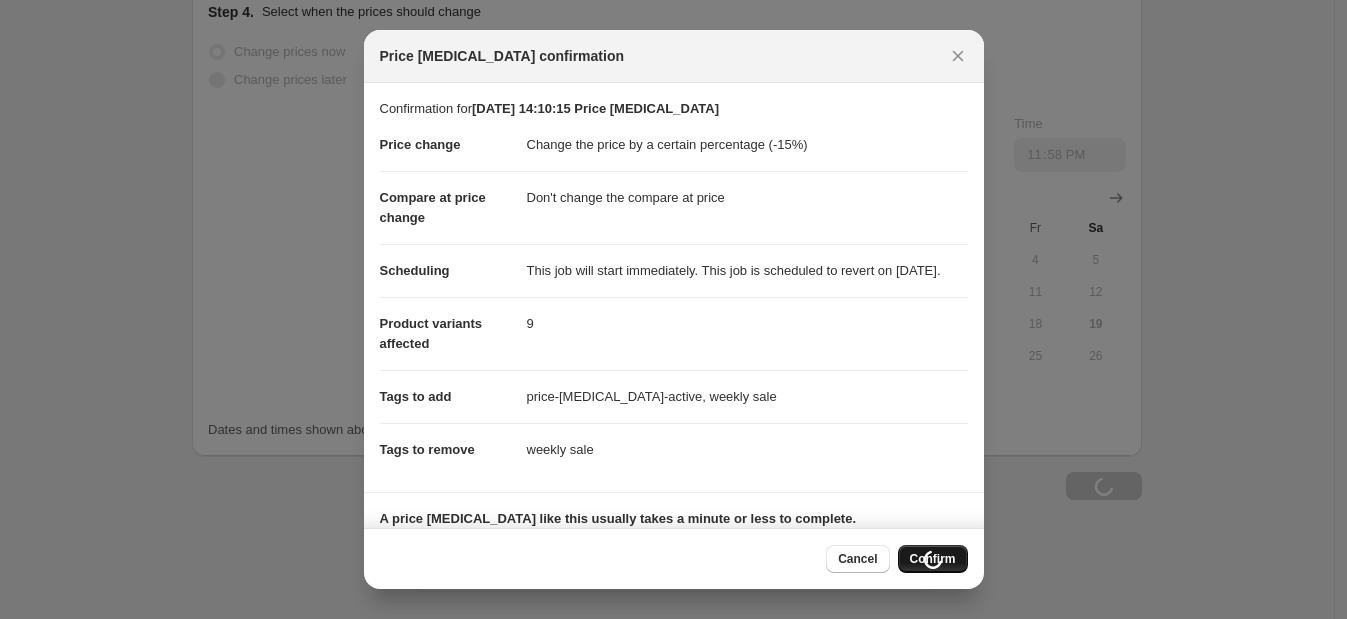 scroll, scrollTop: 1868, scrollLeft: 0, axis: vertical 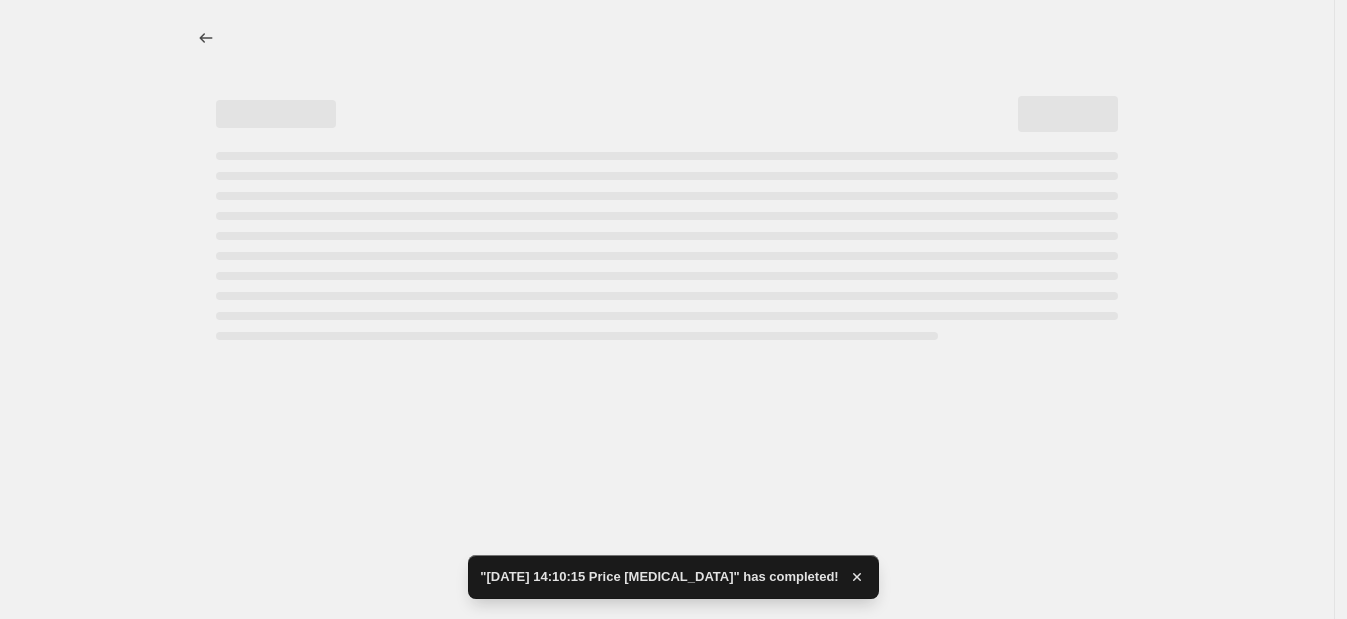 select on "percentage" 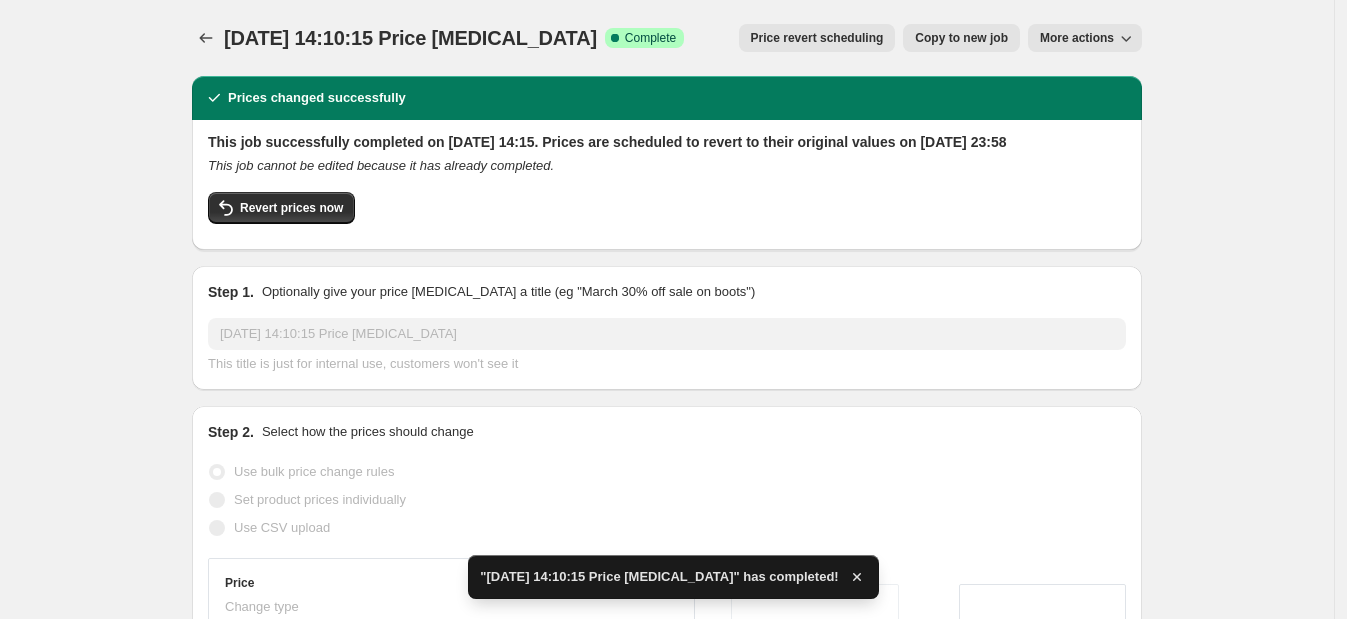 click on "[DATE] 14:10:15 Price [MEDICAL_DATA]. This page is ready [DATE] 14:10:15 Price [MEDICAL_DATA] Success Complete Complete Price revert scheduling Copy to new job Export Recap CSV Delete job More actions Price revert scheduling Copy to new job More actions Prices changed successfully This job successfully completed on [DATE] 14:15. Prices are scheduled to revert to their original values on [DATE] 23:58 This job cannot be edited because it has already completed. Revert prices now Step 1. Optionally give your price [MEDICAL_DATA] a title (eg "March 30% off sale on boots") [DATE] 14:10:15 Price [MEDICAL_DATA] This title is just for internal use, customers won't see it Step 2. Select how the prices should change Use bulk price change rules Set product prices individually Use CSV upload Price Change type Change the price to a certain amount Change the price by a certain amount Change the price by a certain percentage Change the price to the current compare at price (price before sale) -15 Rounding" at bounding box center (667, 1333) 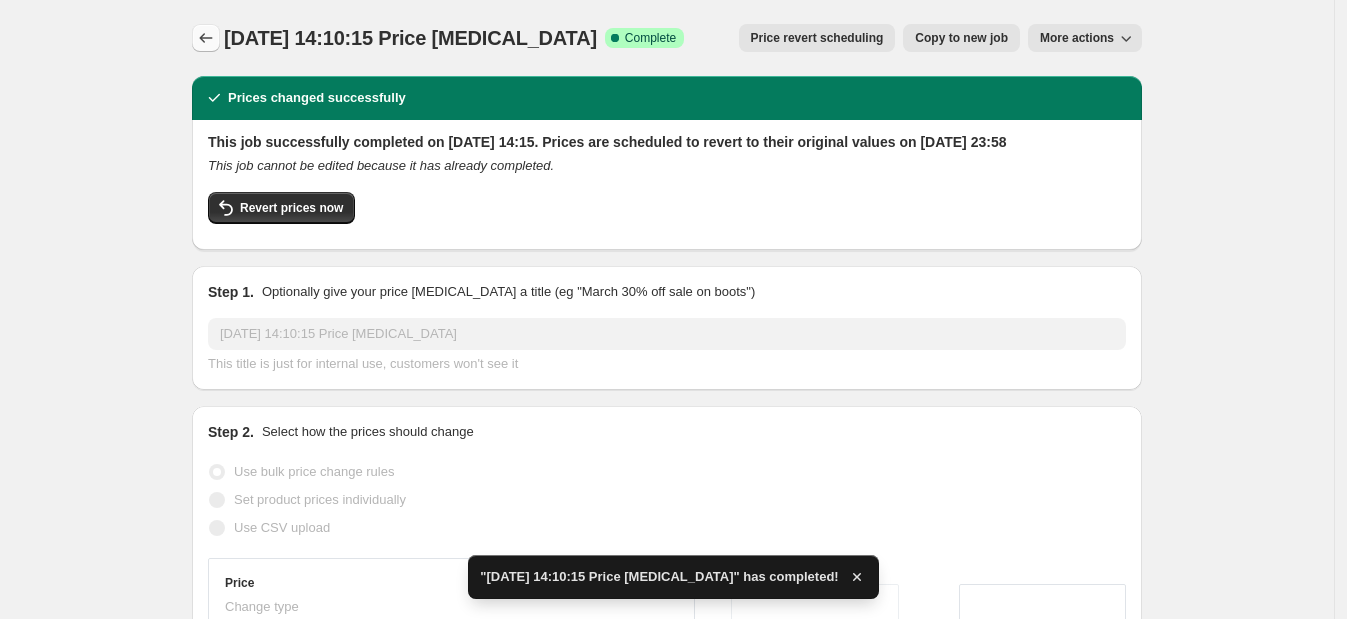 click 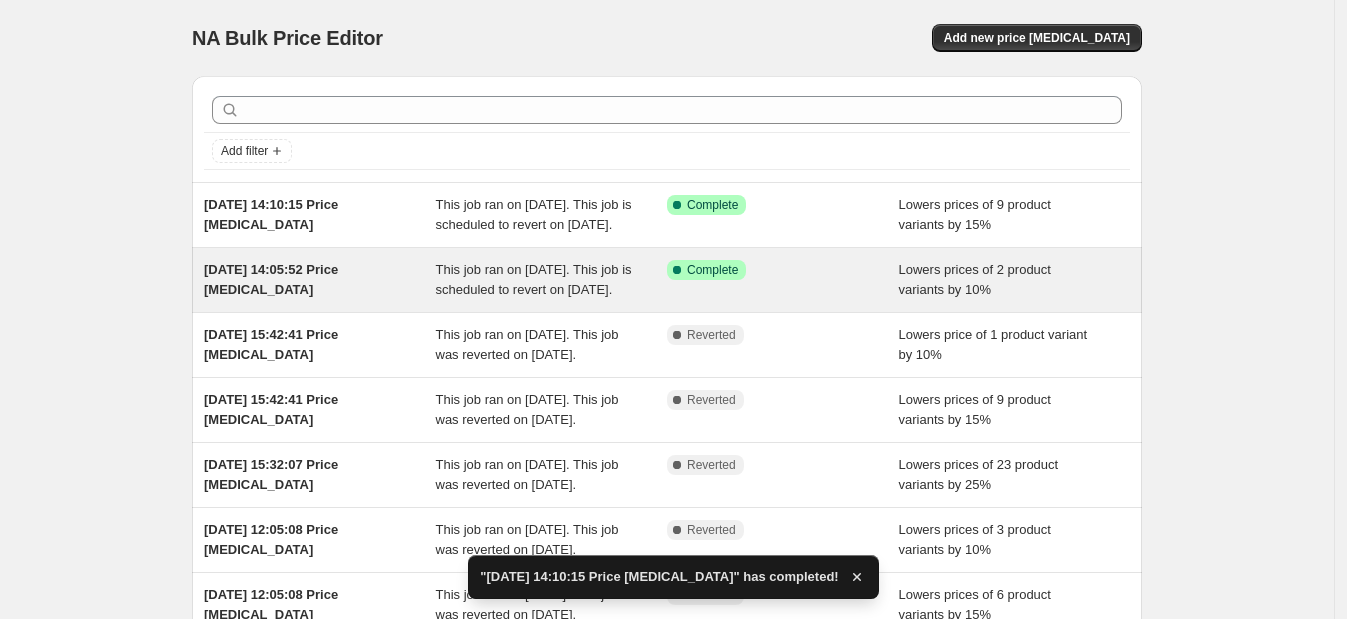 click on "[DATE] 14:05:52 Price [MEDICAL_DATA]" at bounding box center (320, 280) 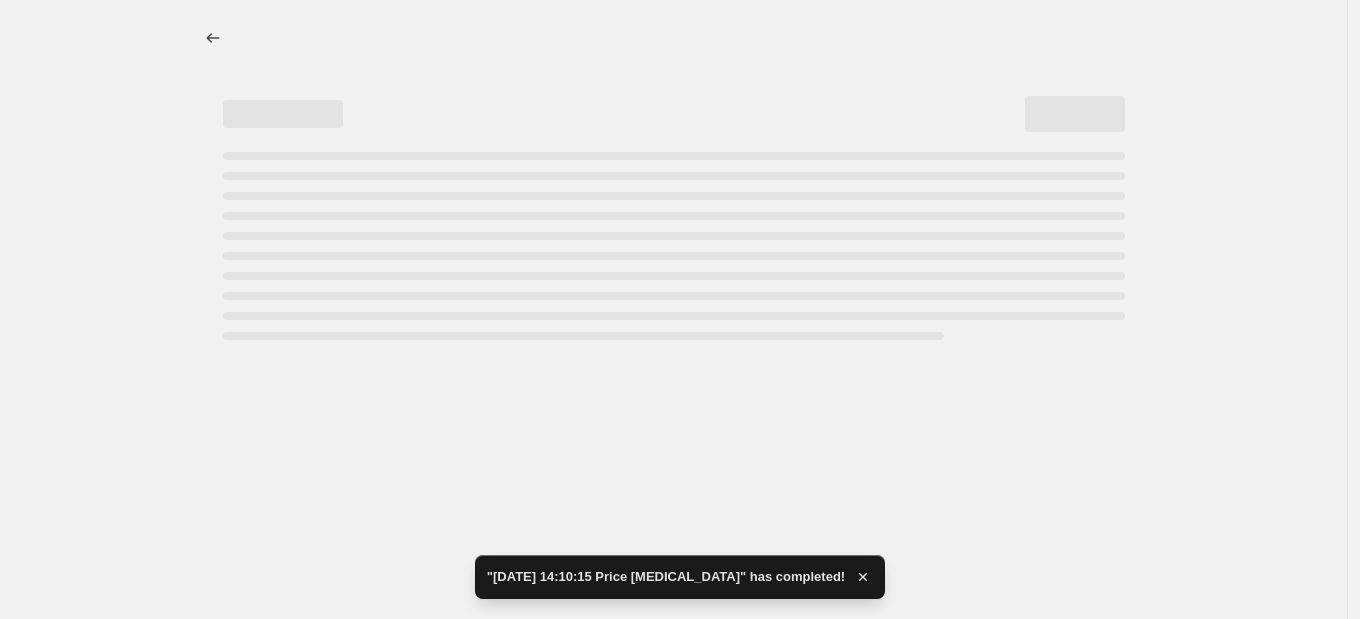select on "percentage" 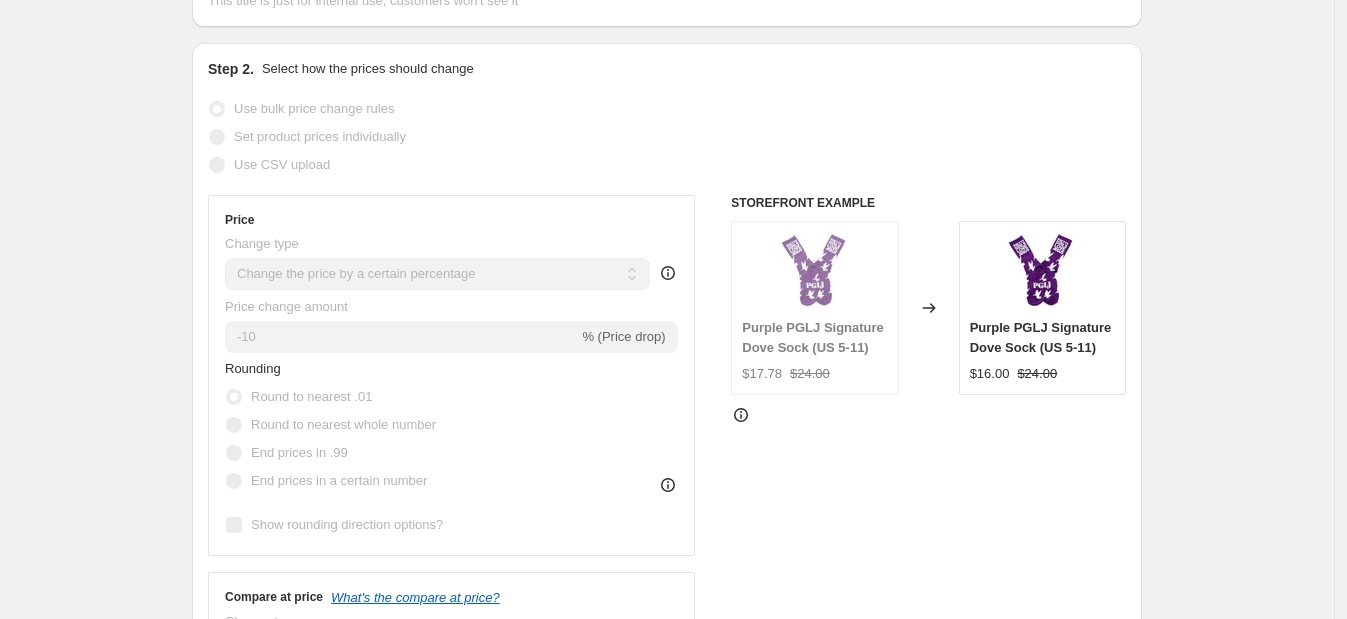 scroll, scrollTop: 0, scrollLeft: 0, axis: both 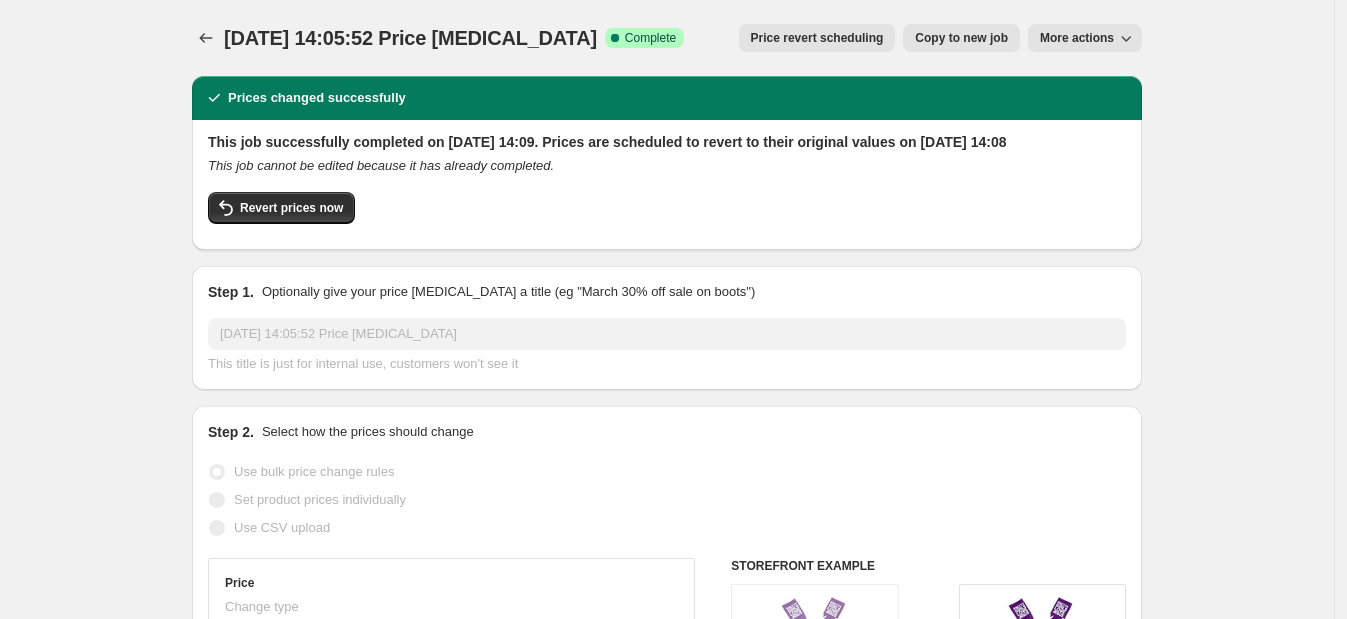 click on "Price revert scheduling" at bounding box center (817, 38) 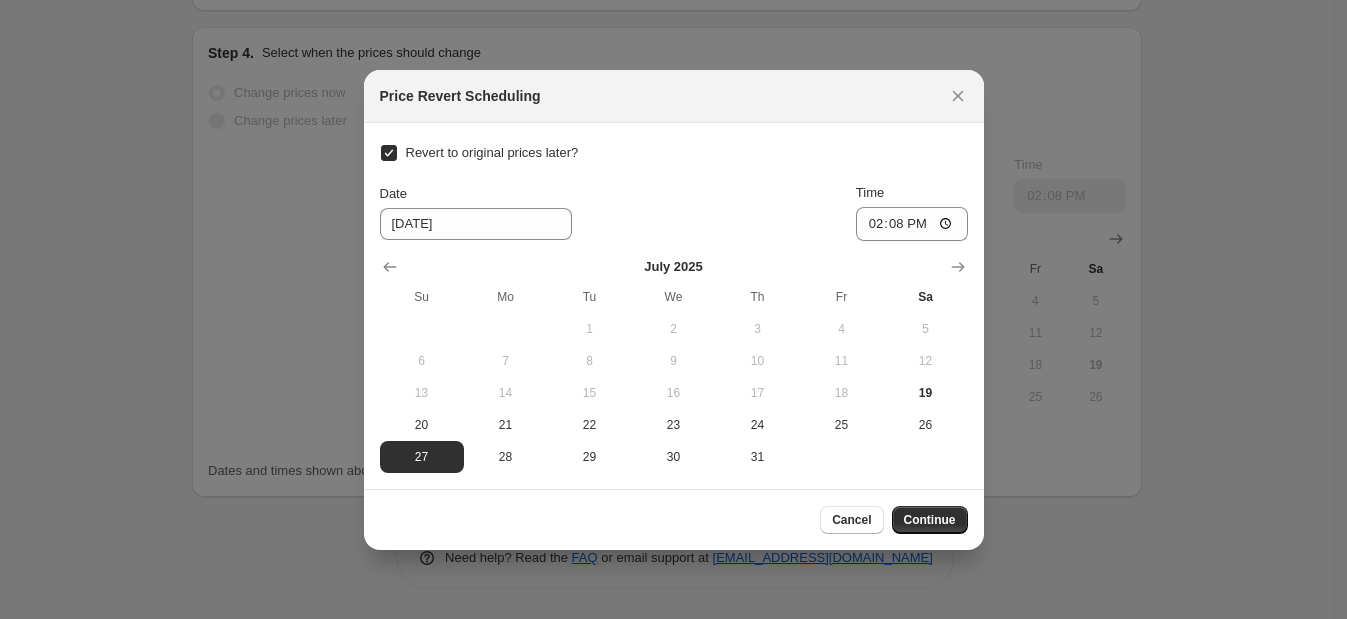 scroll, scrollTop: 0, scrollLeft: 0, axis: both 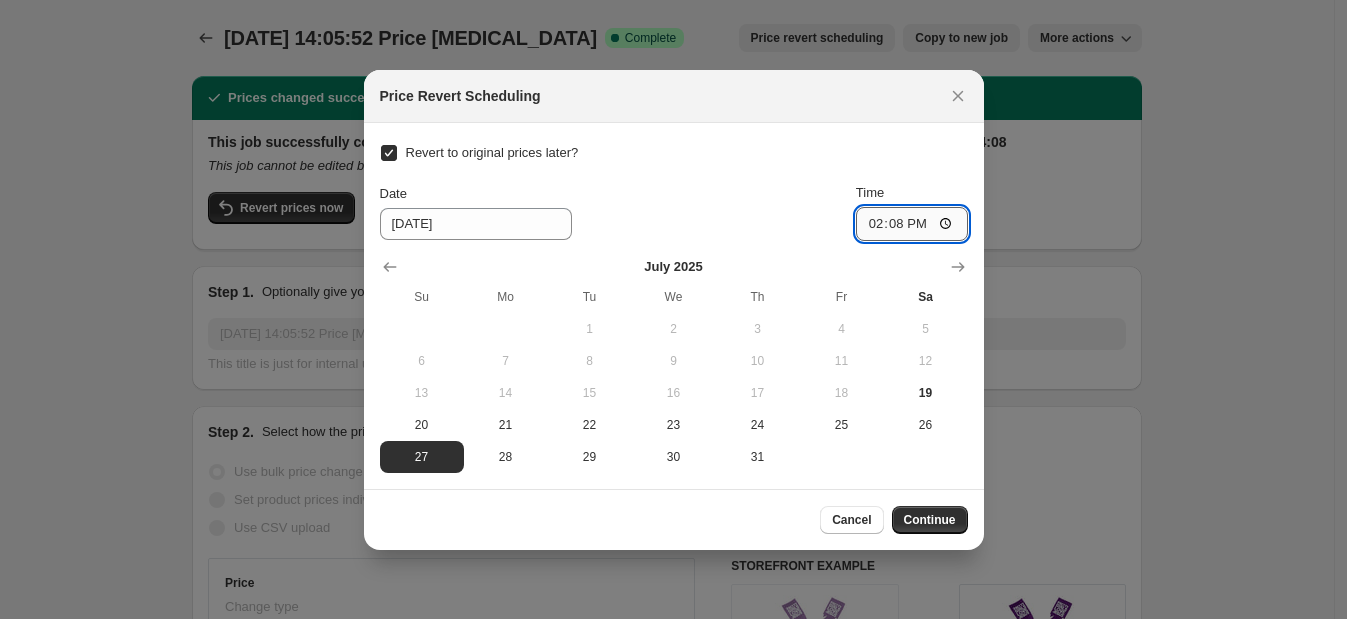 click on "14:08" at bounding box center (912, 224) 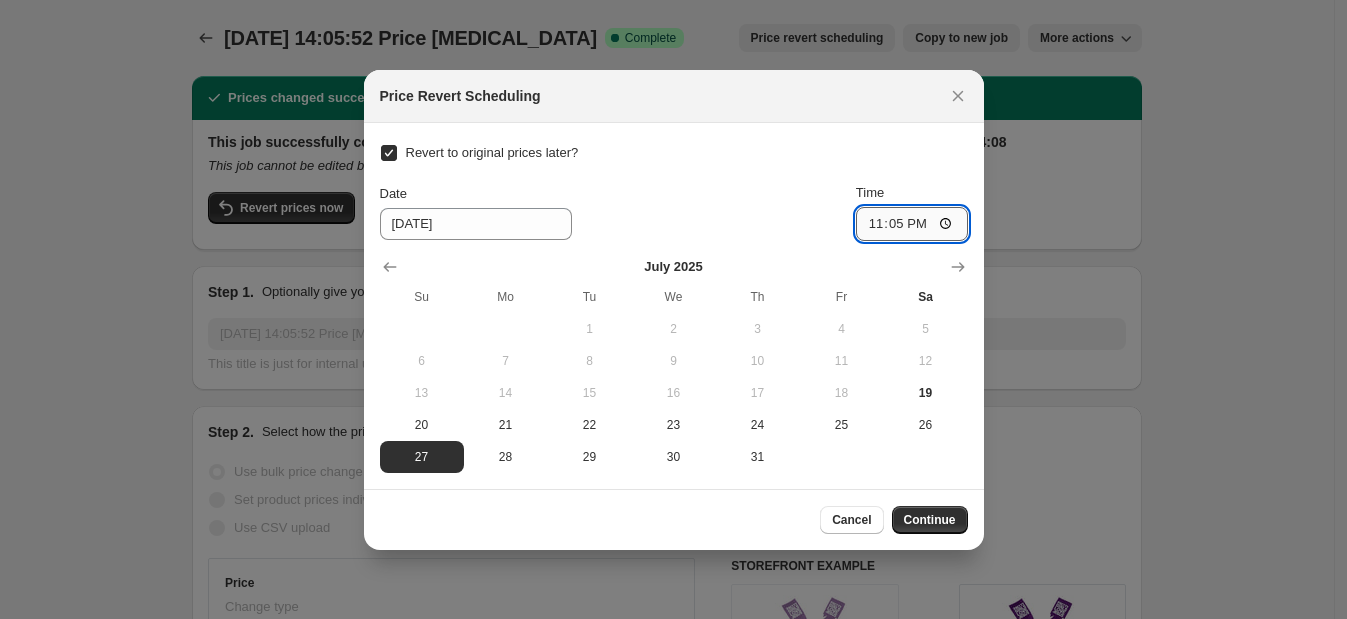 type on "23:58" 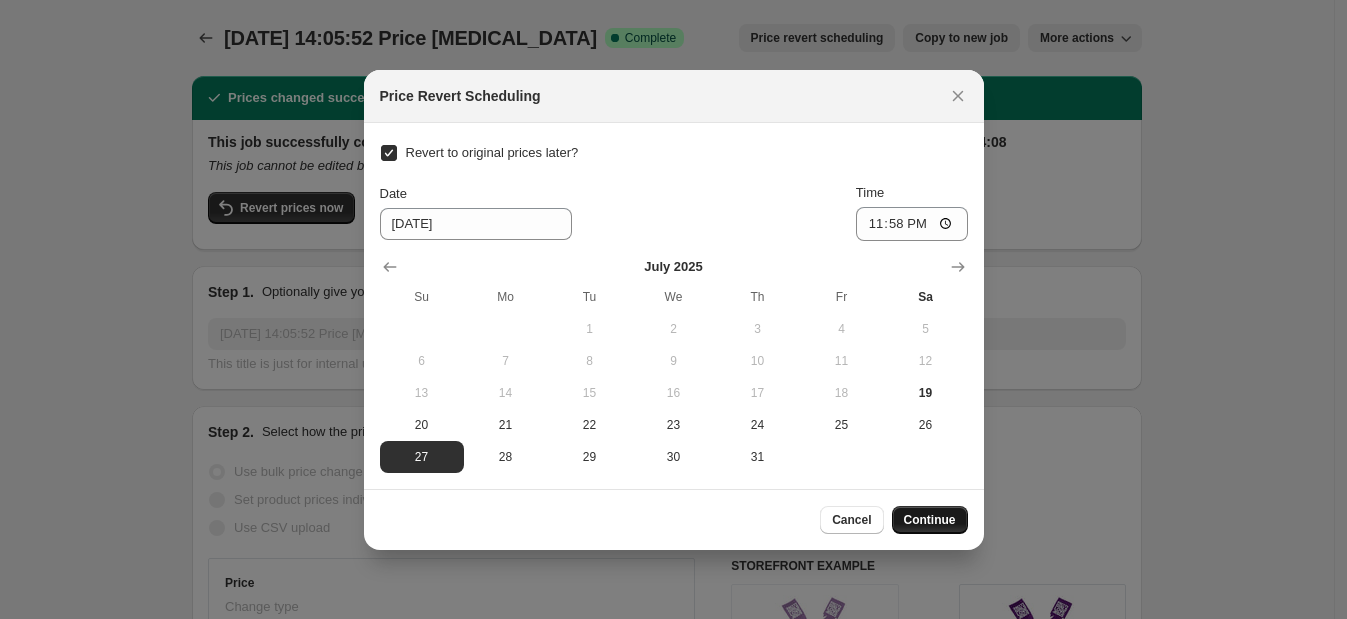 click on "Continue" at bounding box center (930, 520) 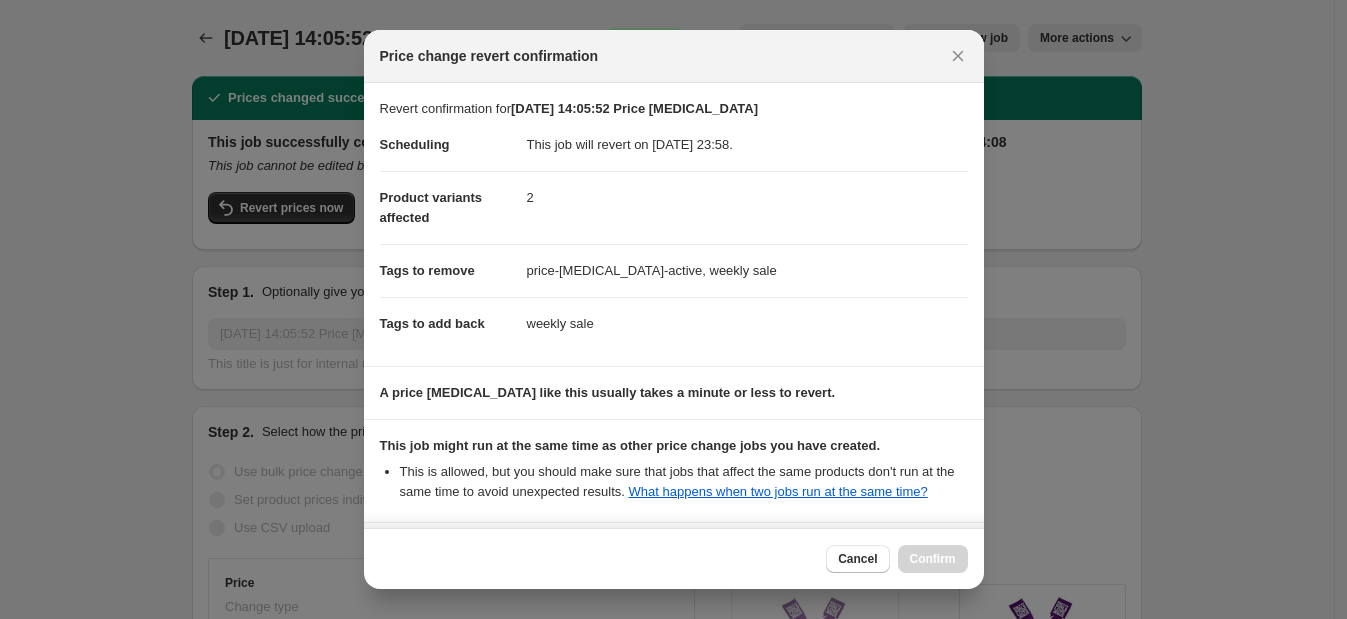 scroll, scrollTop: 200, scrollLeft: 0, axis: vertical 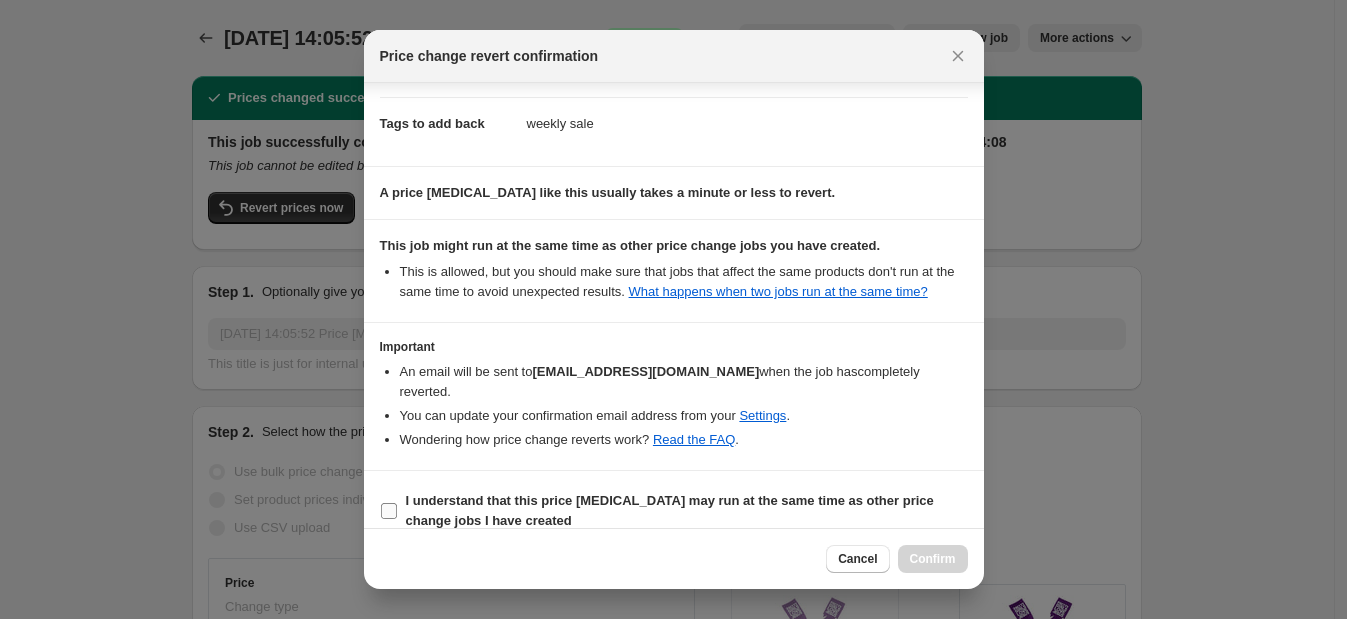 click on "I understand that this price [MEDICAL_DATA] may run at the same time as other price change jobs I have created" at bounding box center [670, 510] 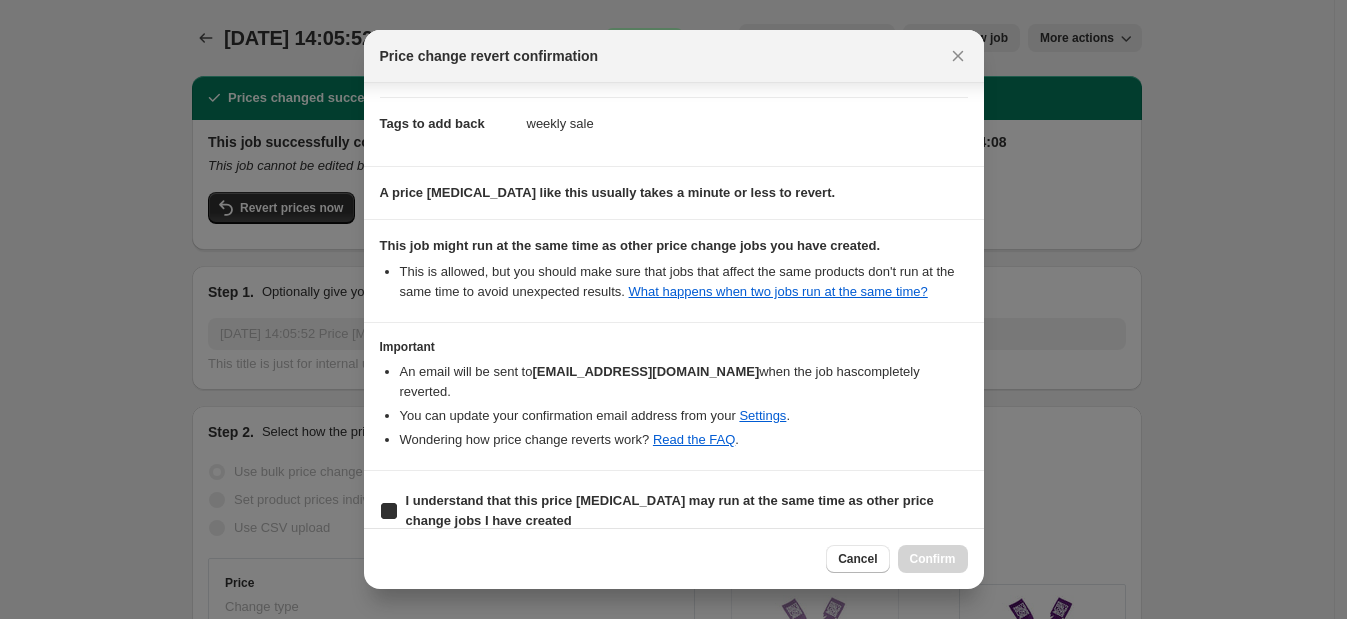 checkbox on "true" 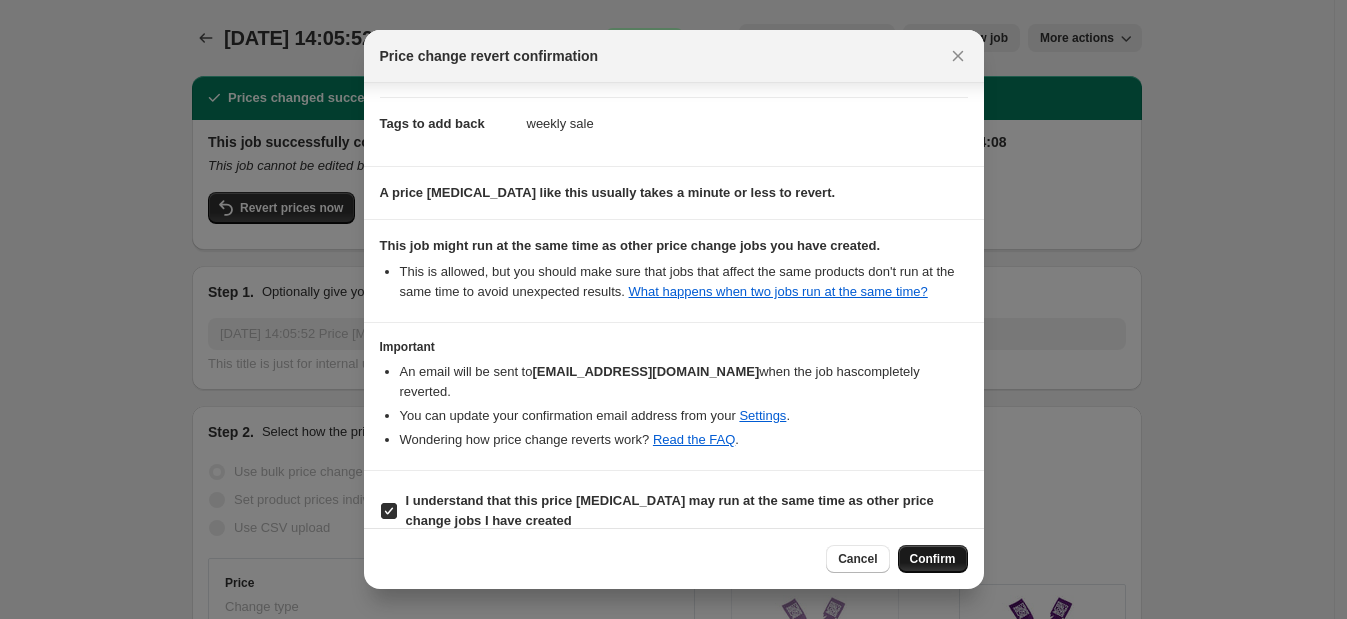click on "Confirm" at bounding box center [933, 559] 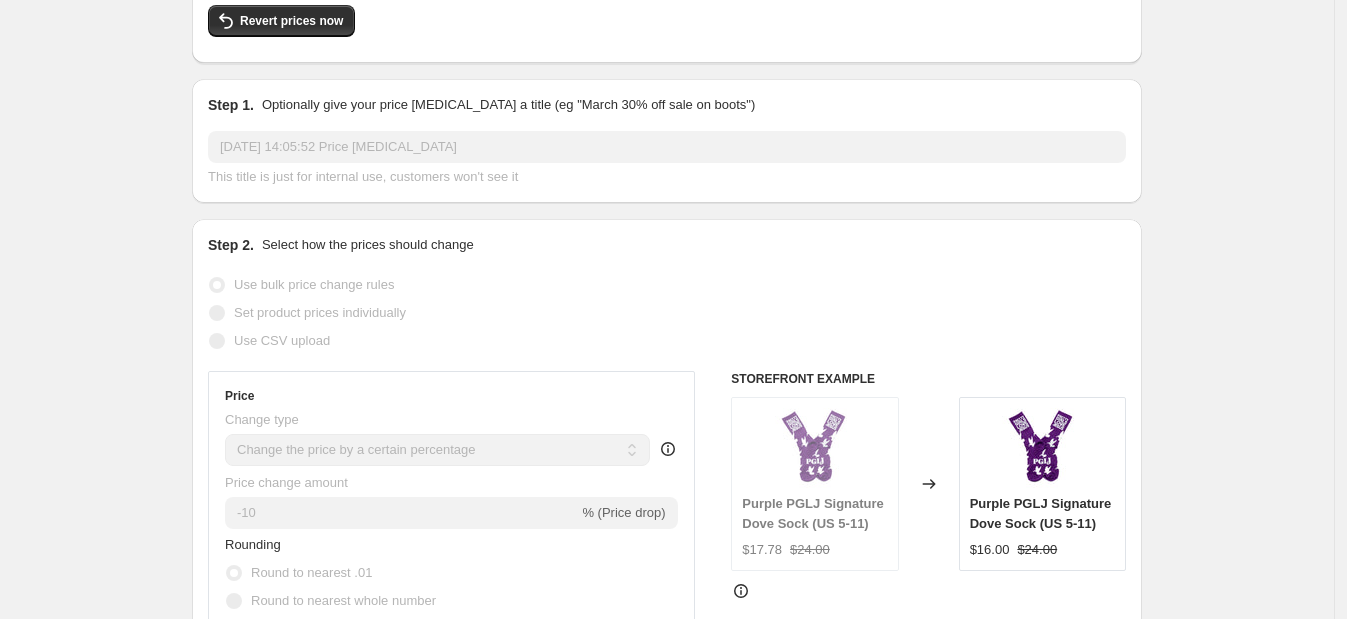 scroll, scrollTop: 0, scrollLeft: 0, axis: both 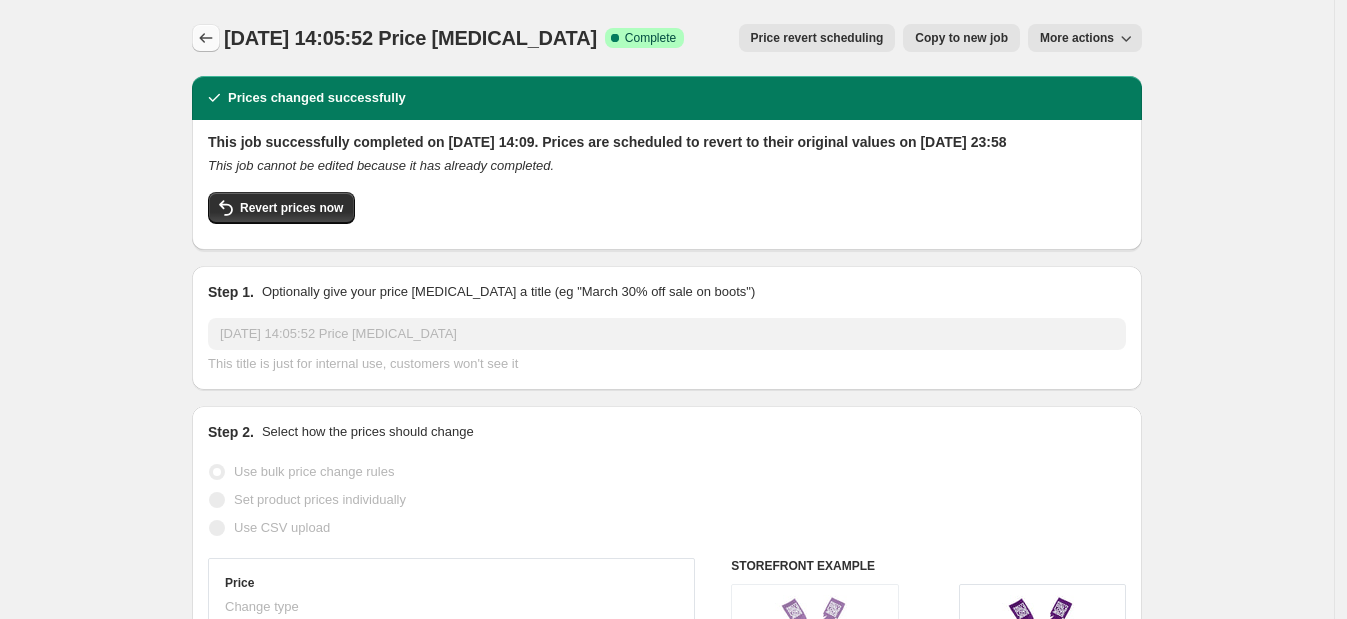 click 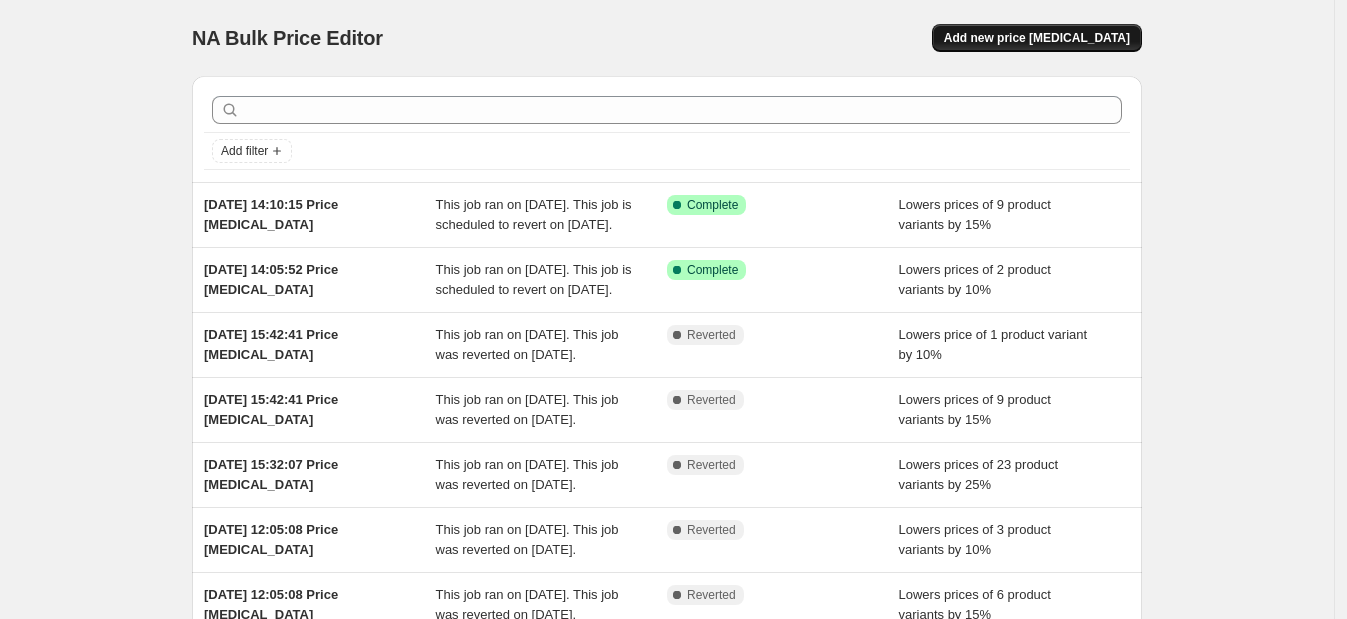 click on "Add new price [MEDICAL_DATA]" at bounding box center (1037, 38) 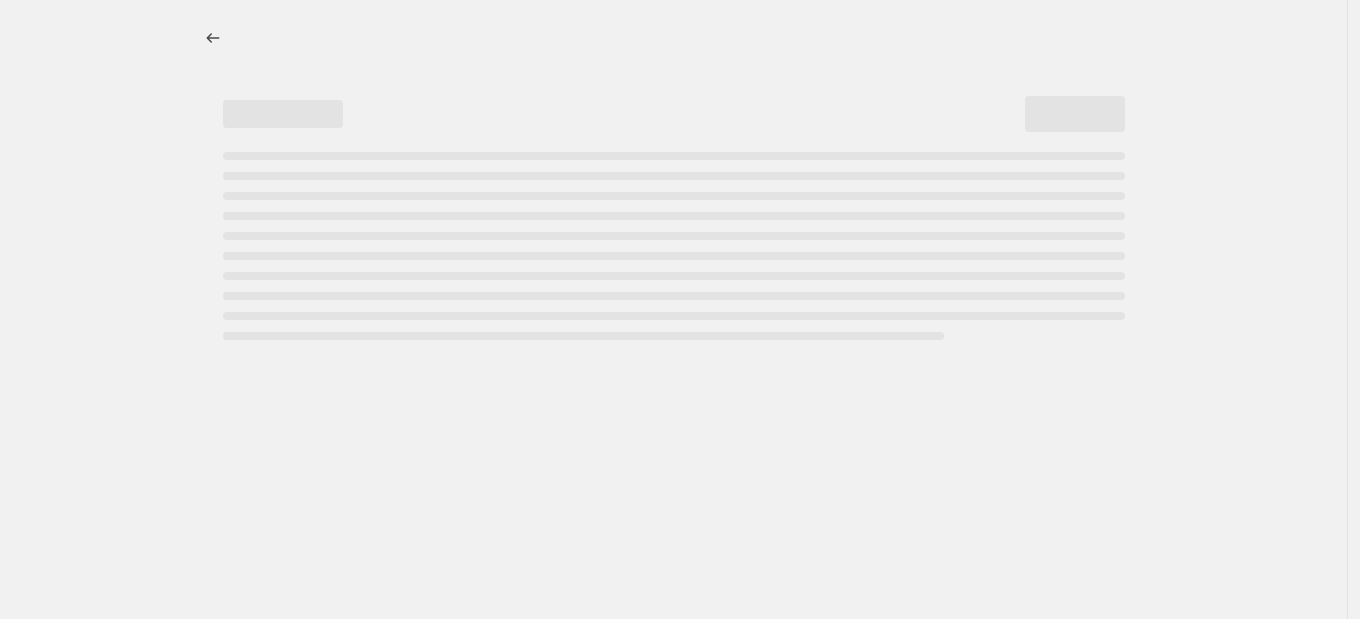 select on "percentage" 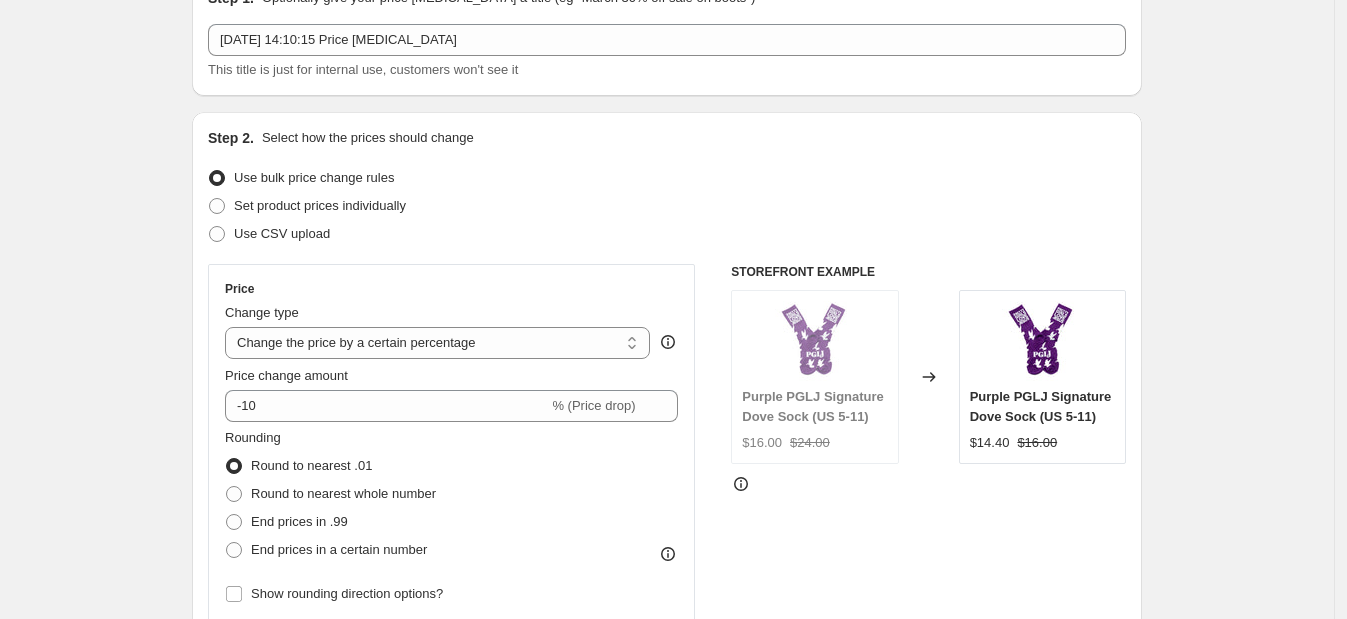 scroll, scrollTop: 122, scrollLeft: 0, axis: vertical 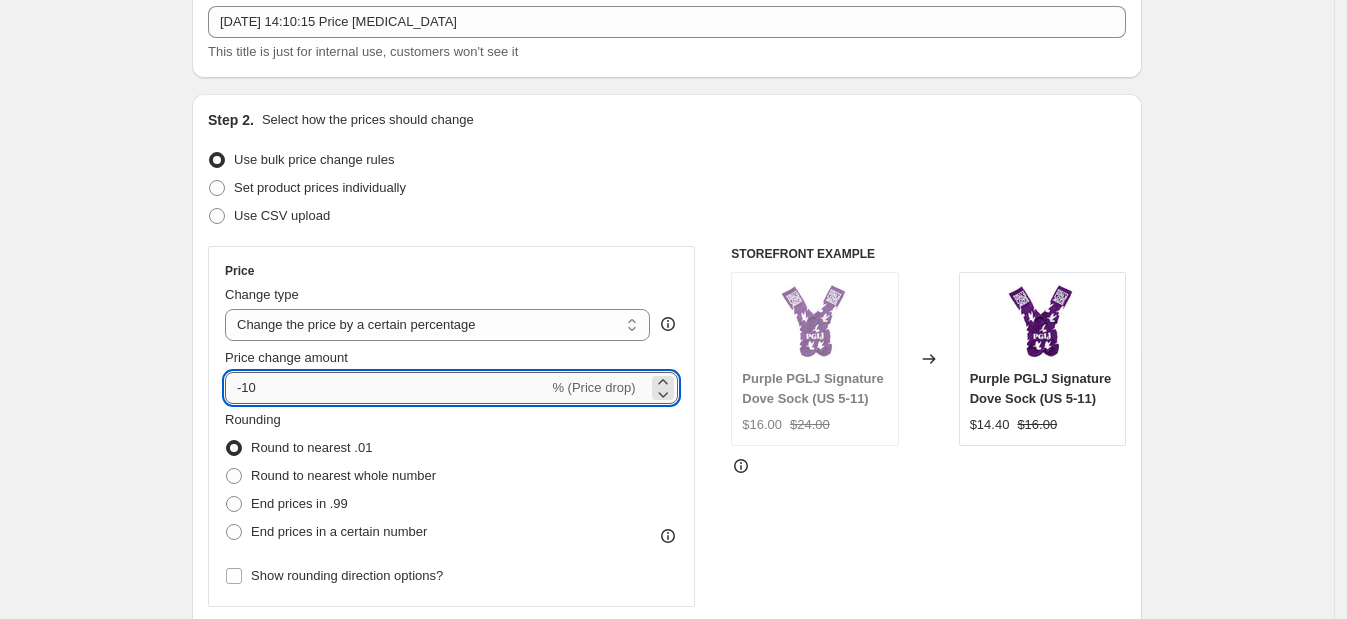 click on "-10" at bounding box center (386, 388) 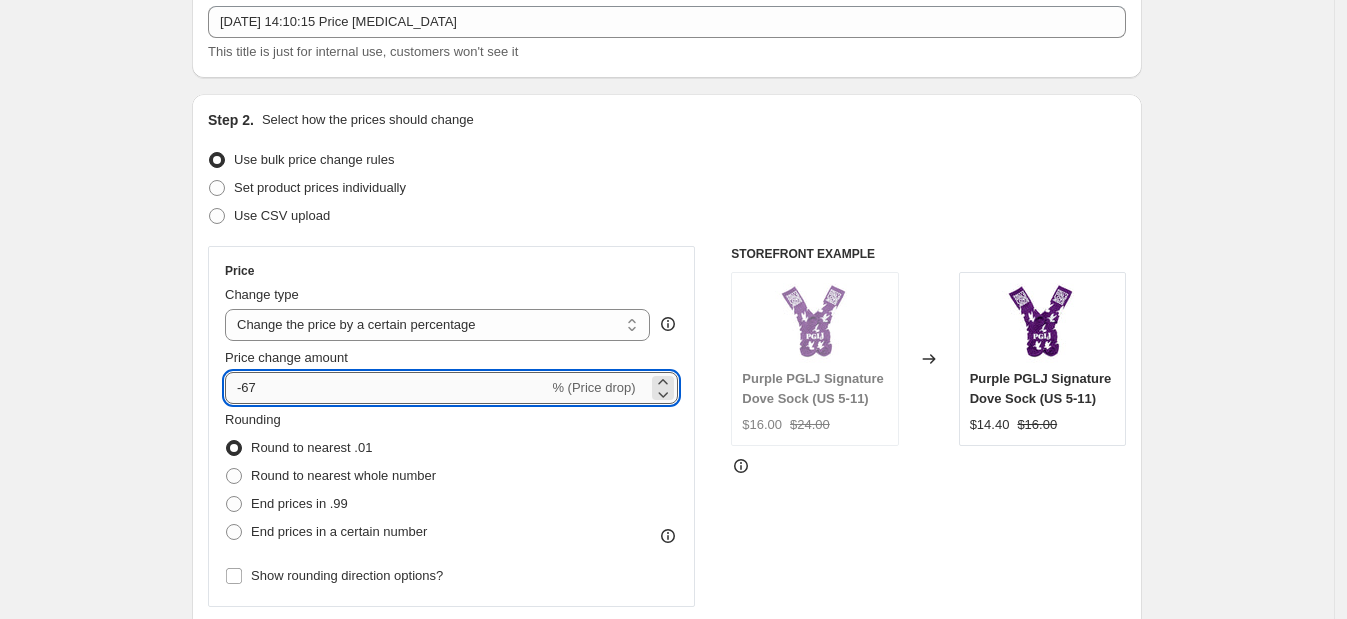 type on "-6" 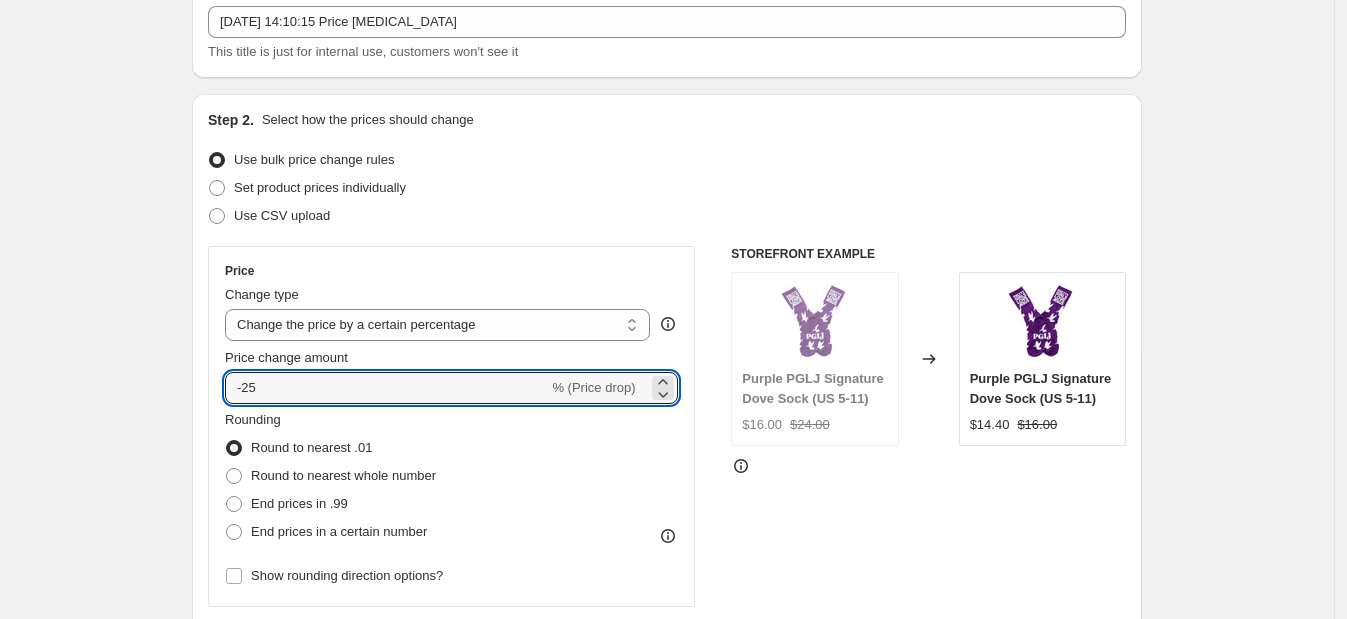 type on "-25" 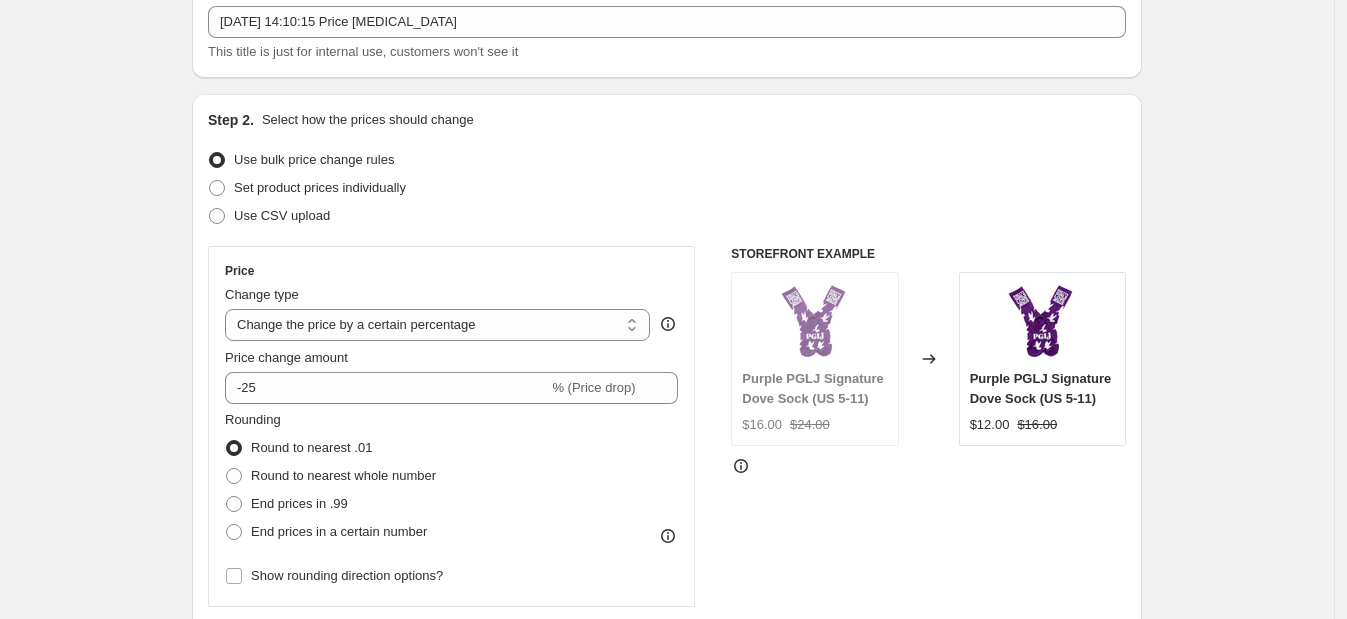 click on "Set product prices individually" at bounding box center (667, 188) 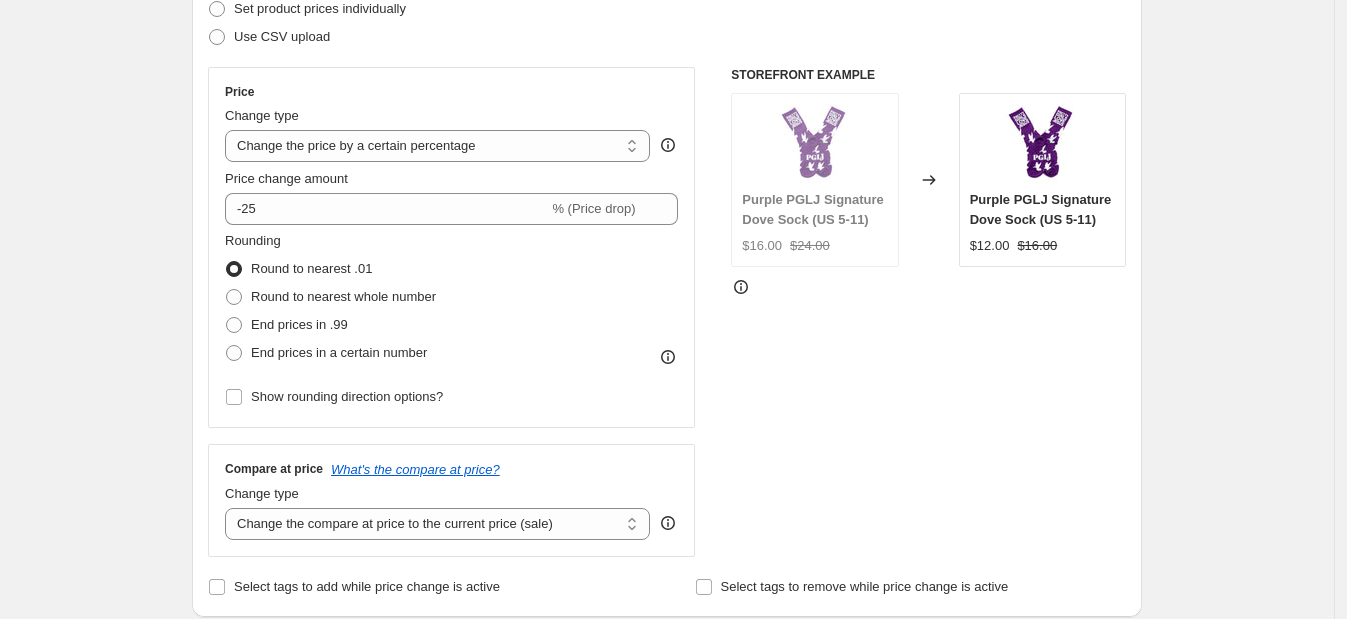 scroll, scrollTop: 394, scrollLeft: 0, axis: vertical 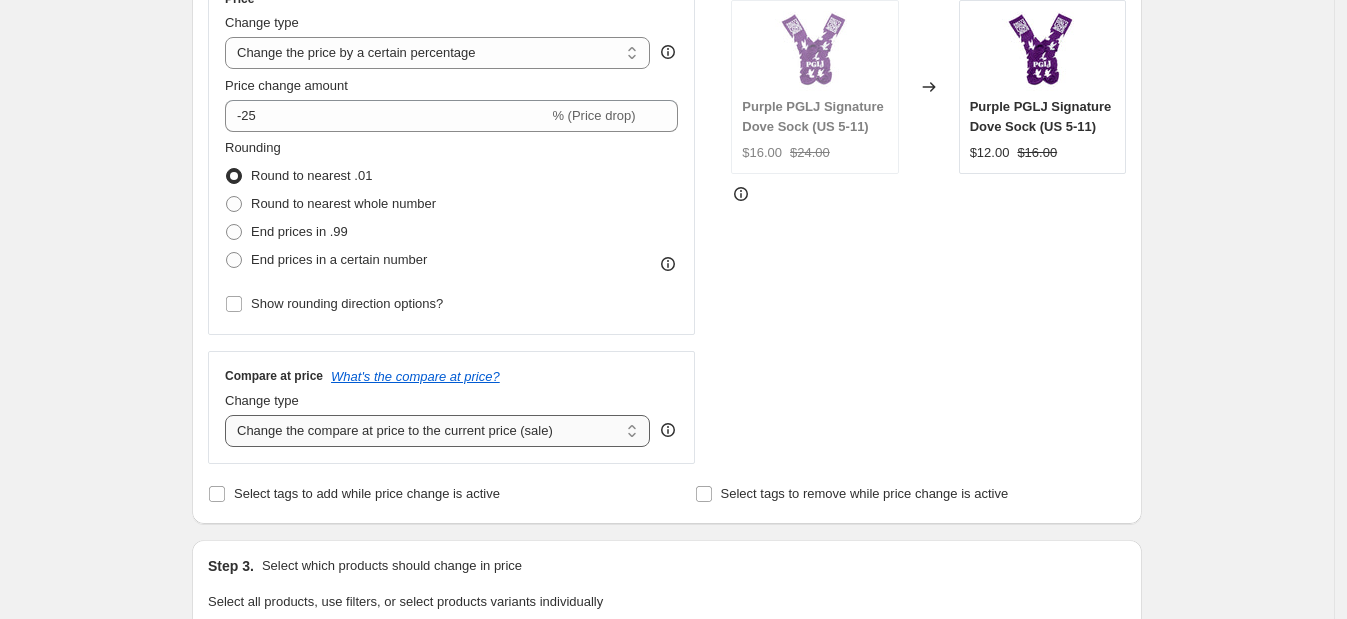 click on "Change the compare at price to the current price (sale) Change the compare at price to a certain amount Change the compare at price by a certain amount Change the compare at price by a certain percentage Change the compare at price by a certain amount relative to the actual price Change the compare at price by a certain percentage relative to the actual price Don't change the compare at price Remove the compare at price" at bounding box center (437, 431) 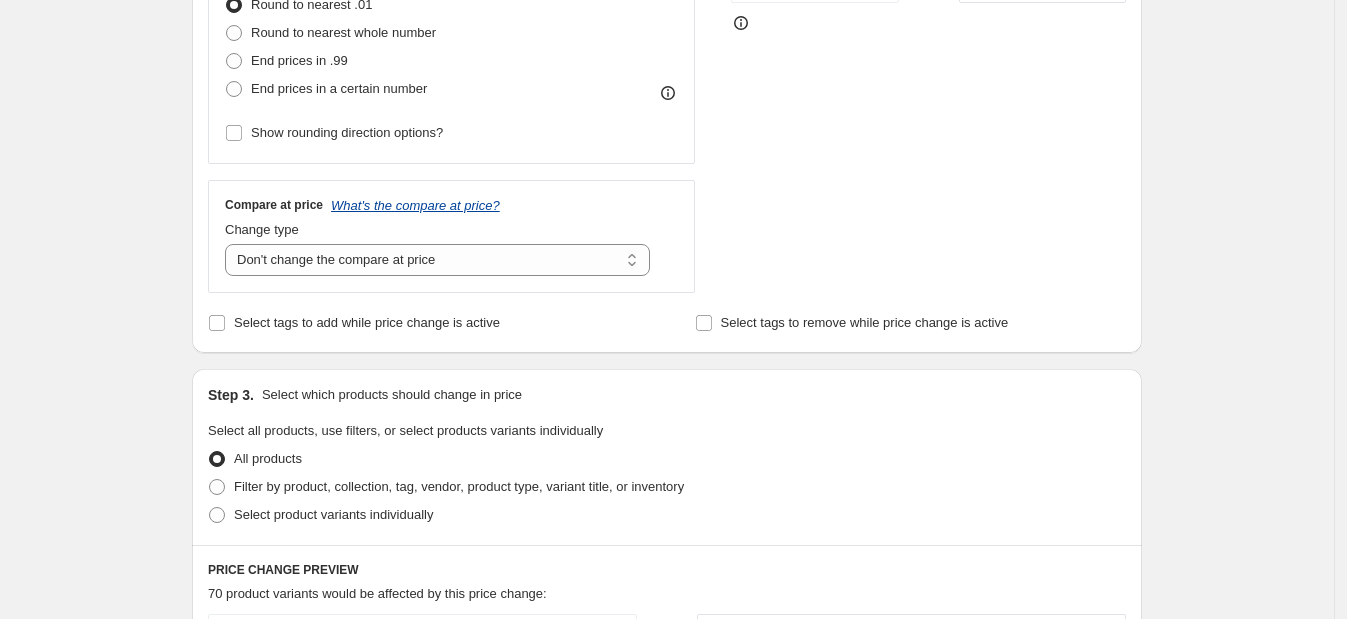 scroll, scrollTop: 567, scrollLeft: 0, axis: vertical 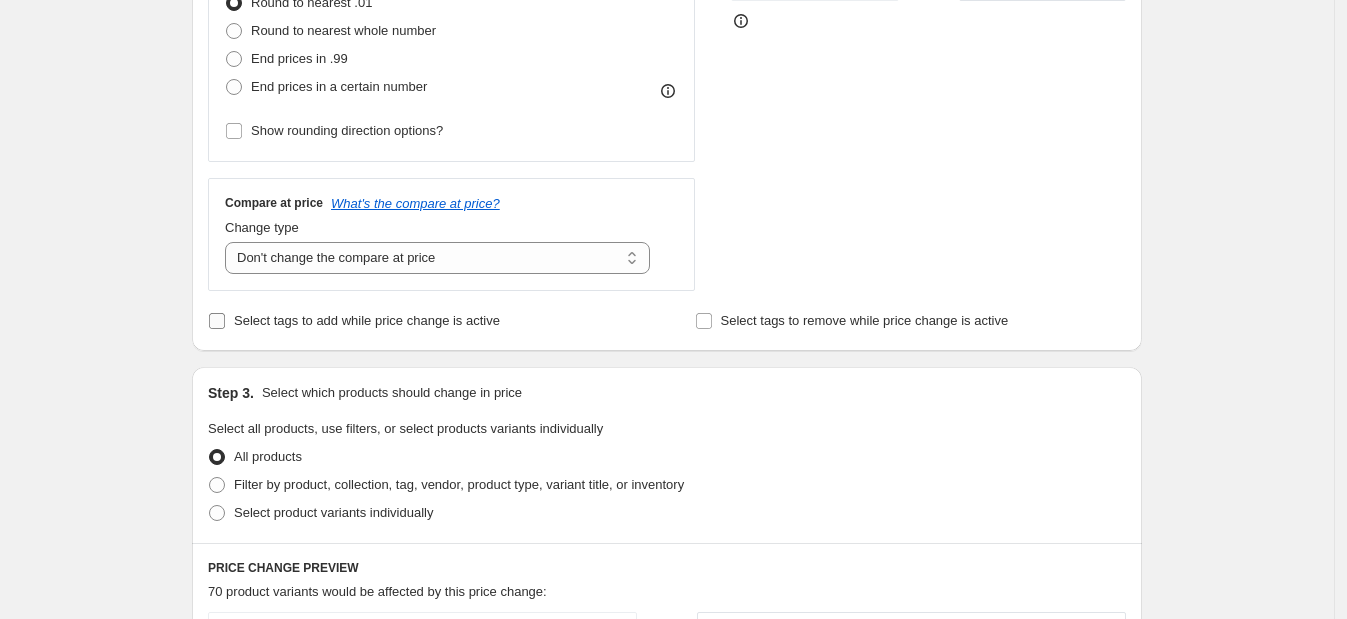 click on "Select tags to add while price change is active" at bounding box center [367, 320] 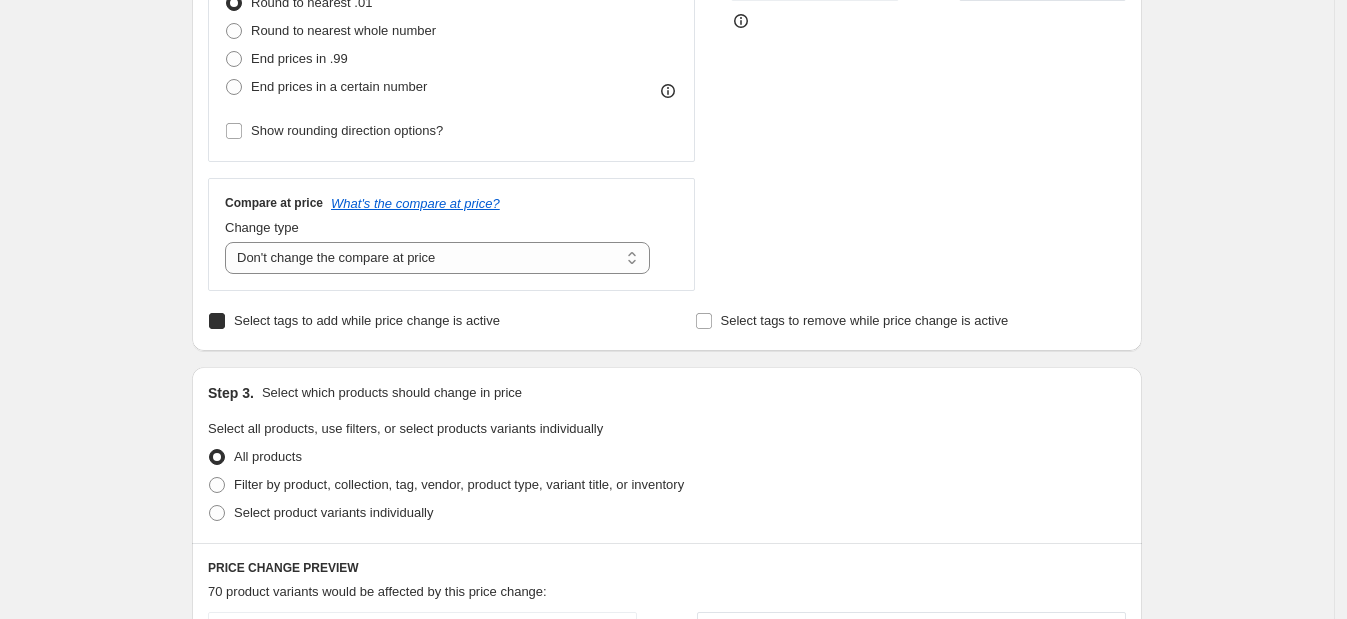 checkbox on "true" 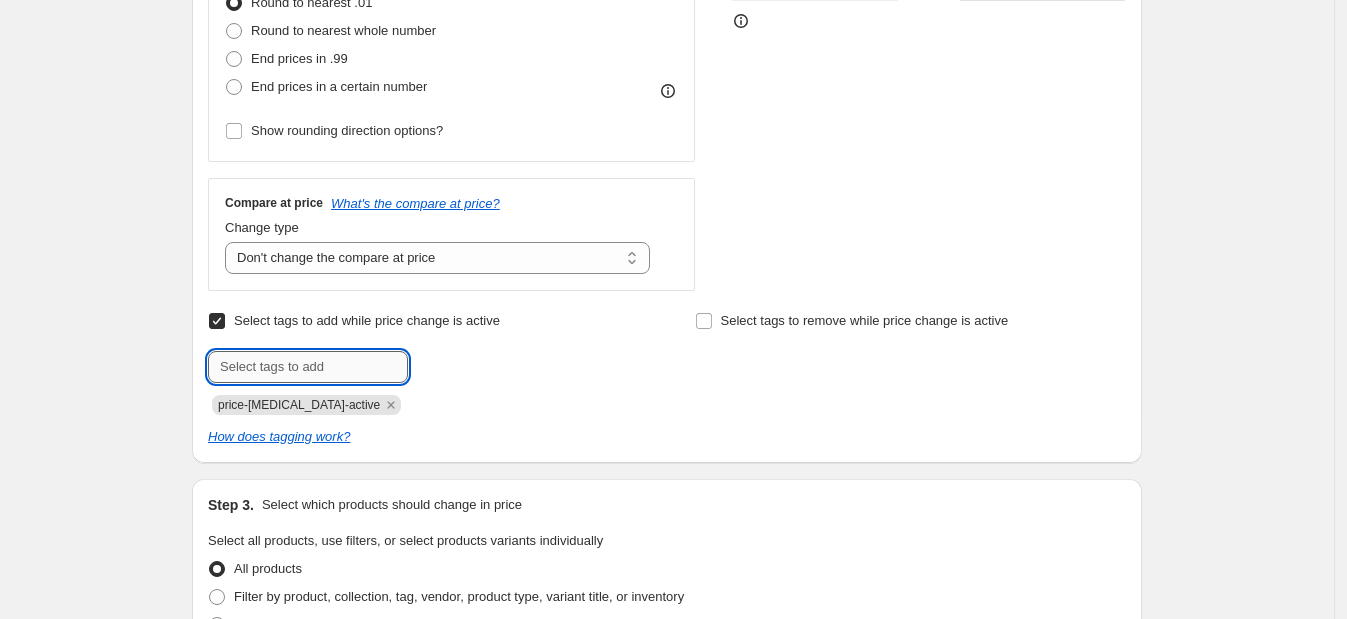 click at bounding box center [308, 367] 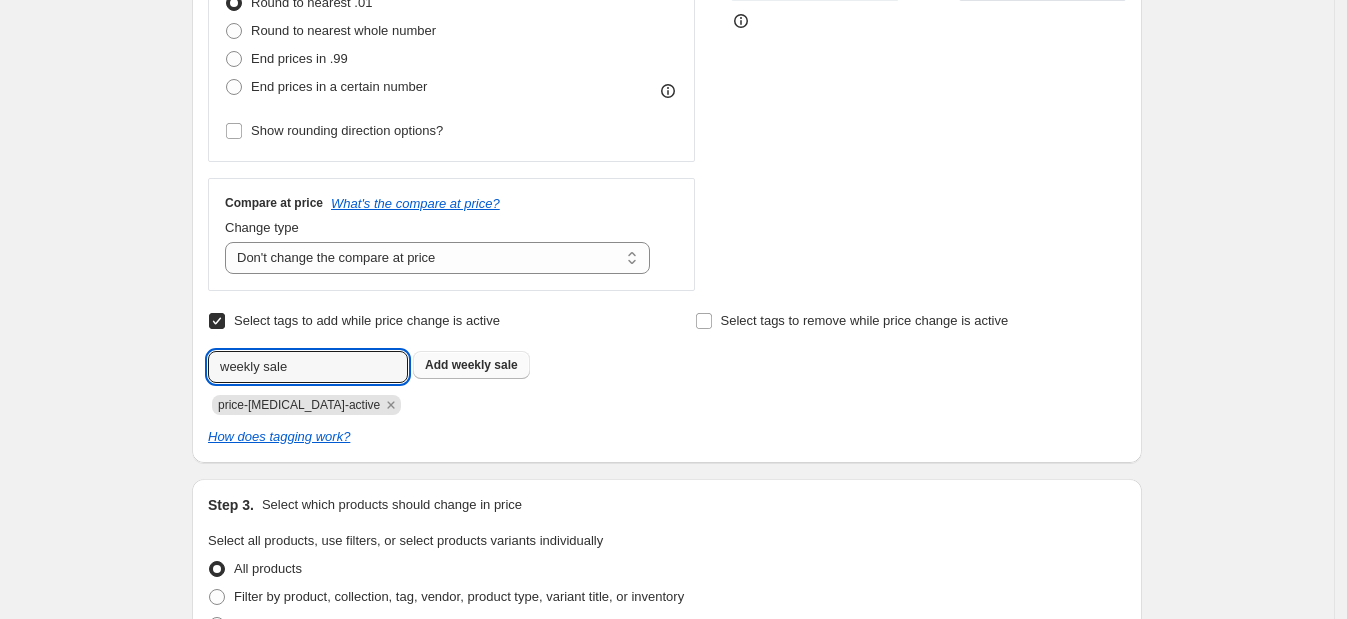 type on "weekly sale" 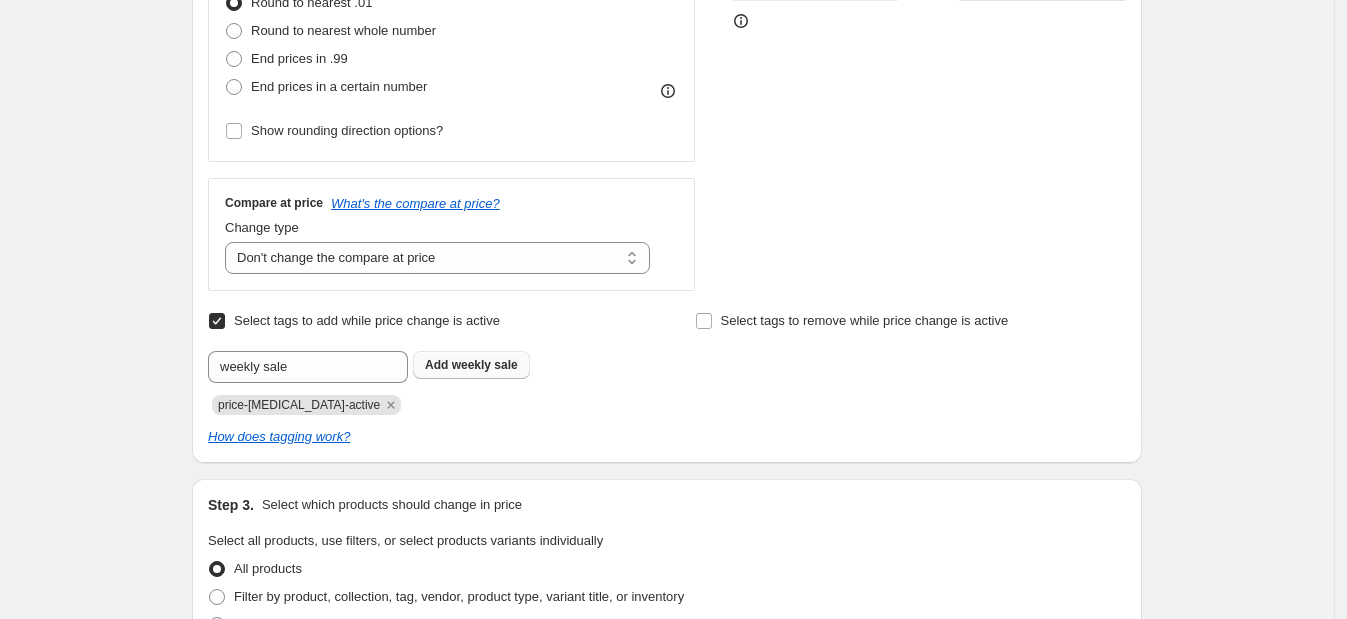 click on "weekly sale" at bounding box center [485, 365] 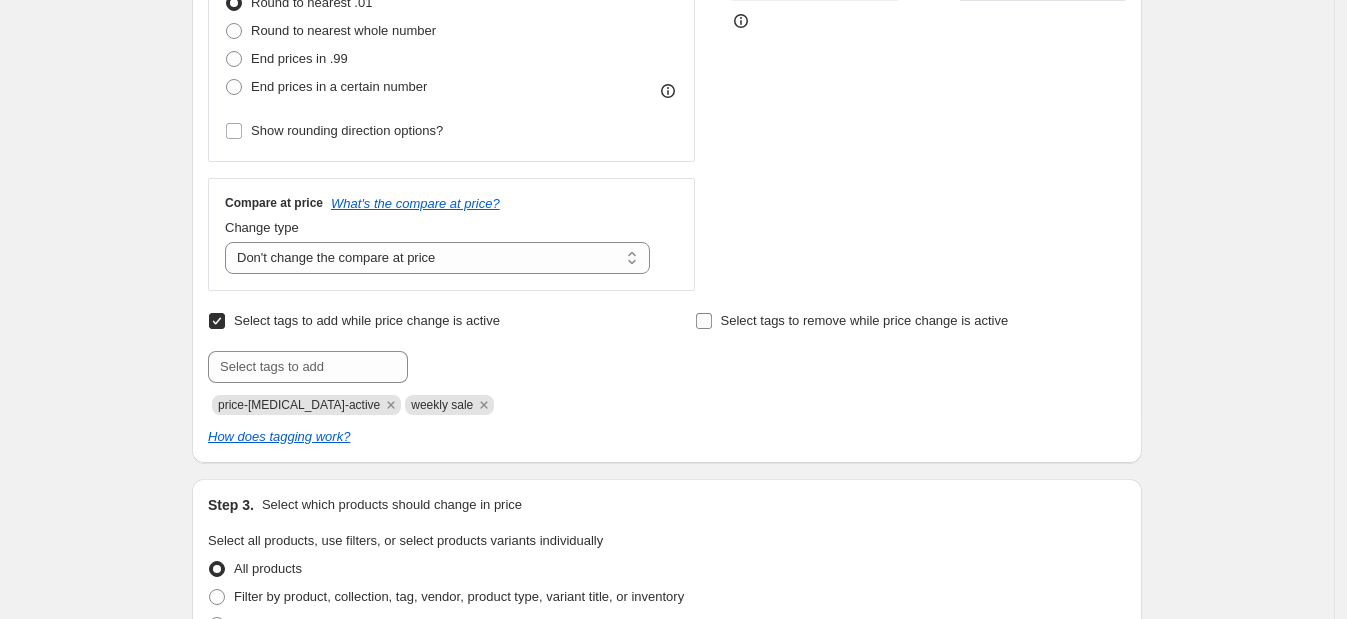 click on "Select tags to remove while price change is active" at bounding box center [852, 321] 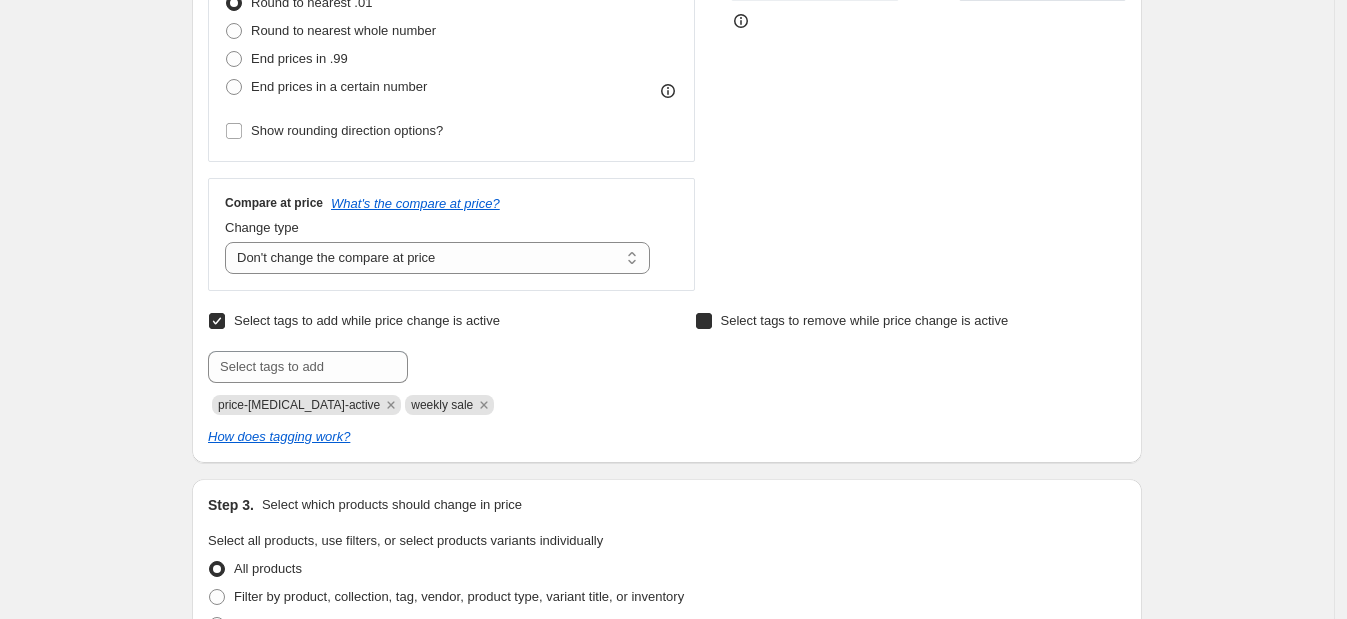 checkbox on "true" 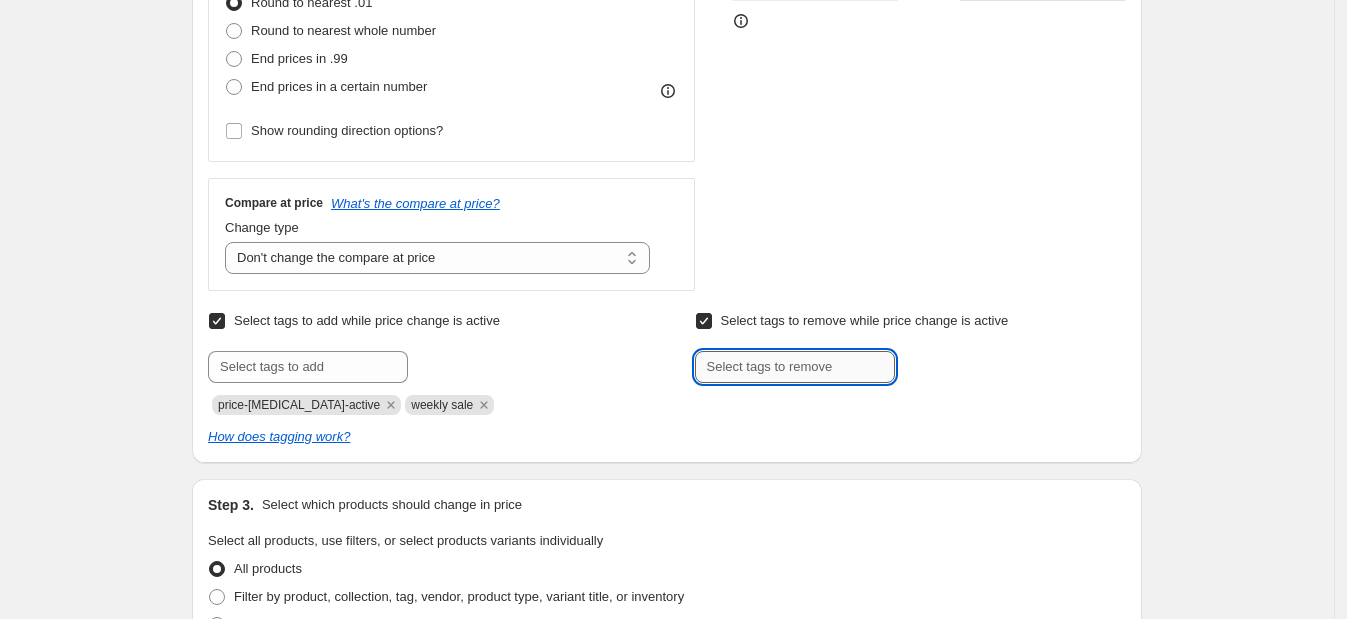 click at bounding box center [795, 367] 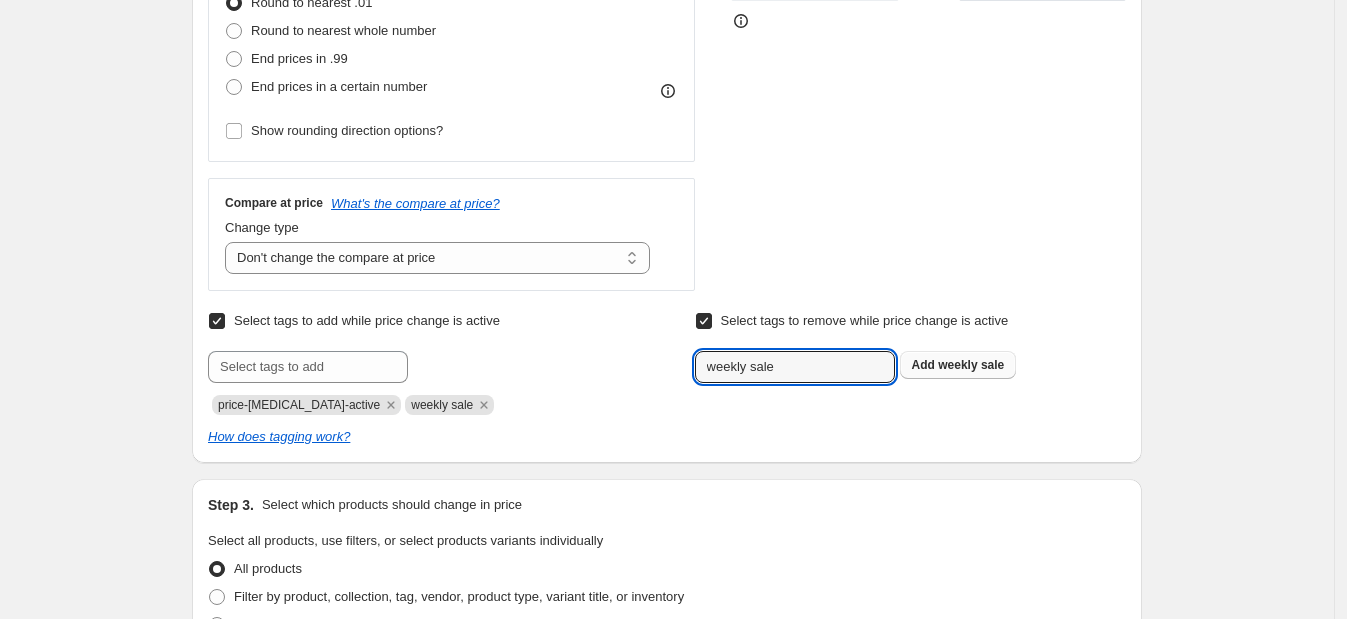 type on "weekly sale" 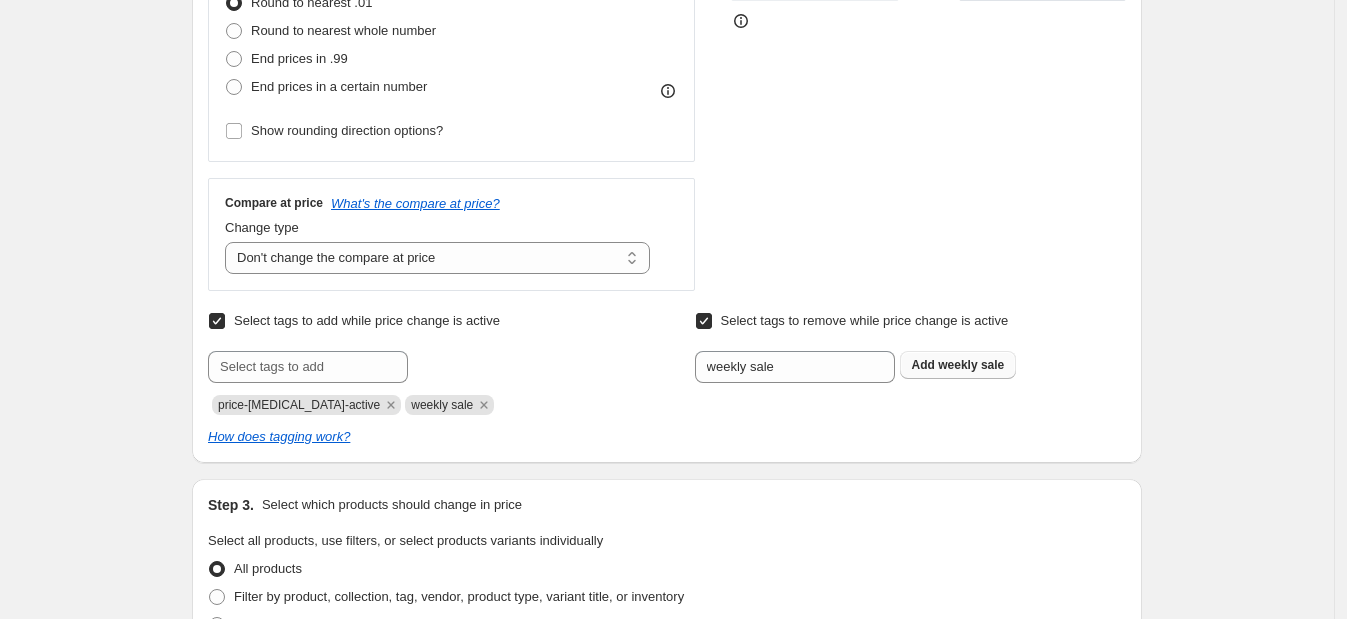 click on "weekly sale" at bounding box center (971, 365) 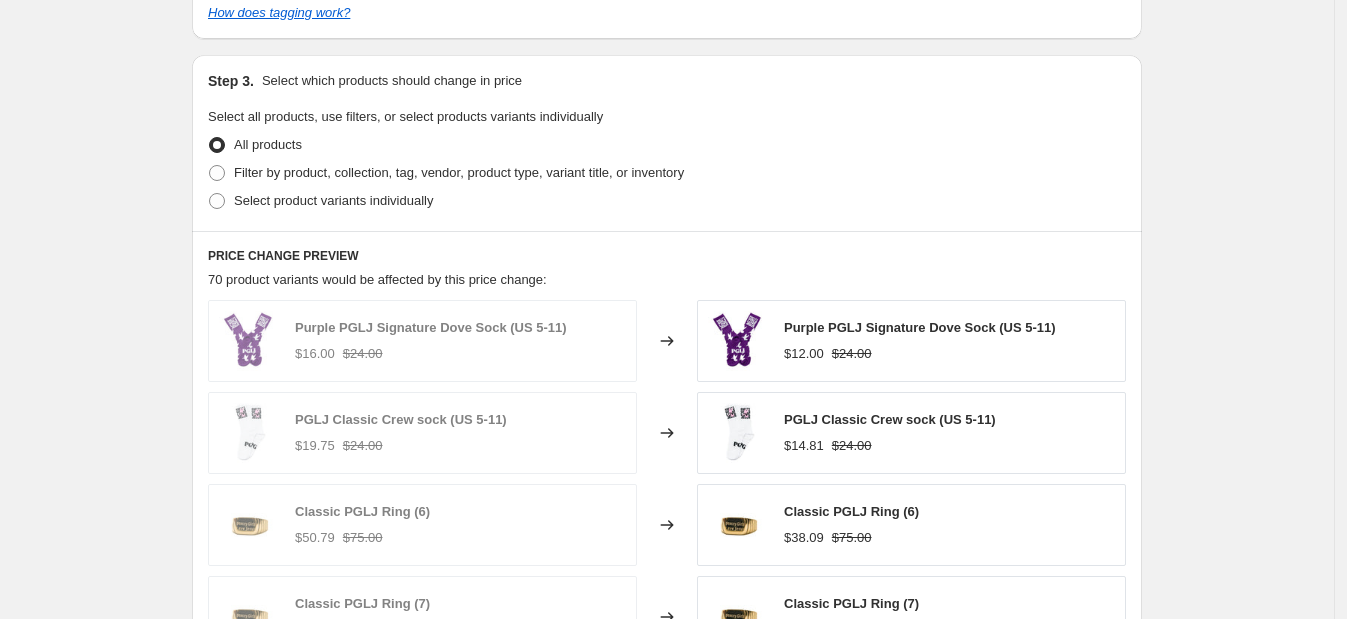 scroll, scrollTop: 1025, scrollLeft: 0, axis: vertical 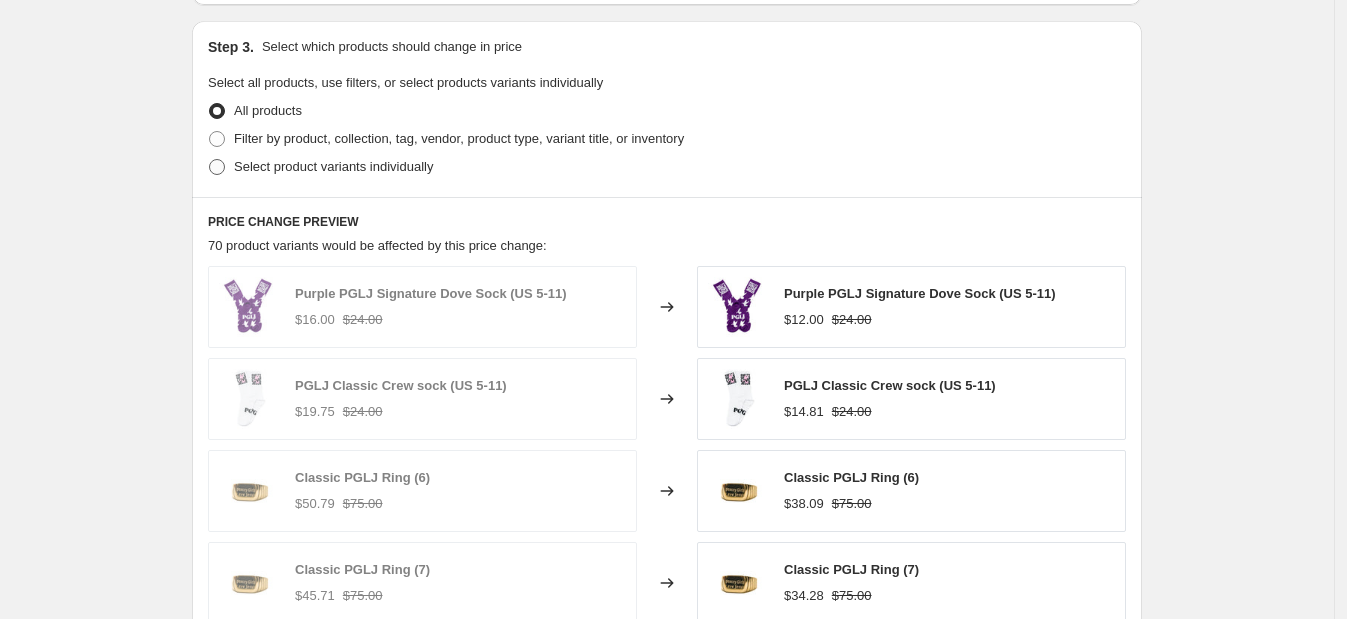 click on "Select product variants individually" at bounding box center (333, 166) 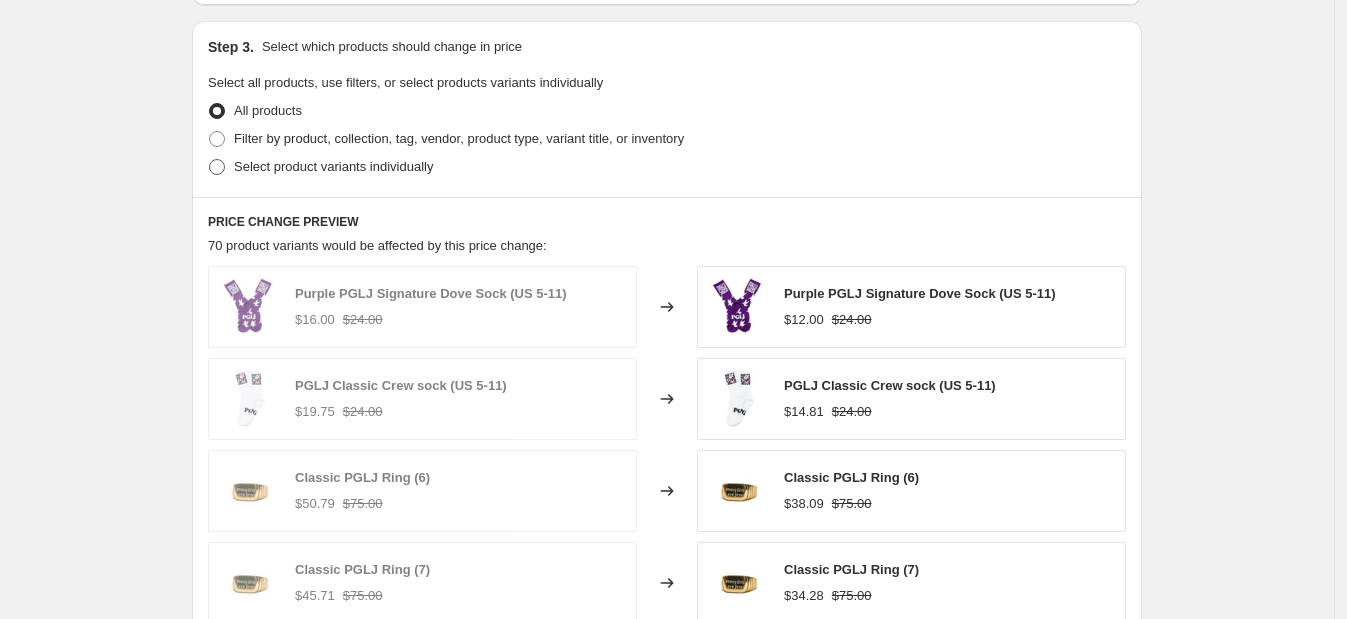 radio on "true" 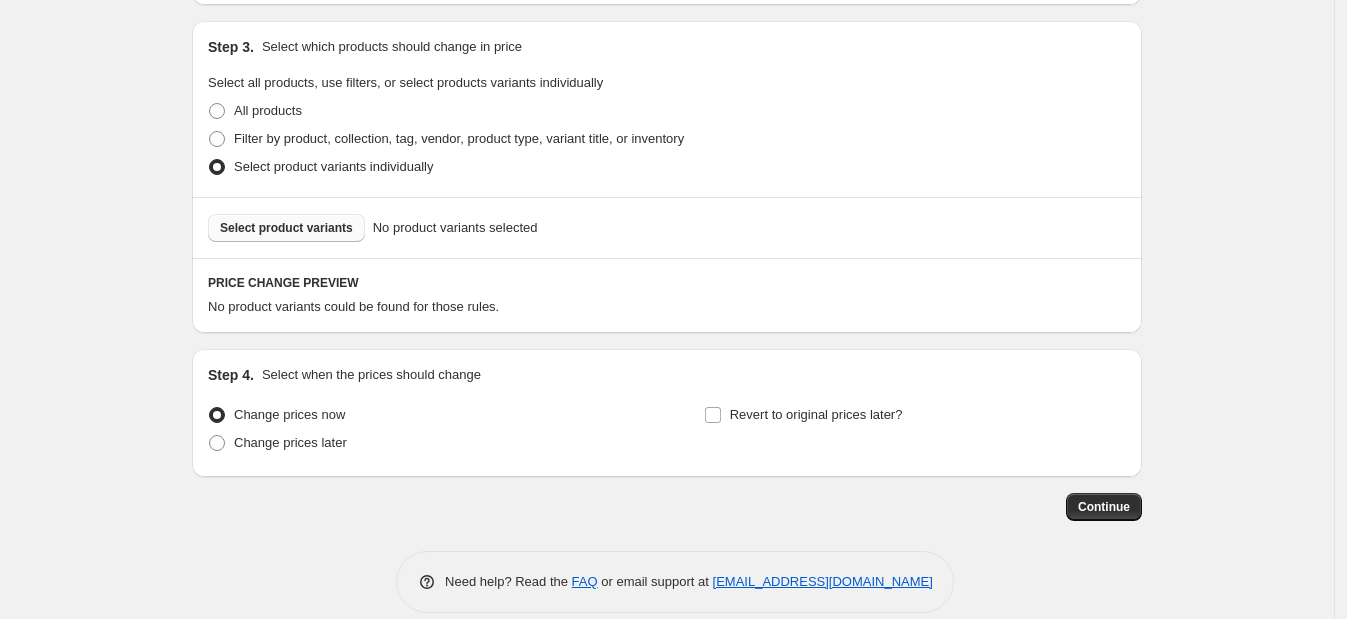 click on "Select product variants" at bounding box center [286, 228] 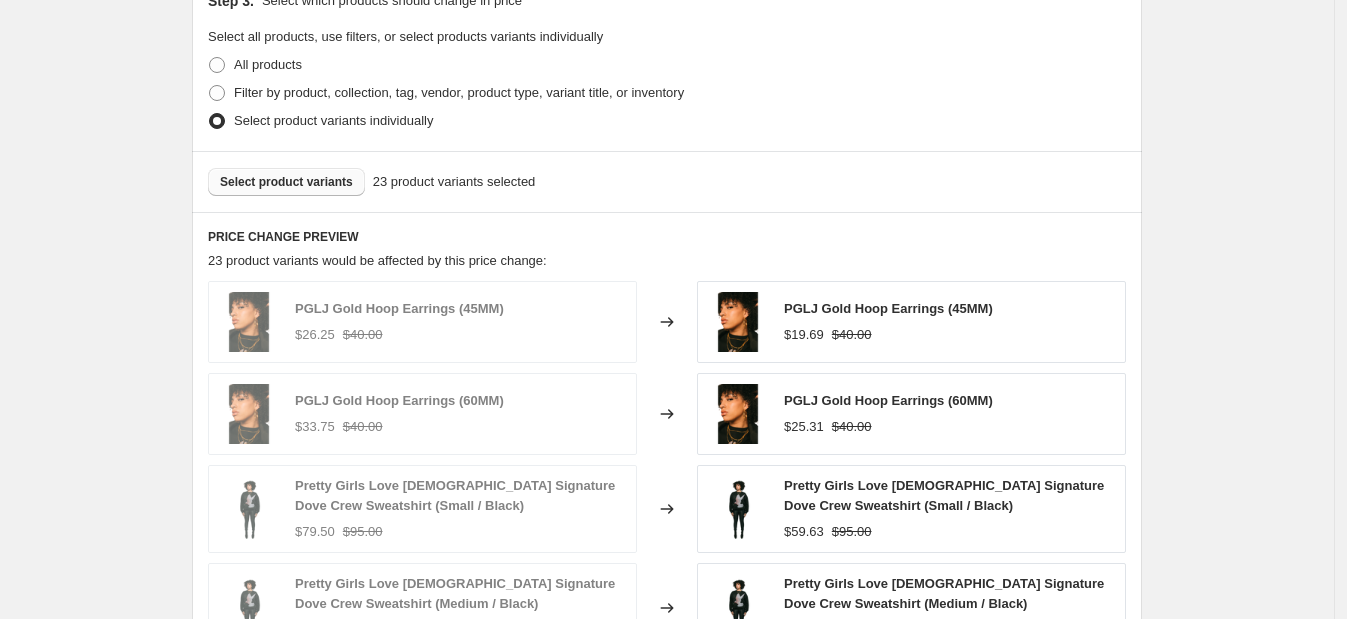 scroll, scrollTop: 1069, scrollLeft: 0, axis: vertical 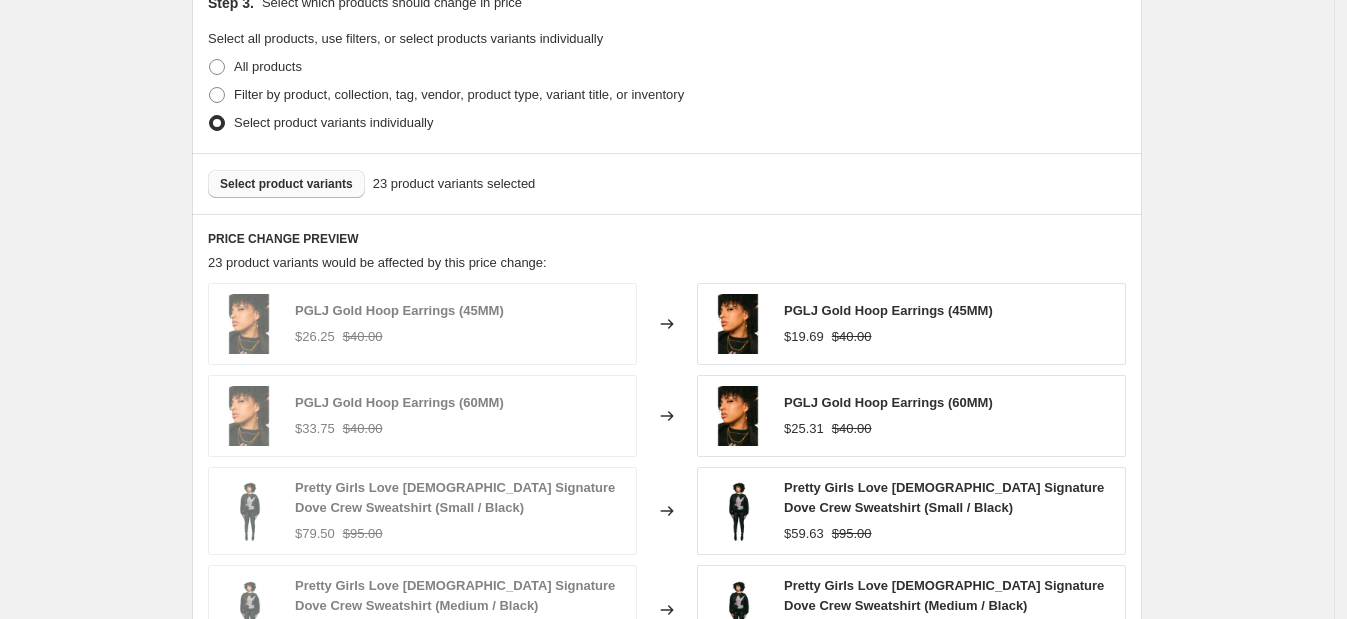 click on "Select product variants" at bounding box center [286, 184] 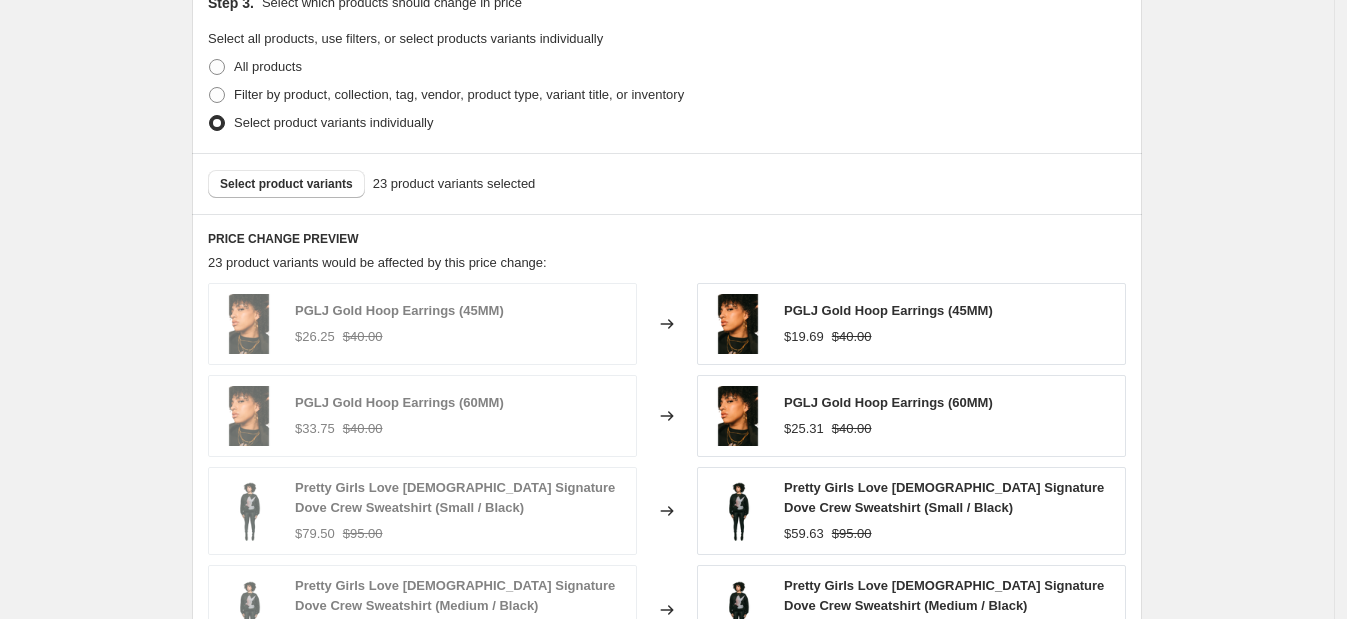 scroll, scrollTop: 1569, scrollLeft: 0, axis: vertical 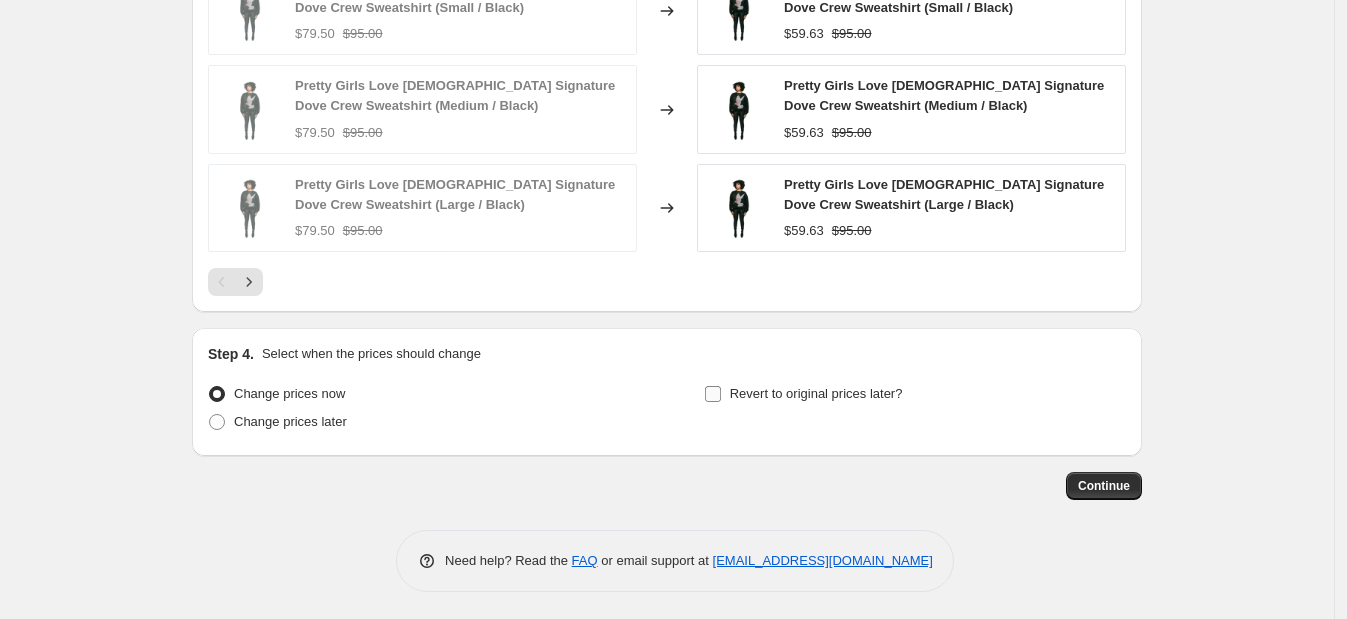 click on "Revert to original prices later?" at bounding box center (803, 394) 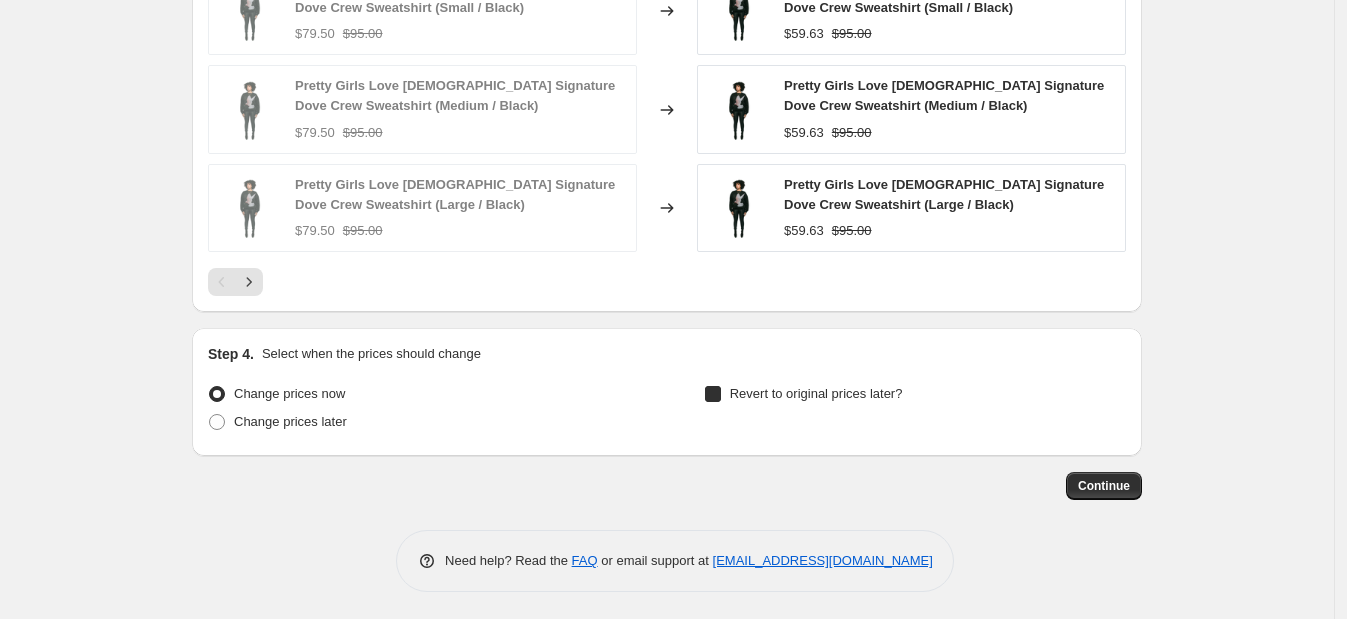 checkbox on "true" 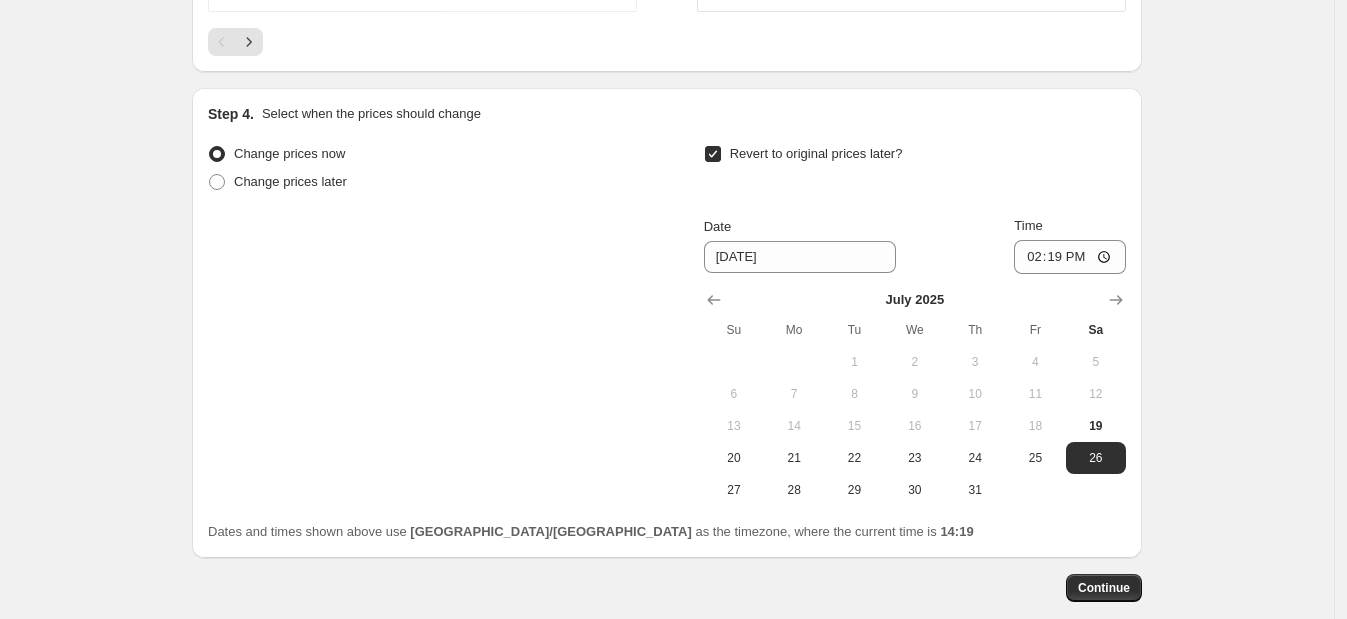 scroll, scrollTop: 1811, scrollLeft: 0, axis: vertical 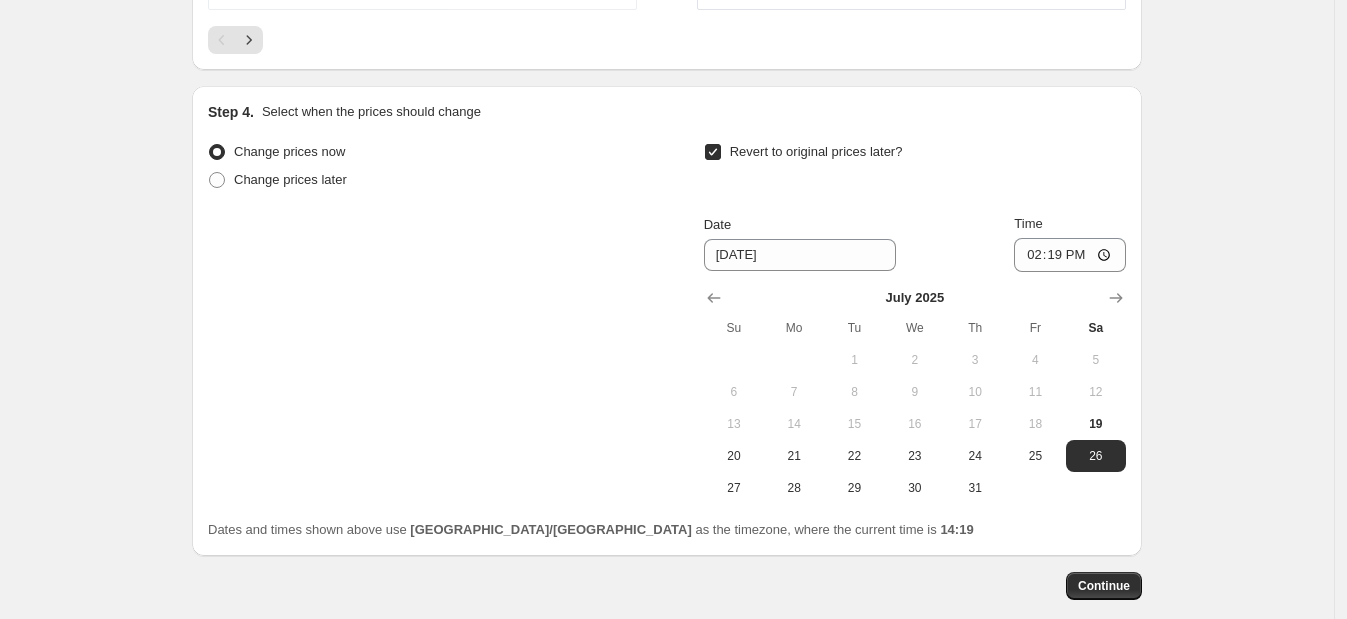 click on "Change prices now Change prices later Revert to original prices later? Date [DATE] Time 14:[DATE] Mo Tu We Th Fr Sa 1 2 3 4 5 6 7 8 9 10 11 12 13 14 15 16 17 18 19 20 21 22 23 24 25 26 27 28 29 30 31 Dates and times shown above use   [GEOGRAPHIC_DATA]/[GEOGRAPHIC_DATA]   as the timezone, where the current time is   14:19" at bounding box center (667, 339) 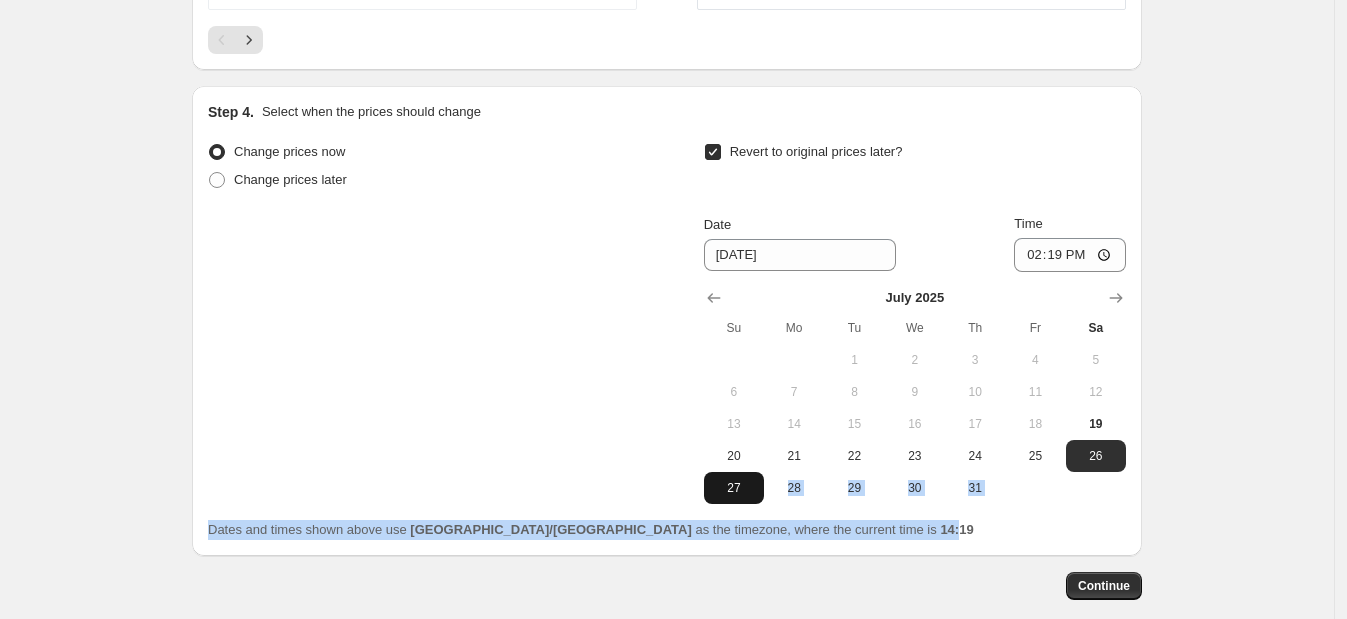 drag, startPoint x: 749, startPoint y: 506, endPoint x: 745, endPoint y: 491, distance: 15.524175 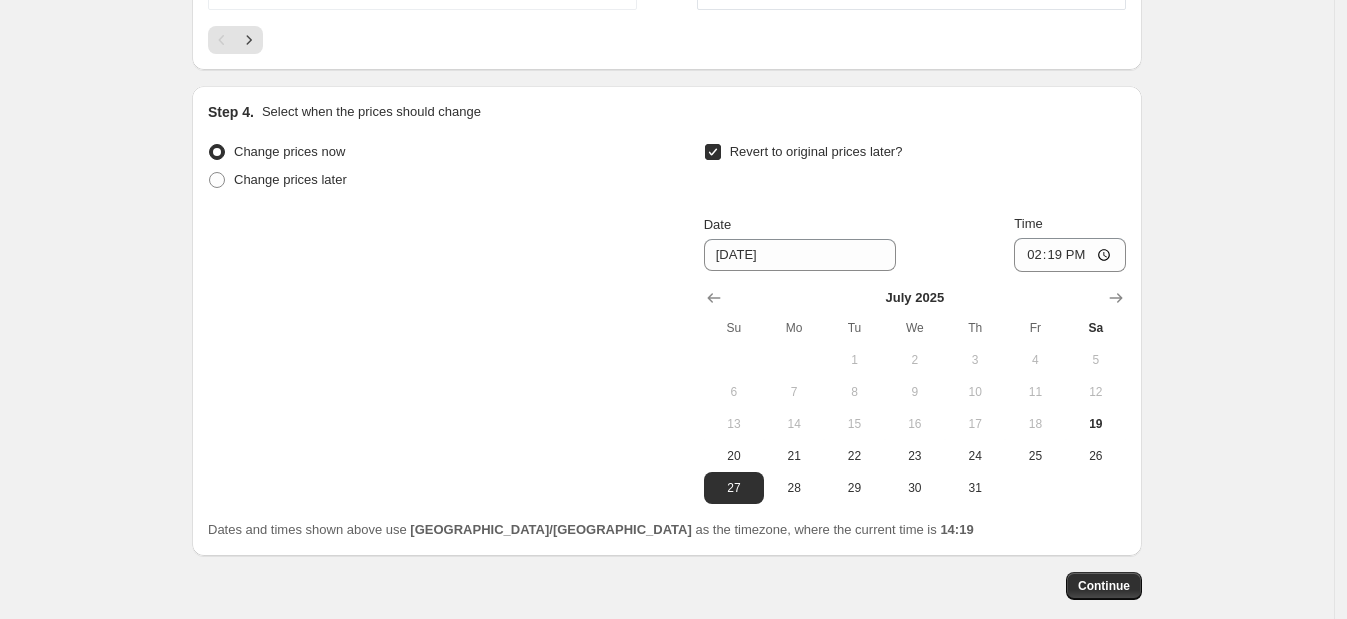 click on "Change prices now Change prices later Revert to original prices later? Date [DATE] Time 14:[DATE] Mo Tu We Th Fr Sa 1 2 3 4 5 6 7 8 9 10 11 12 13 14 15 16 17 18 19 20 21 22 23 24 25 26 27 28 29 30 31" at bounding box center (667, 321) 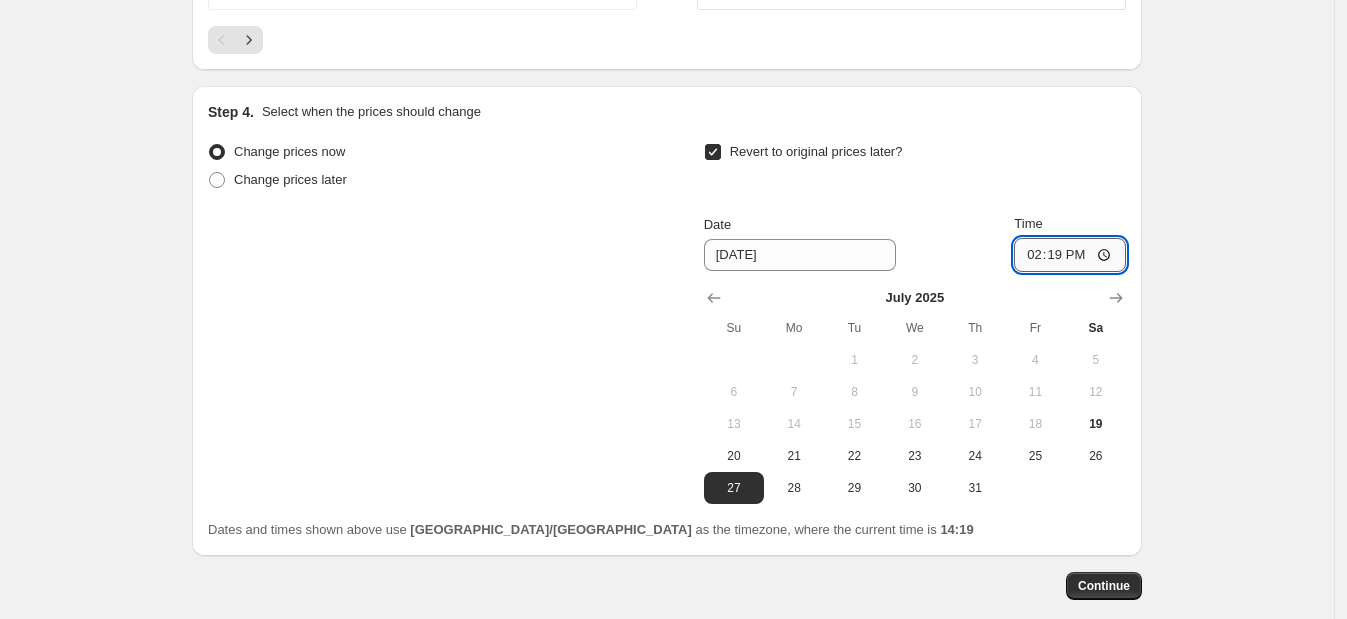 click on "14:19" at bounding box center [1070, 255] 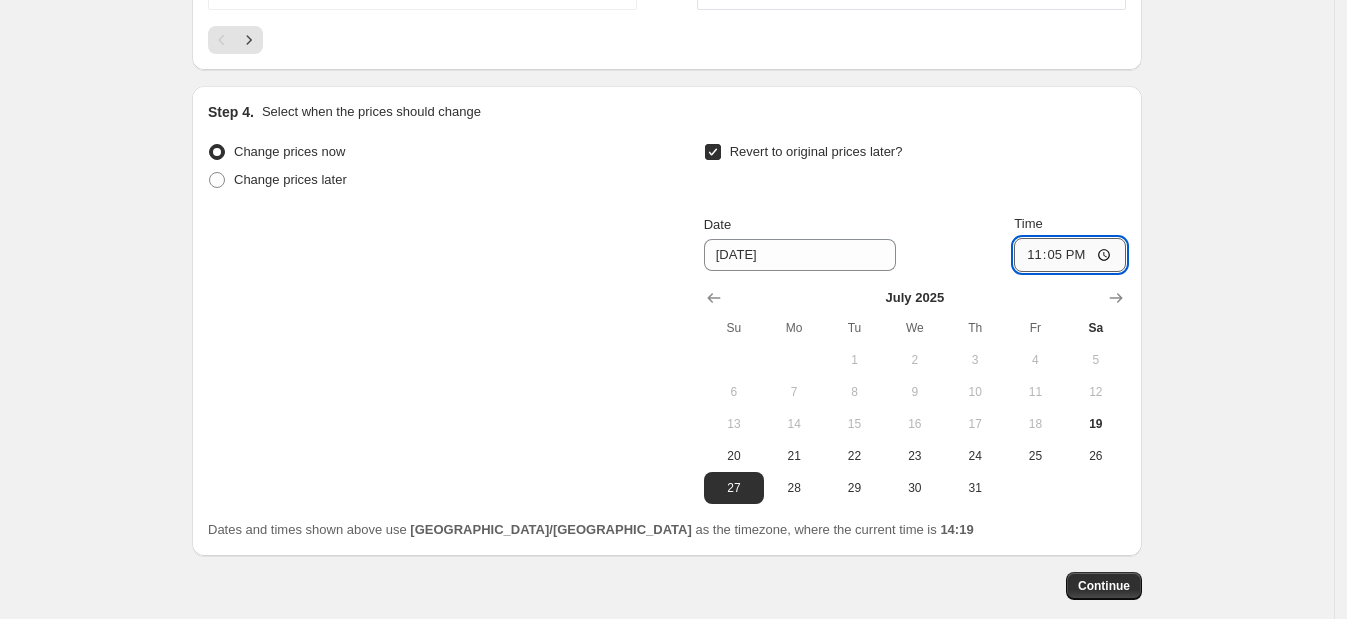 type on "23:58" 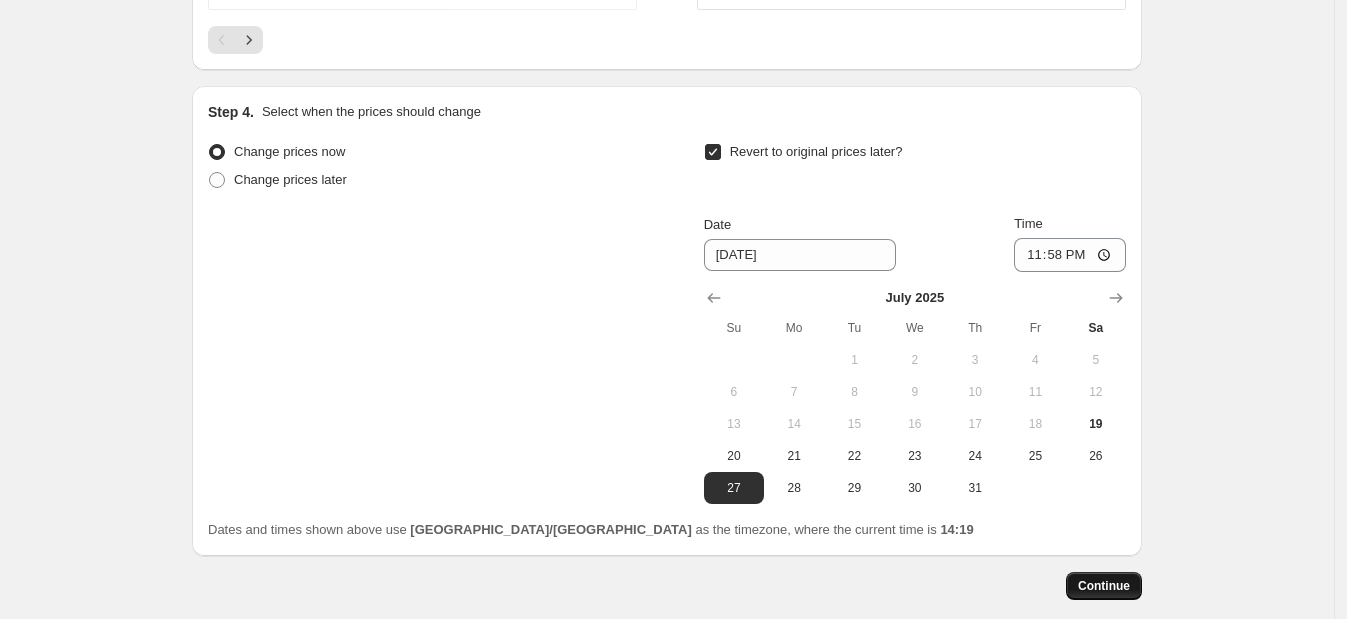 click on "Continue" at bounding box center (1104, 586) 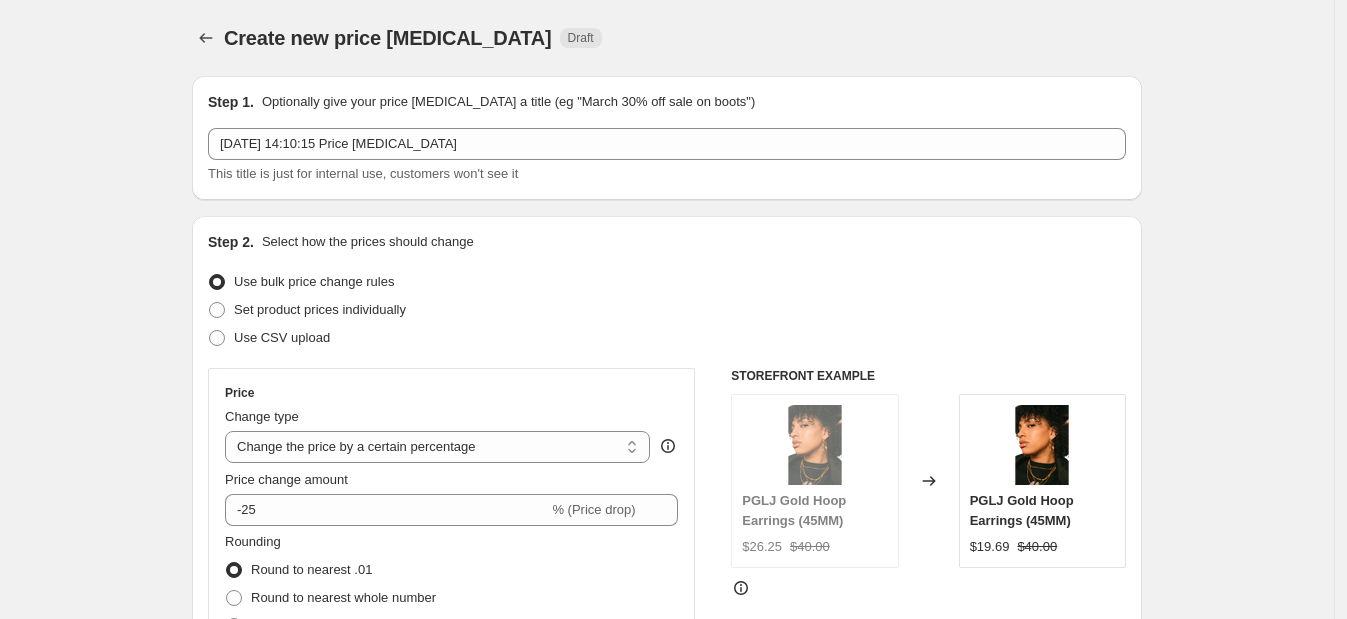 scroll, scrollTop: 1811, scrollLeft: 0, axis: vertical 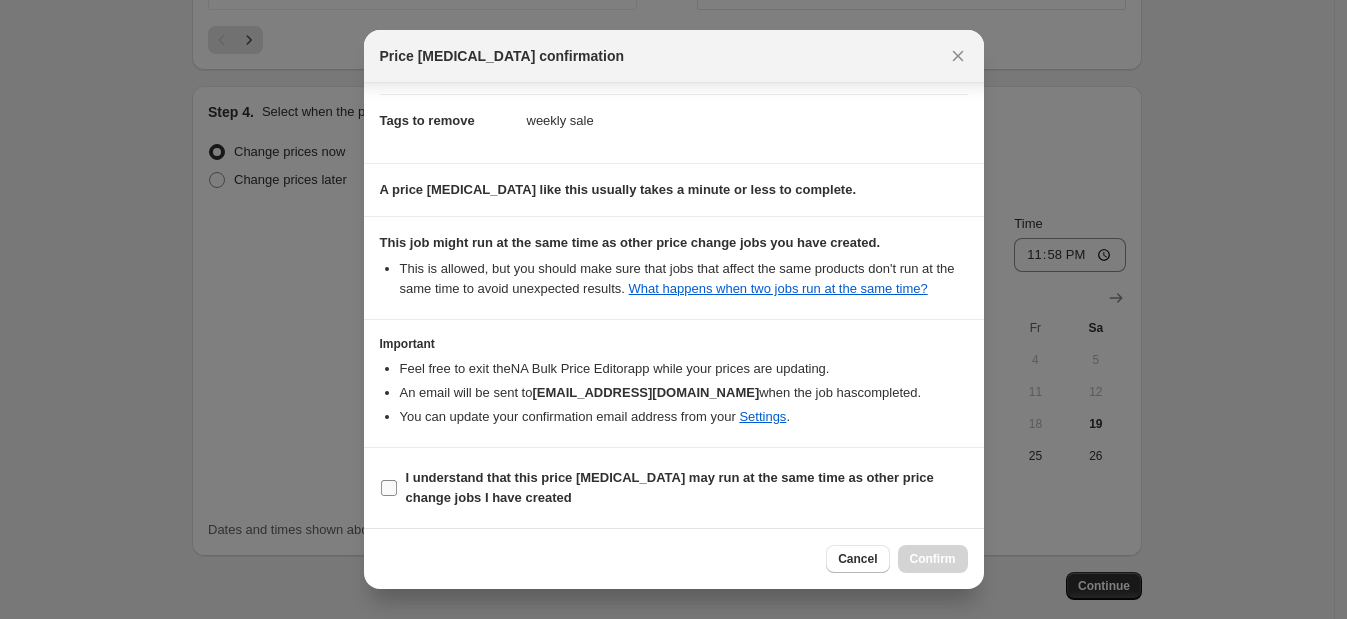 click on "I understand that this price [MEDICAL_DATA] may run at the same time as other price change jobs I have created" at bounding box center [389, 488] 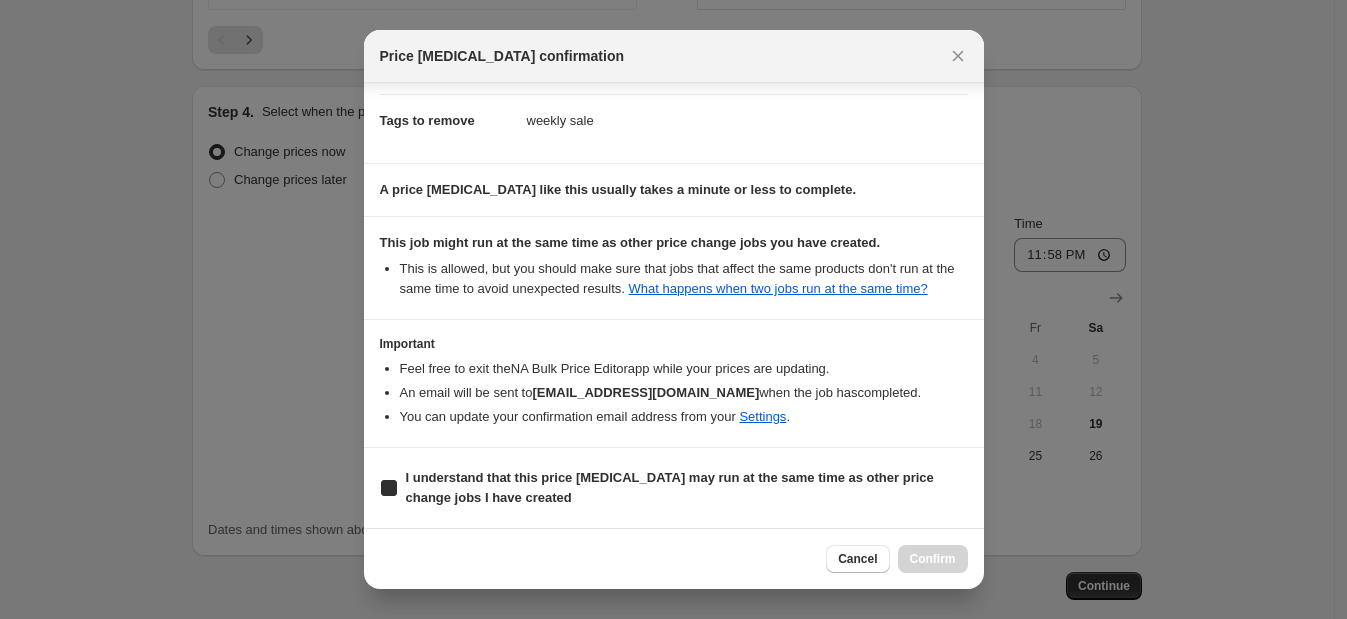 checkbox on "true" 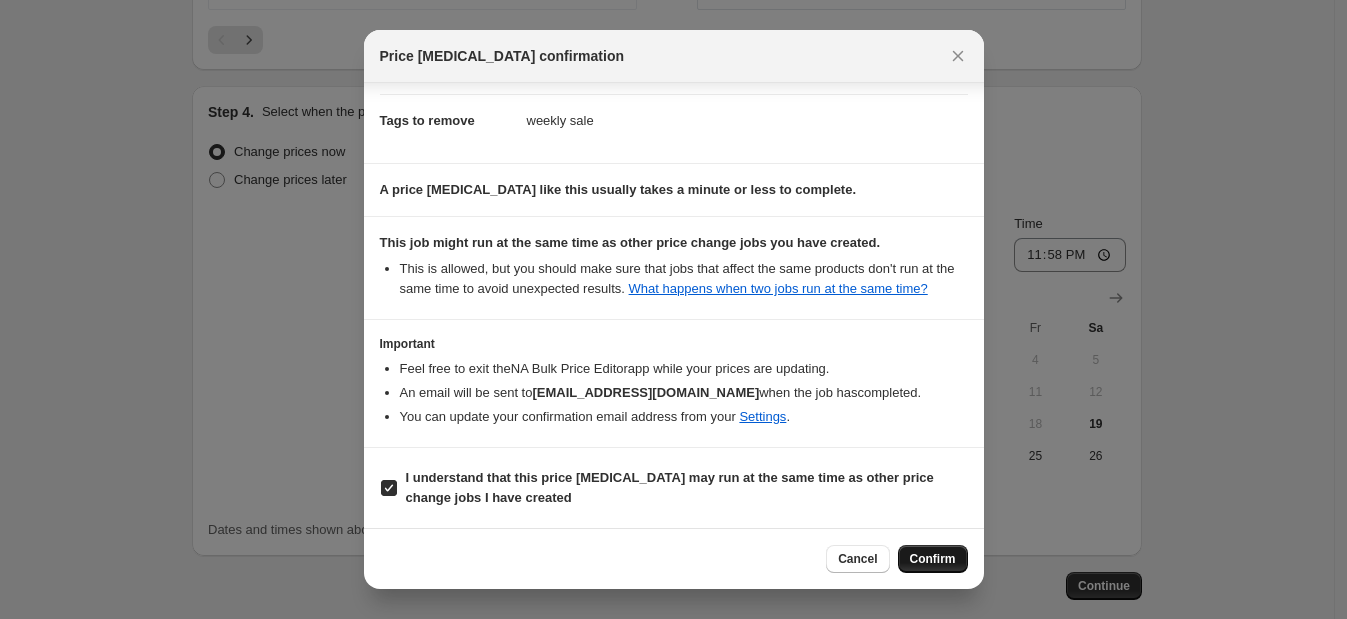 click on "Confirm" at bounding box center (933, 559) 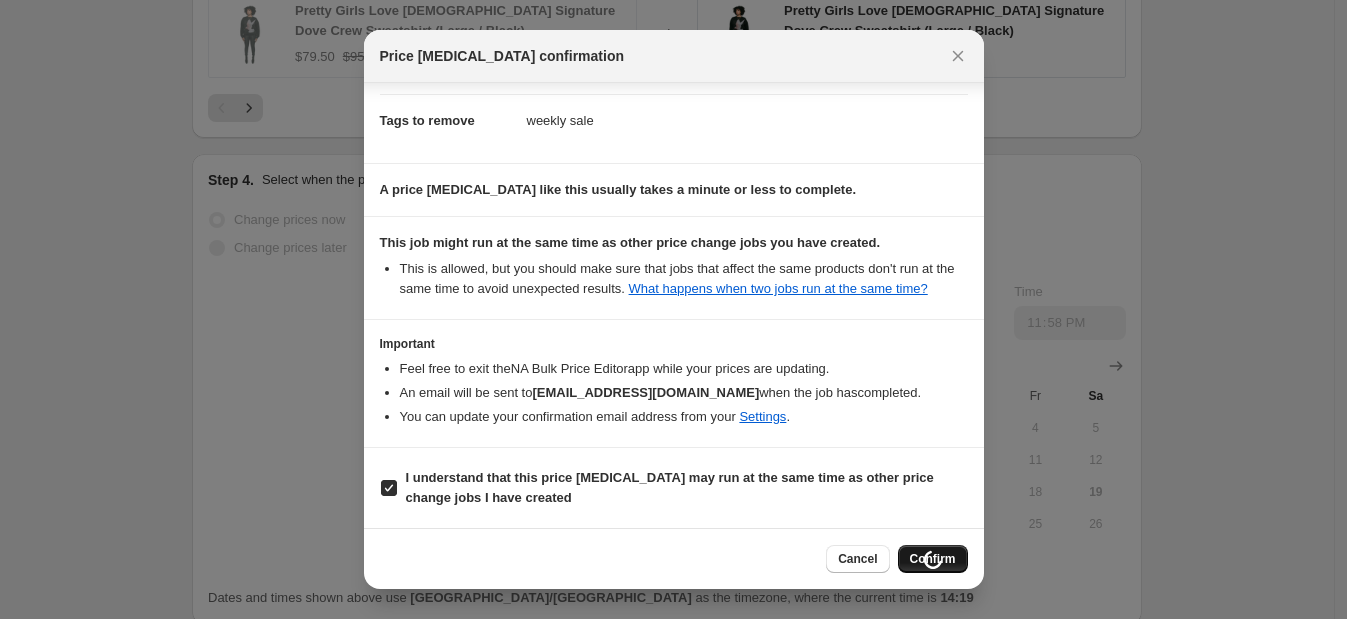 scroll, scrollTop: 1879, scrollLeft: 0, axis: vertical 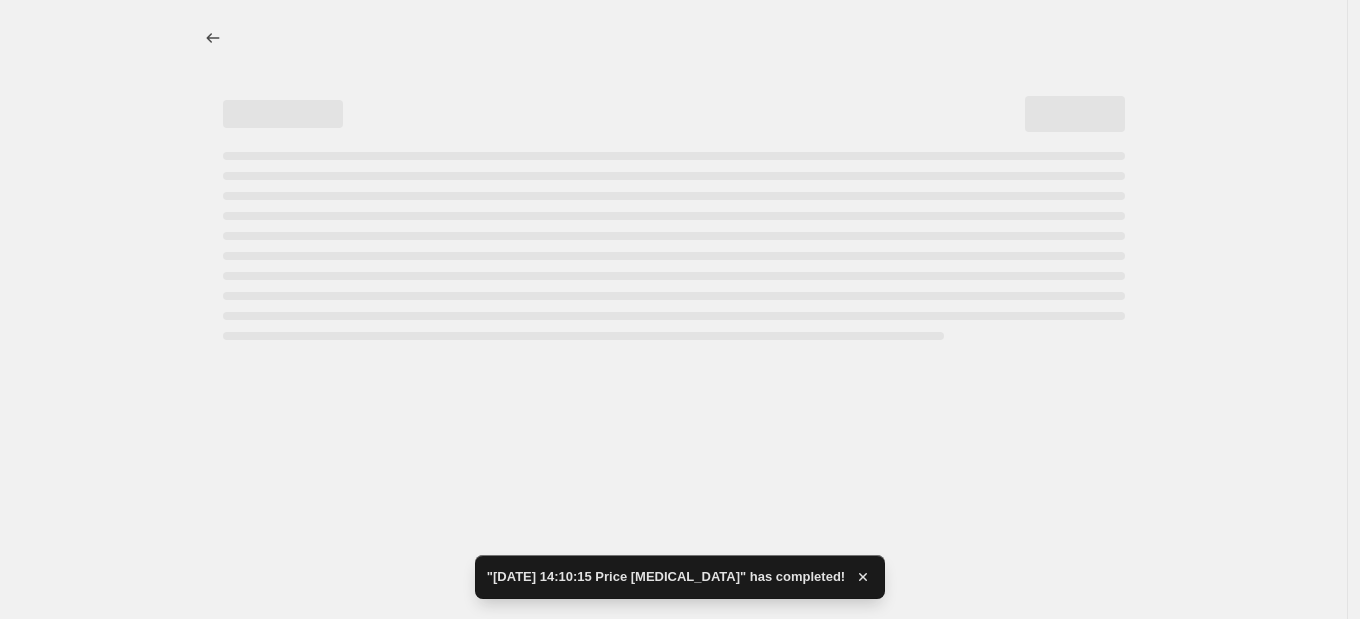 select on "percentage" 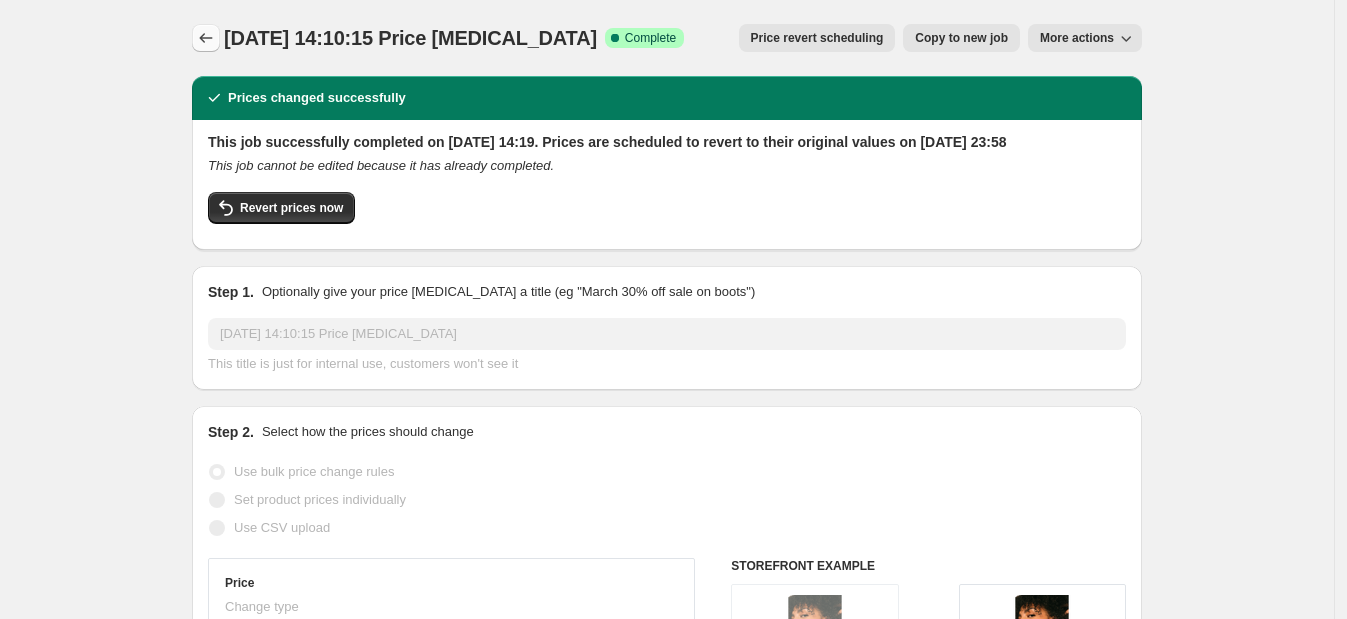 click 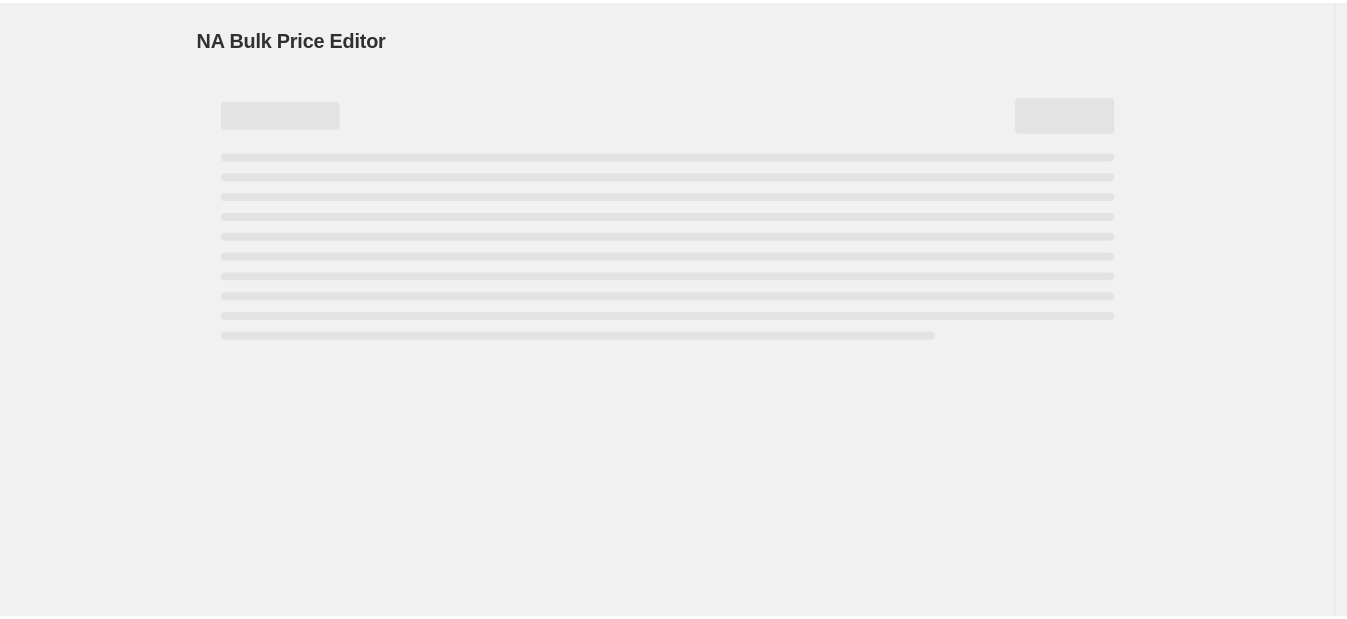 scroll, scrollTop: 0, scrollLeft: 0, axis: both 